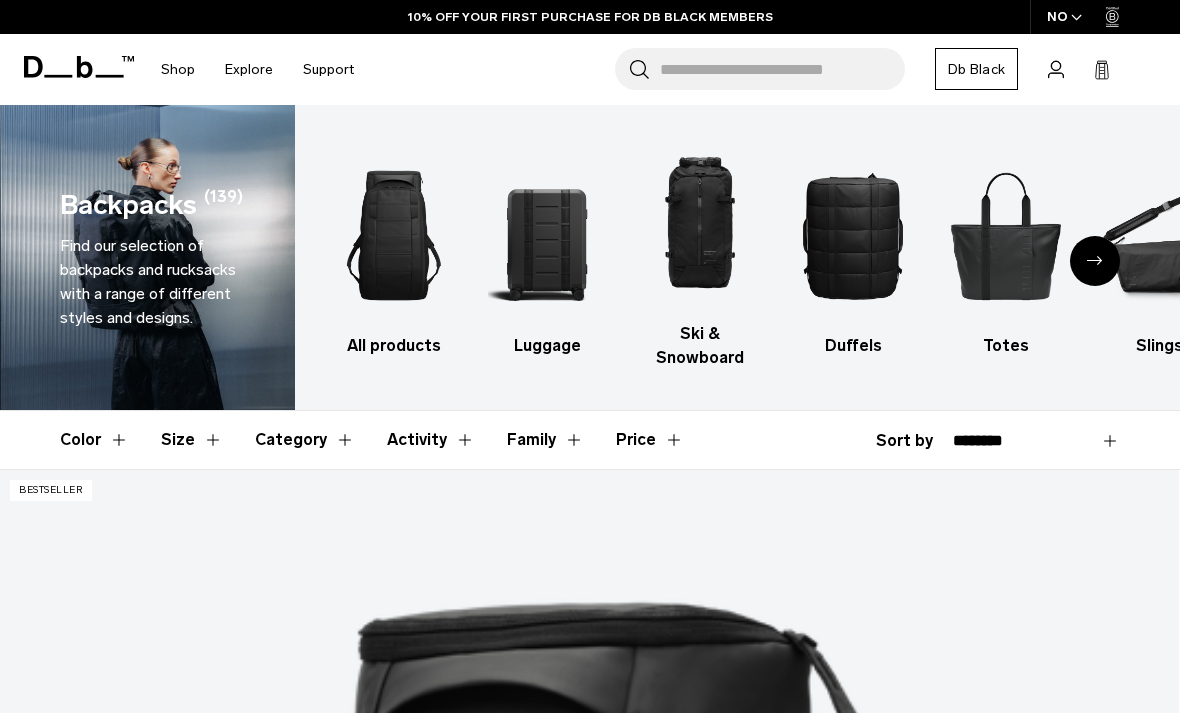 scroll, scrollTop: 0, scrollLeft: 0, axis: both 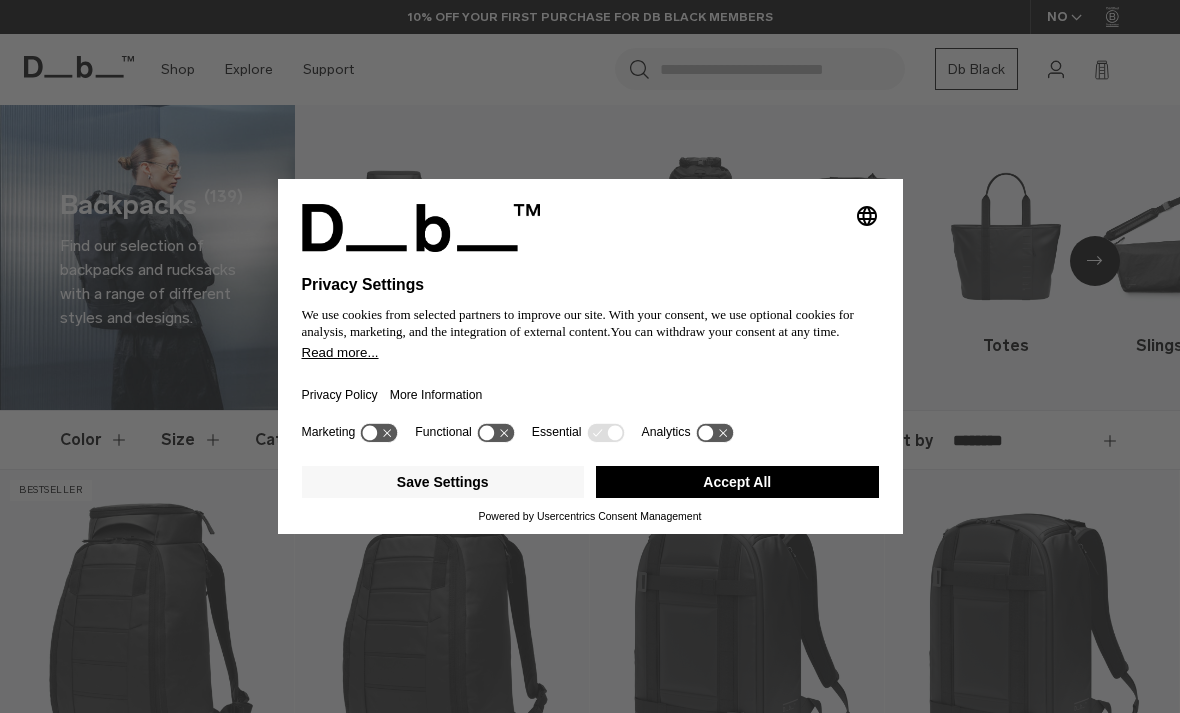click on "Selecting an option will immediately change the language Privacy Settings We use cookies from selected partners to improve our site. With your consent, we use optional cookies for analysis, marketing, and the integration of external content.  You can withdraw your consent at any time. Read more... Privacy Policy More Information Marketing Functional Essential Analytics Save Settings Accept All Powered by   Usercentrics Consent Management" at bounding box center [590, 356] 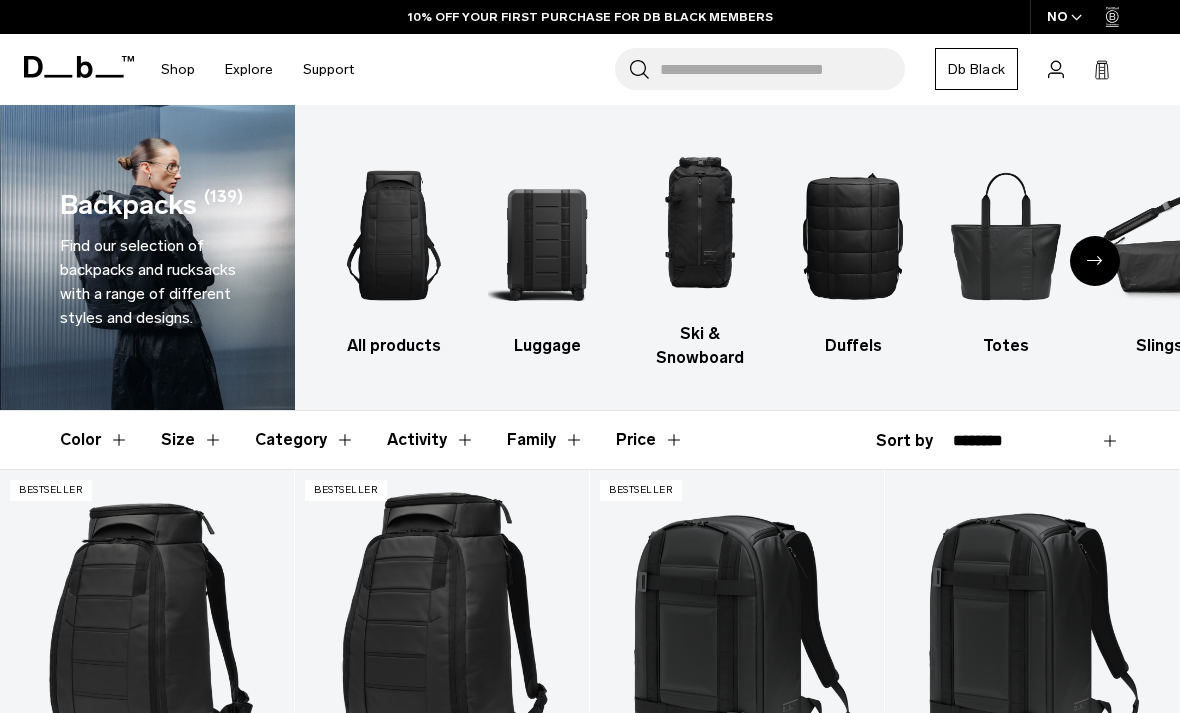 scroll, scrollTop: 0, scrollLeft: 0, axis: both 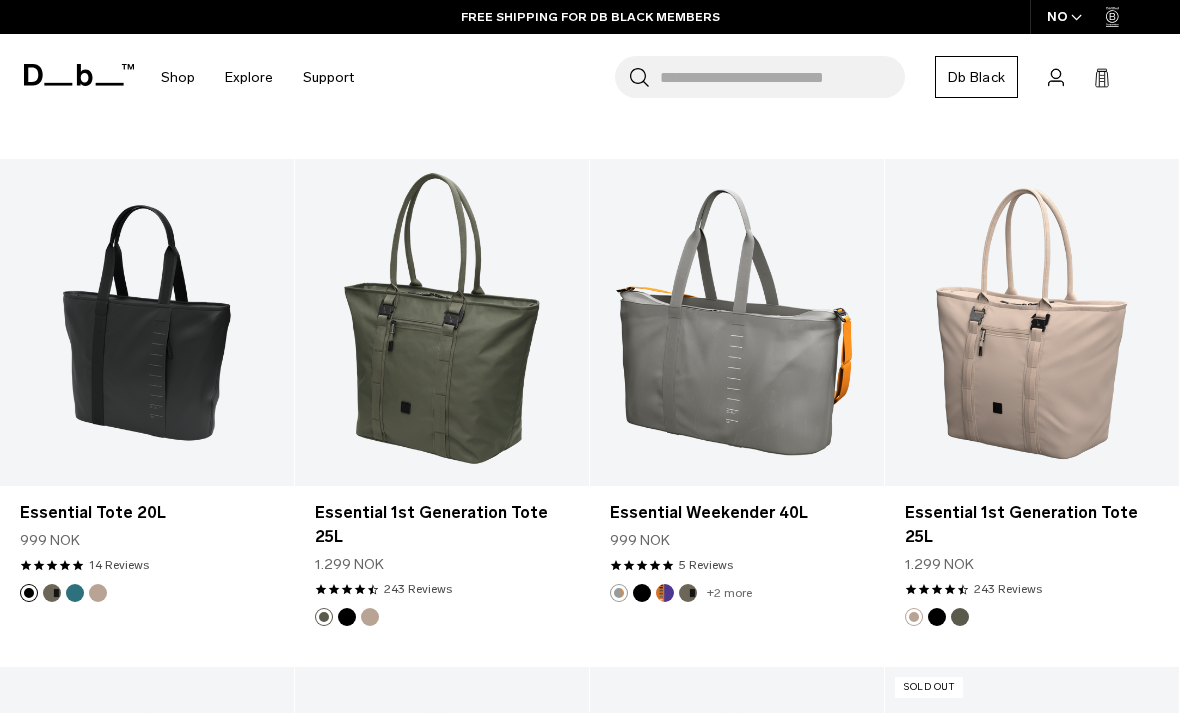 click on "Essential 1st Generation Tote 25L" at bounding box center (442, 525) 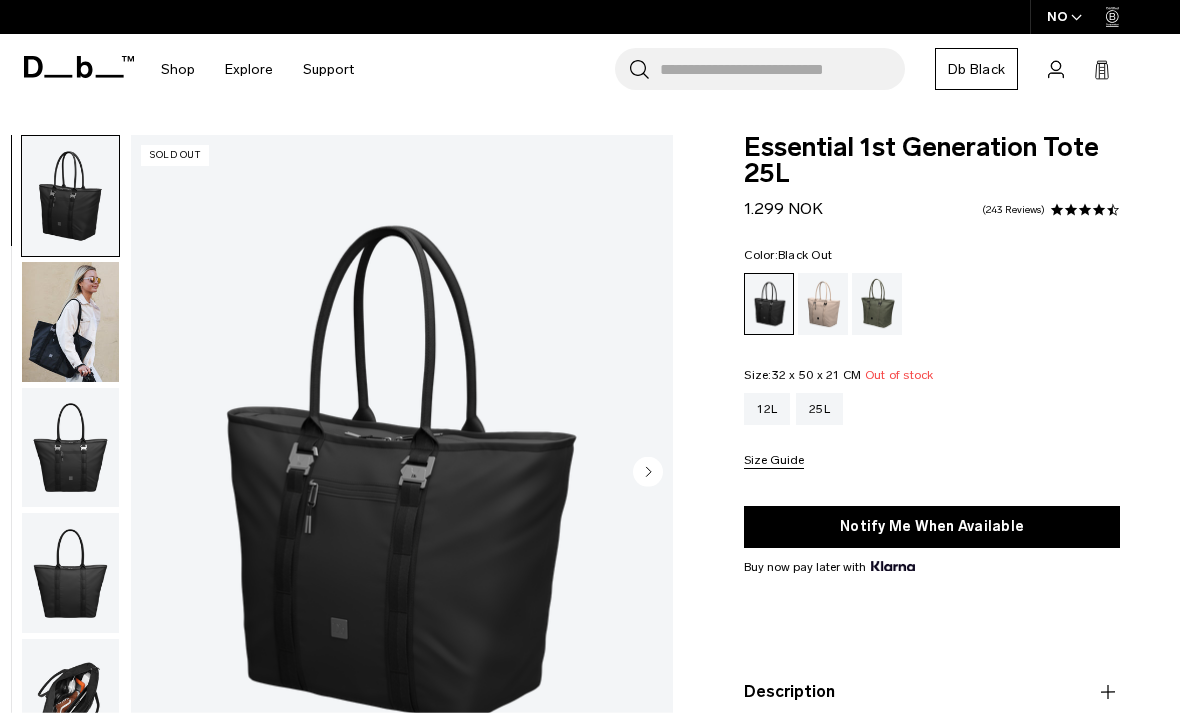 scroll, scrollTop: 33, scrollLeft: 0, axis: vertical 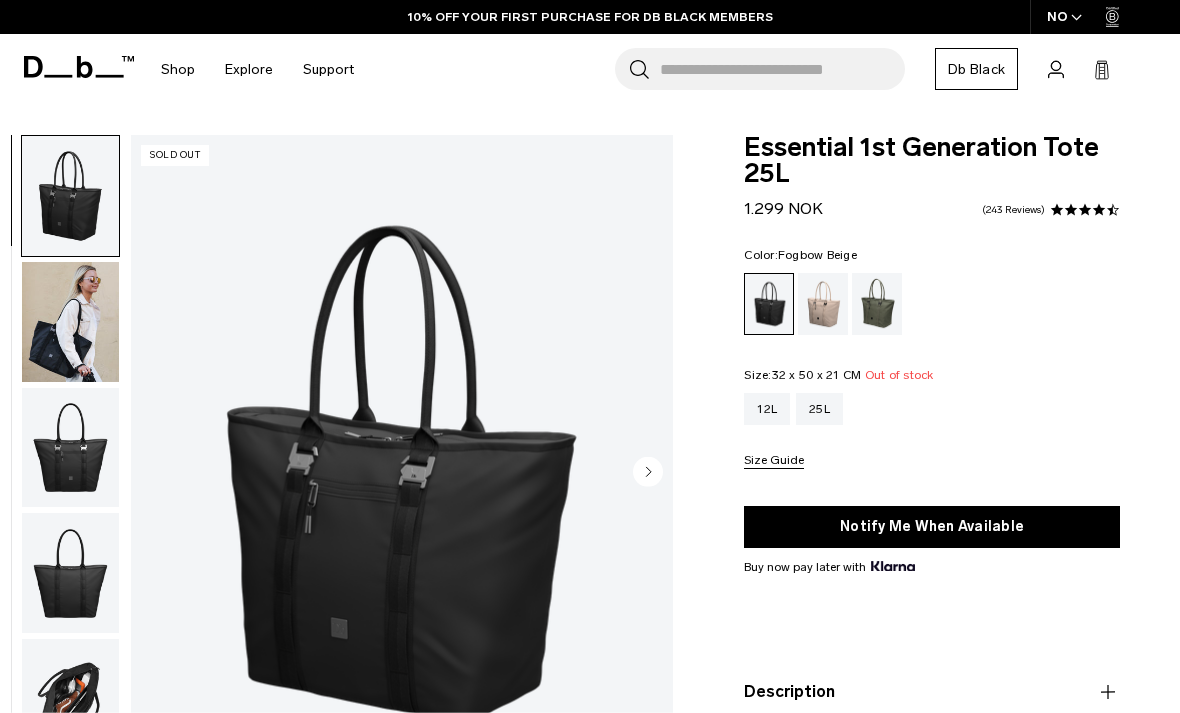 click at bounding box center [823, 304] 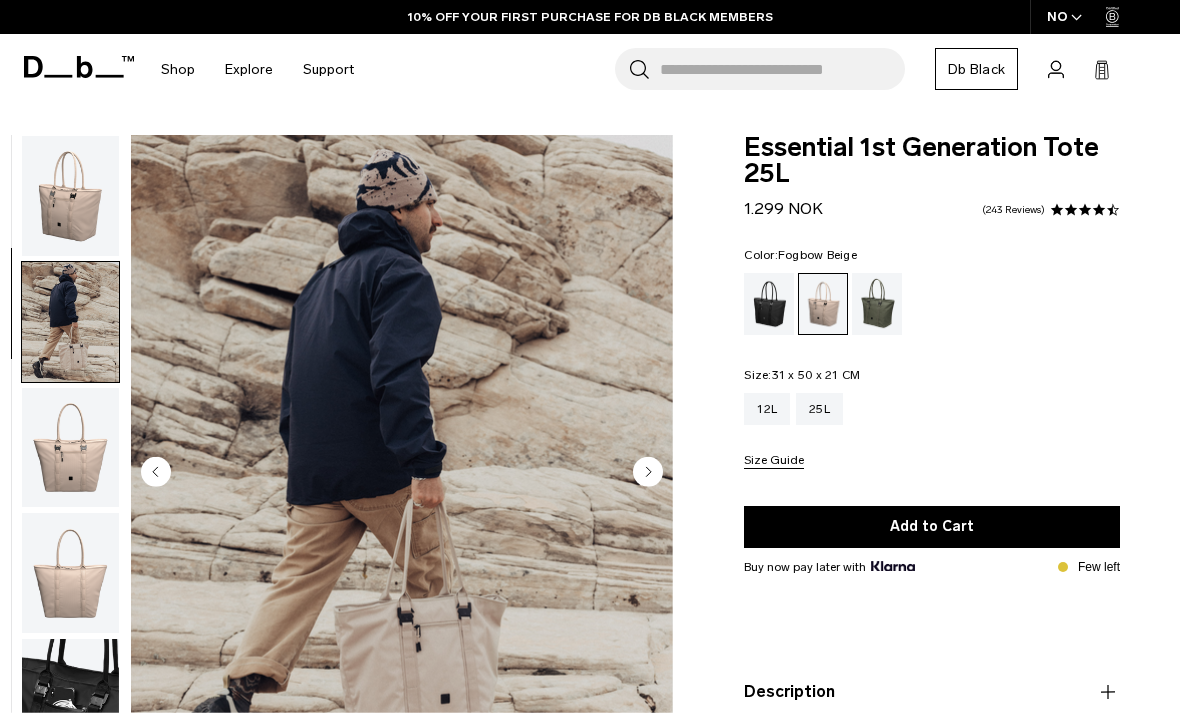 scroll, scrollTop: 0, scrollLeft: 0, axis: both 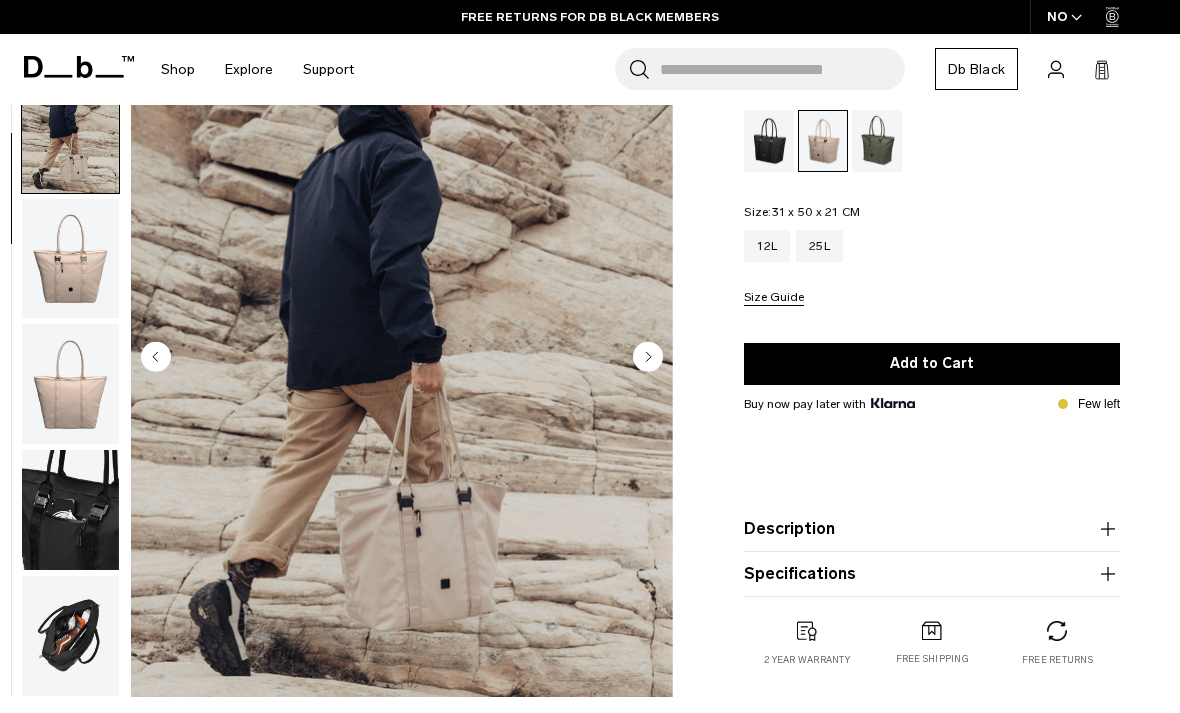 click at bounding box center (877, 141) 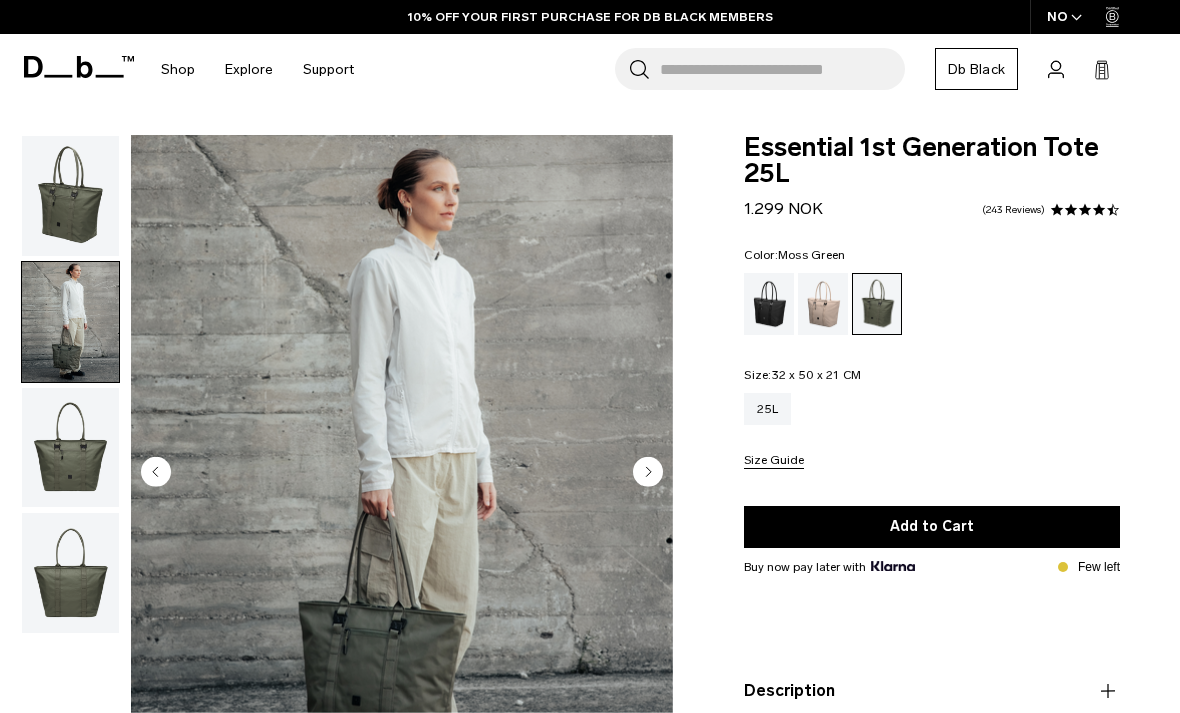 scroll, scrollTop: 0, scrollLeft: 0, axis: both 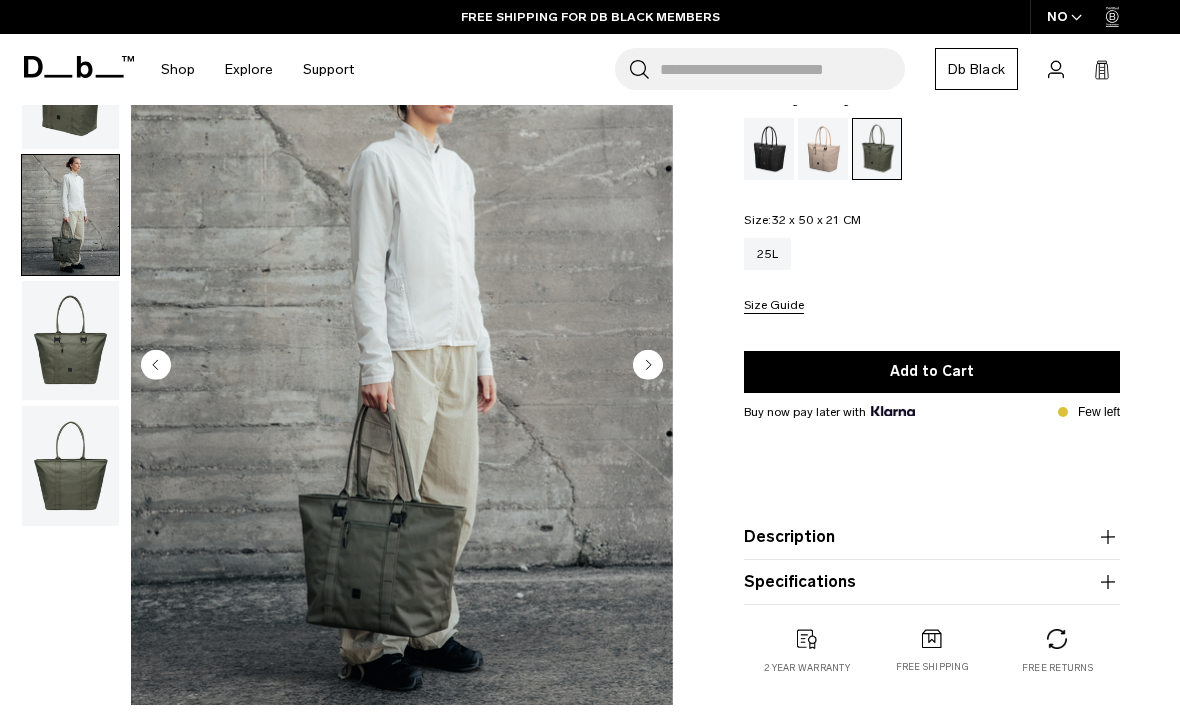 click at bounding box center (823, 149) 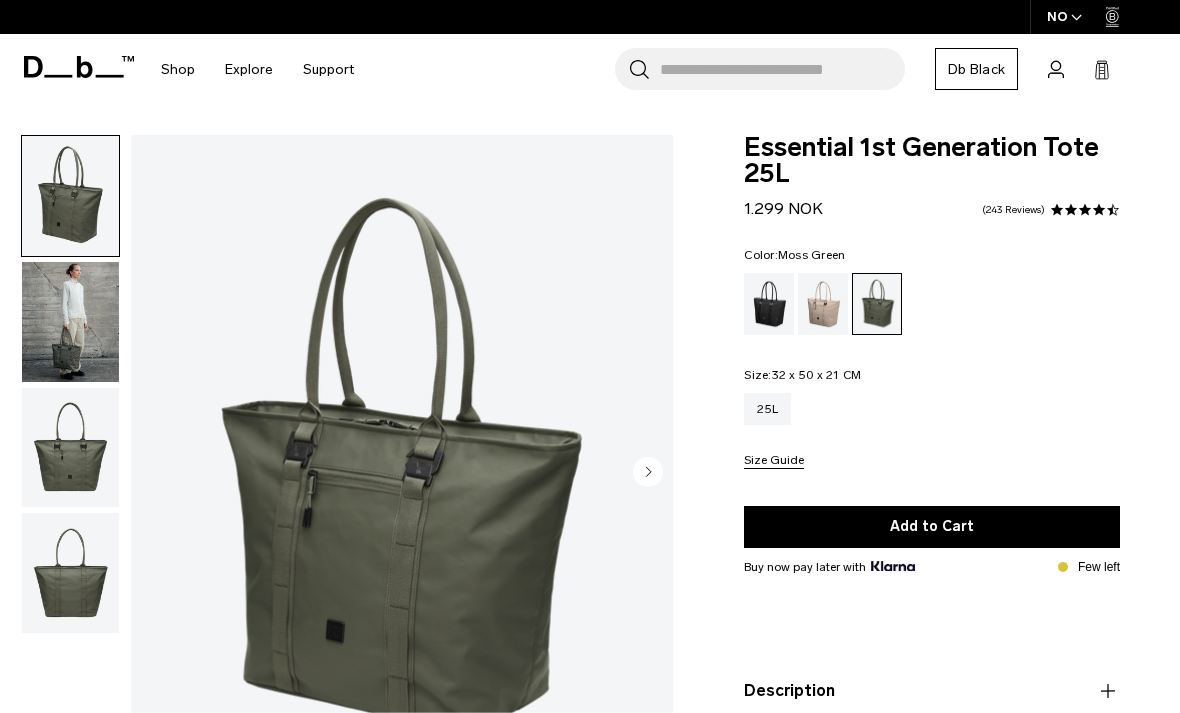 scroll, scrollTop: 0, scrollLeft: 0, axis: both 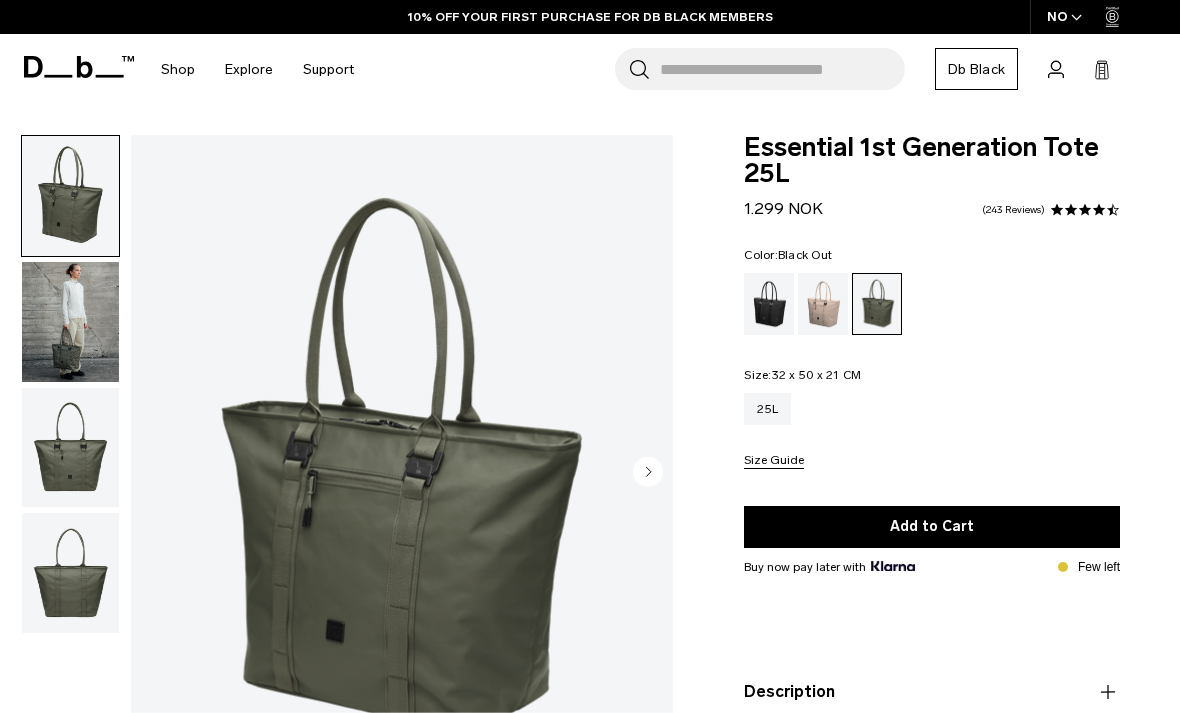 click at bounding box center (769, 304) 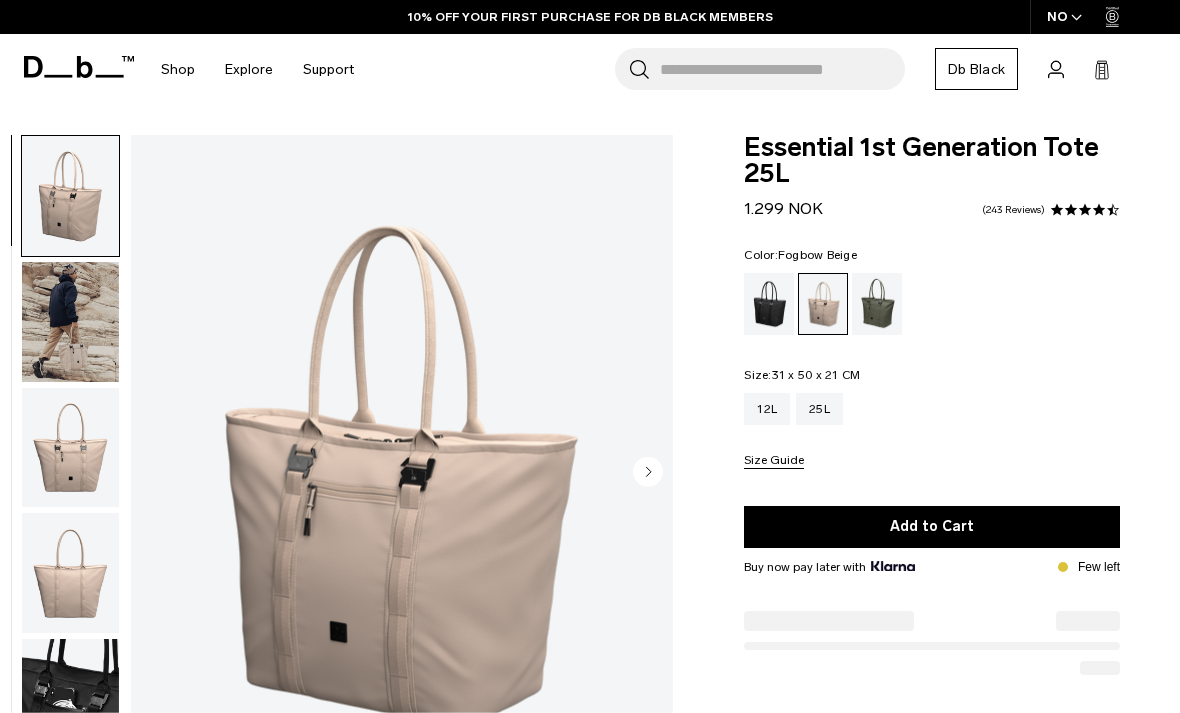 scroll, scrollTop: 220, scrollLeft: 0, axis: vertical 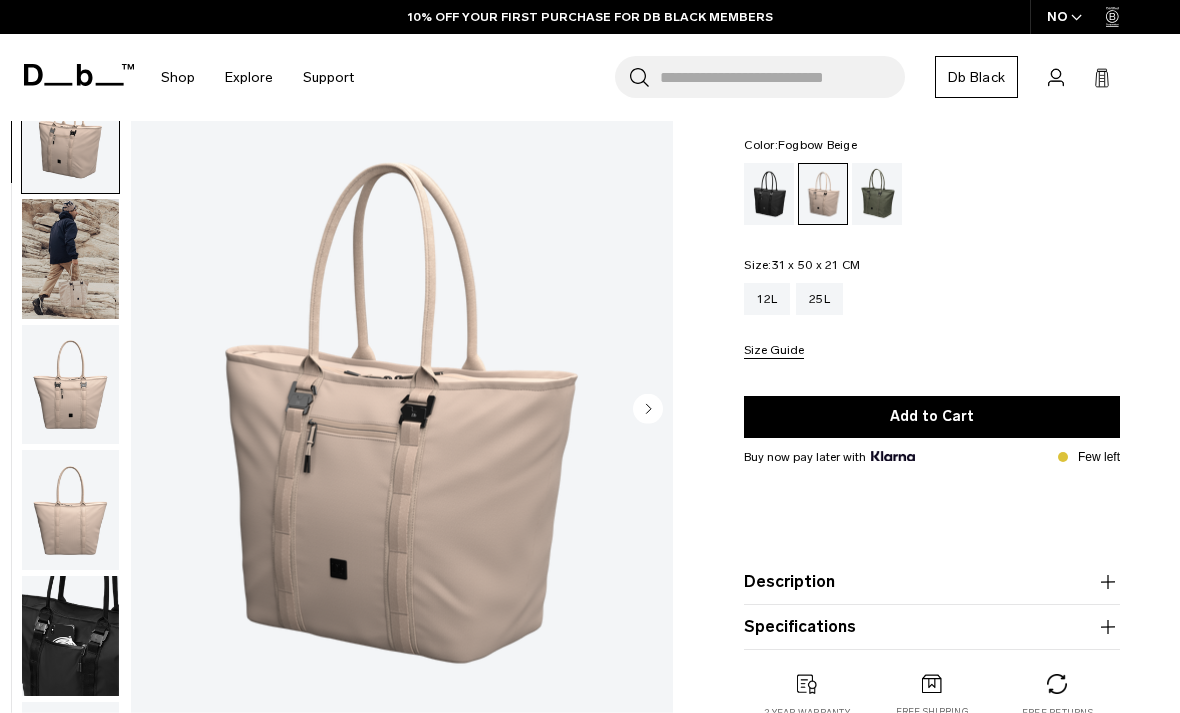 click at bounding box center [70, 258] 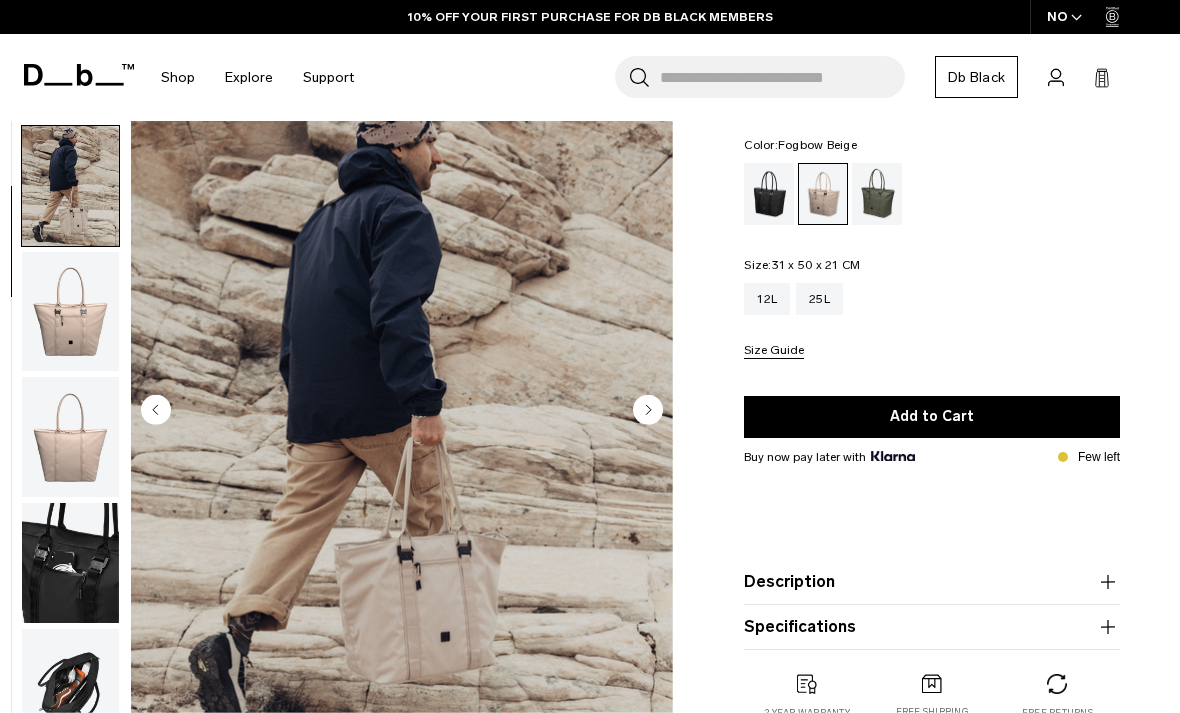 scroll, scrollTop: 81, scrollLeft: 0, axis: vertical 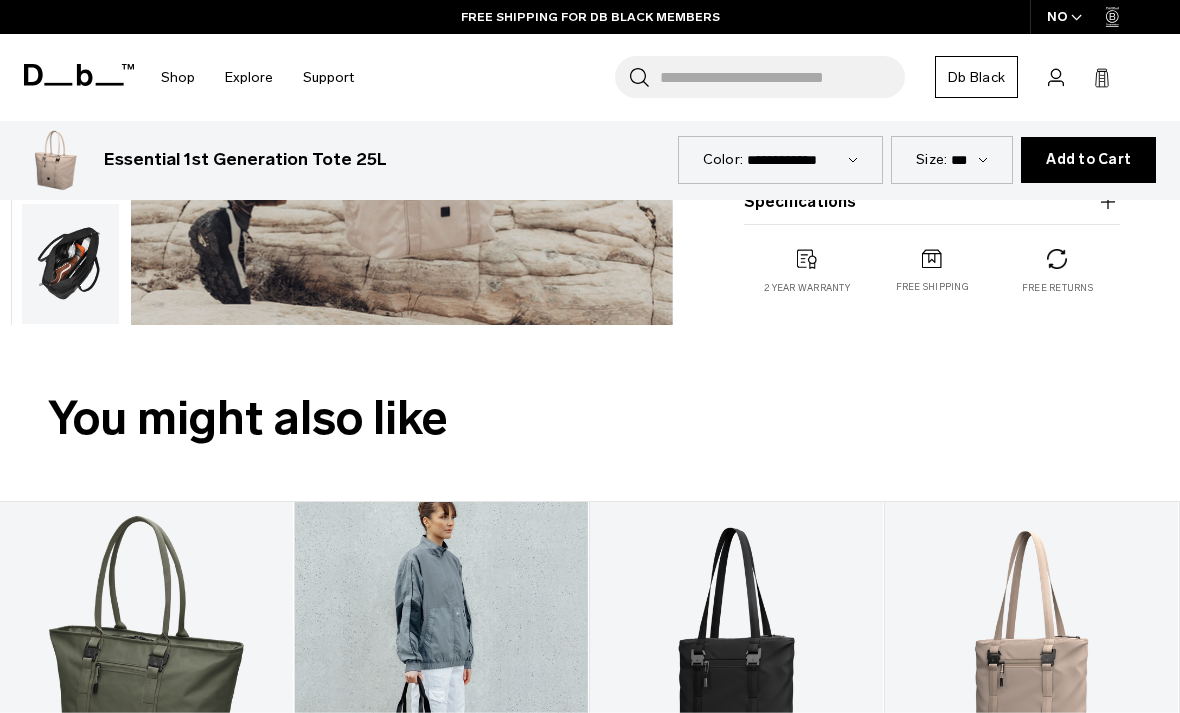 click at bounding box center [441, 665] 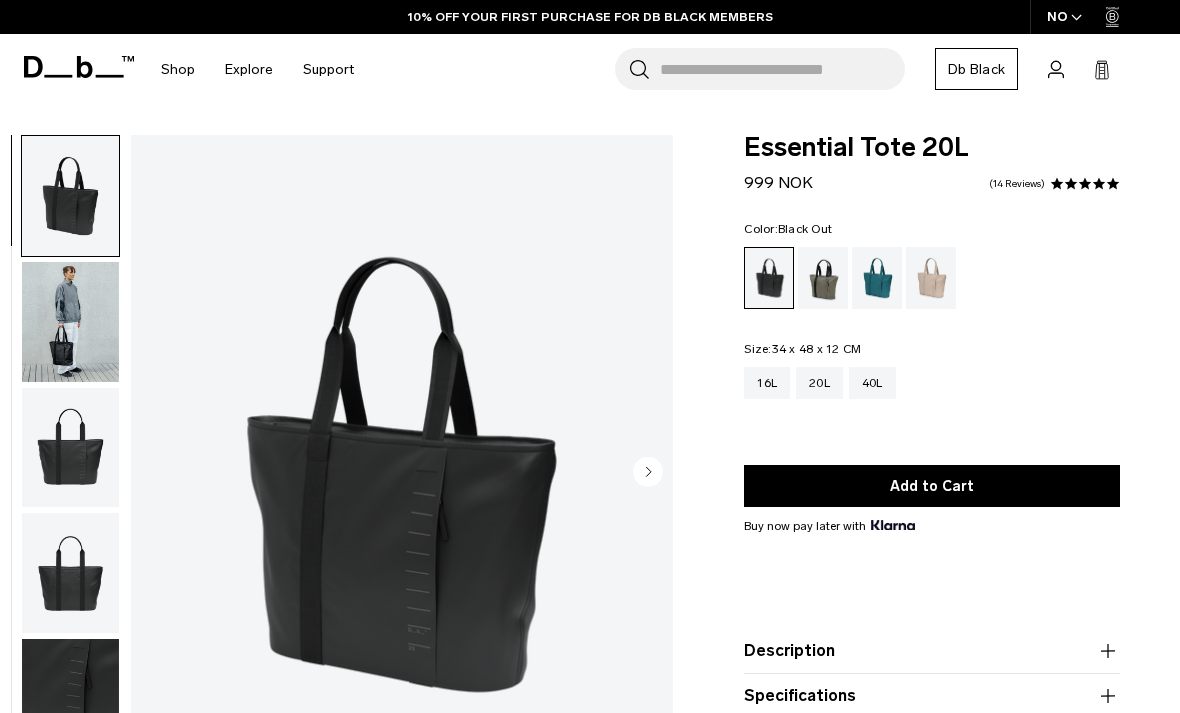 scroll, scrollTop: 31, scrollLeft: 0, axis: vertical 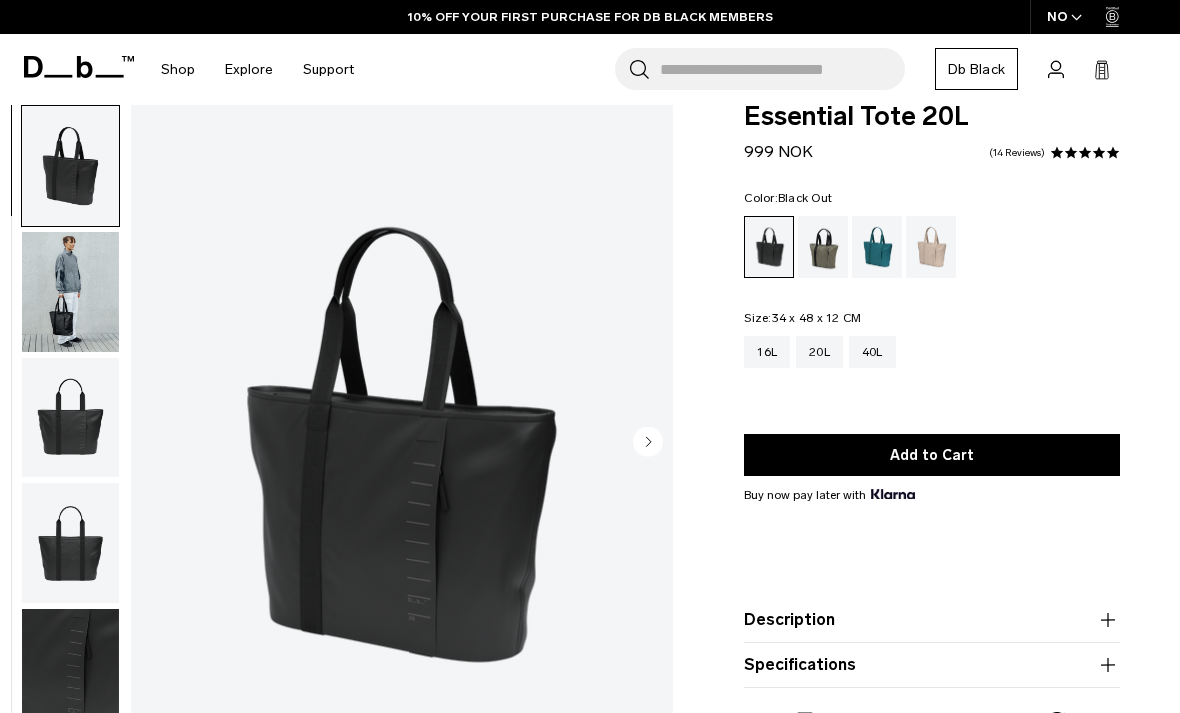 click at bounding box center [70, 292] 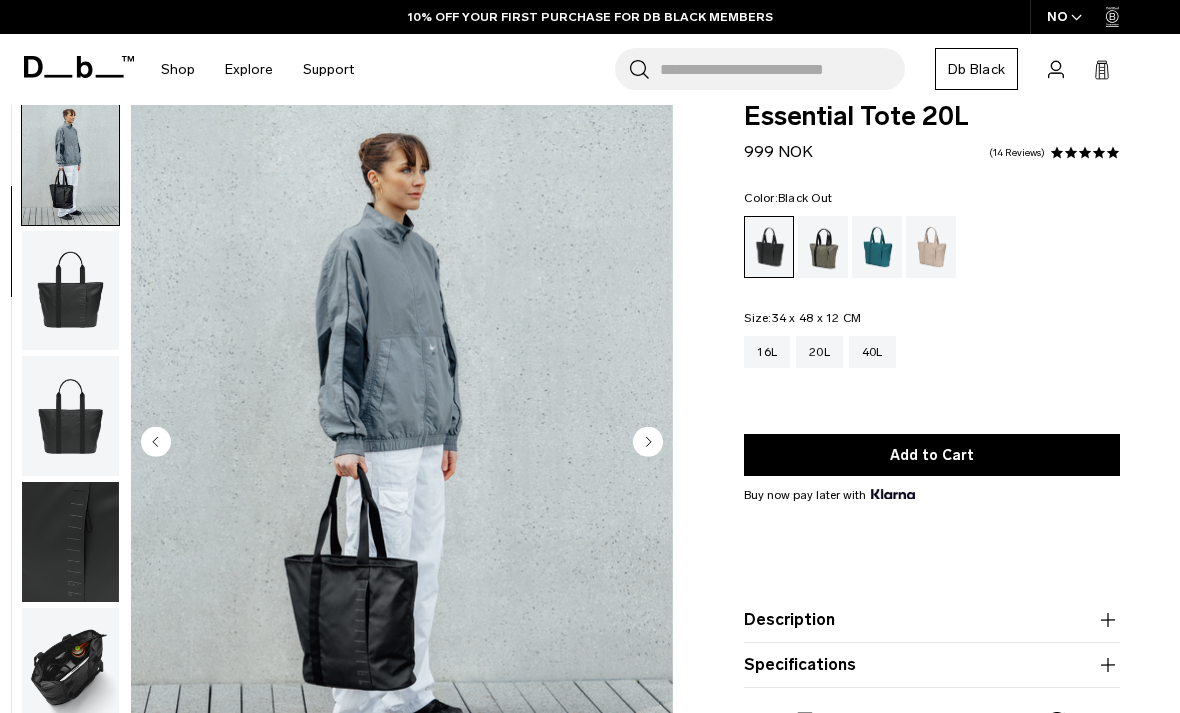 click at bounding box center (70, 291) 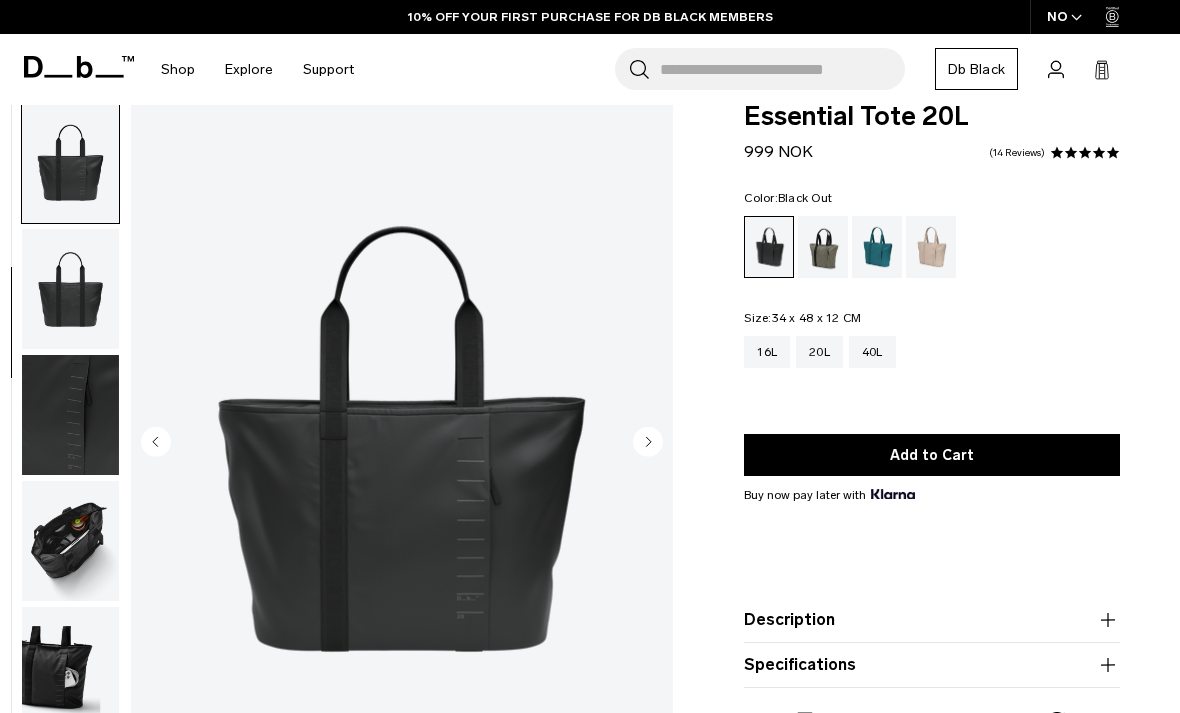 click at bounding box center [70, 541] 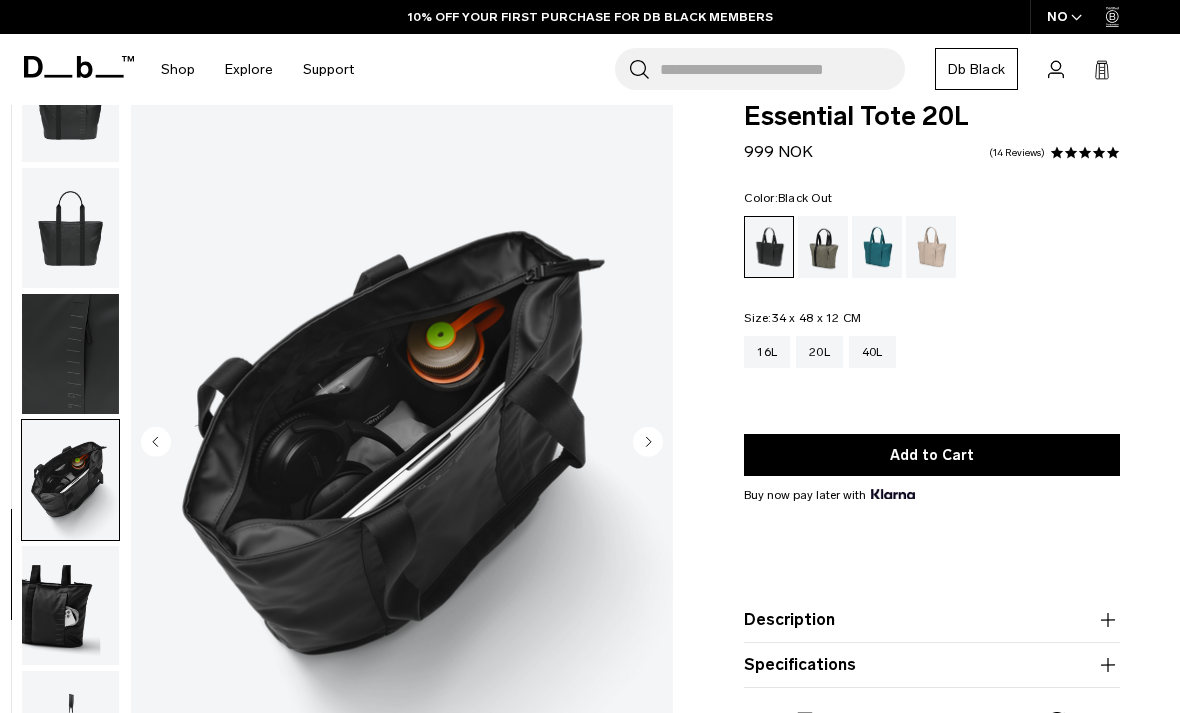 scroll, scrollTop: 337, scrollLeft: 0, axis: vertical 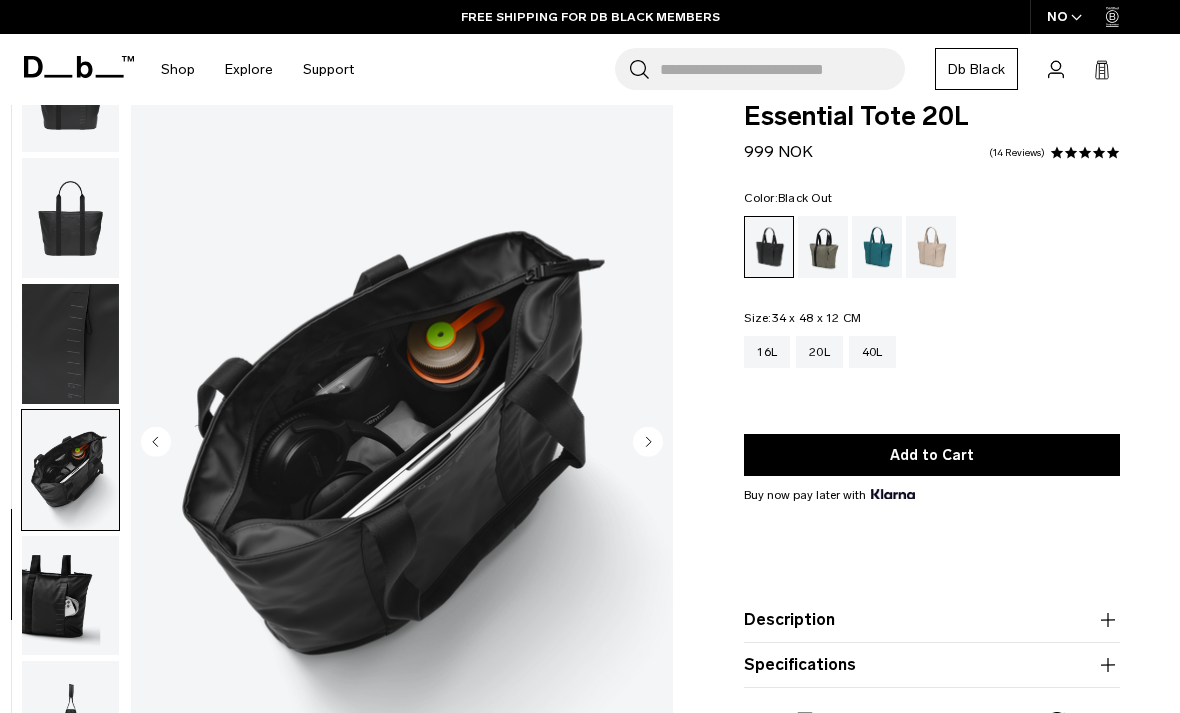 click at bounding box center [70, 470] 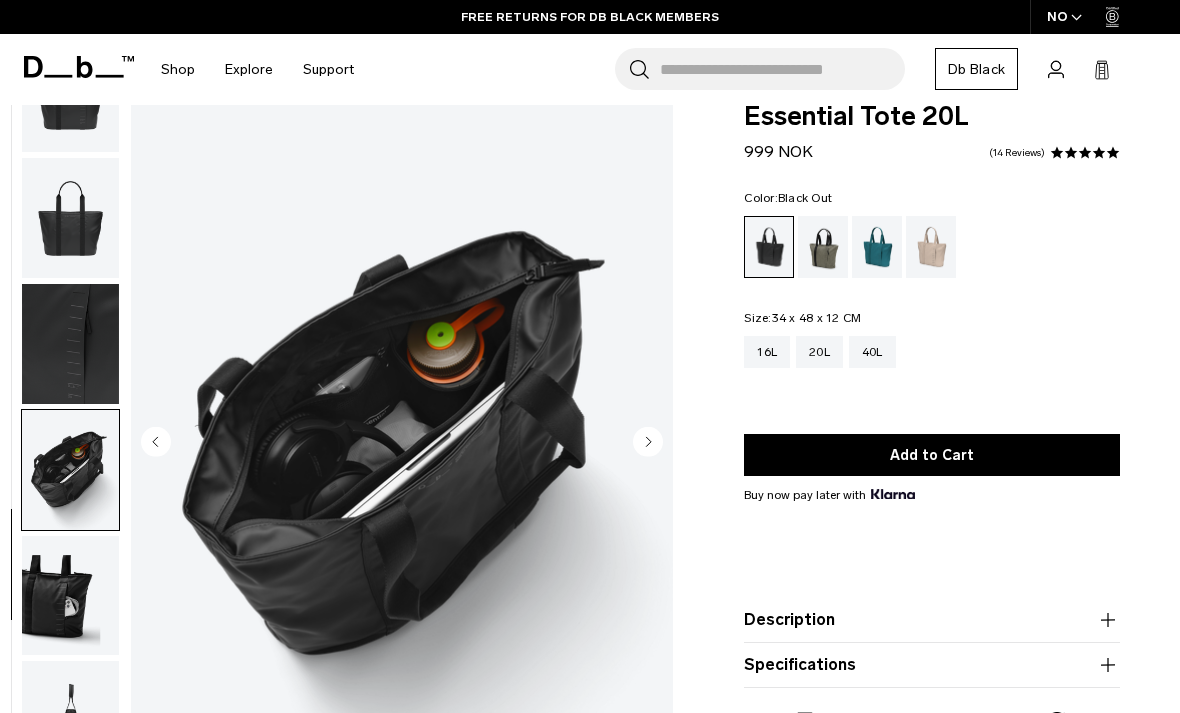 click at bounding box center (70, 596) 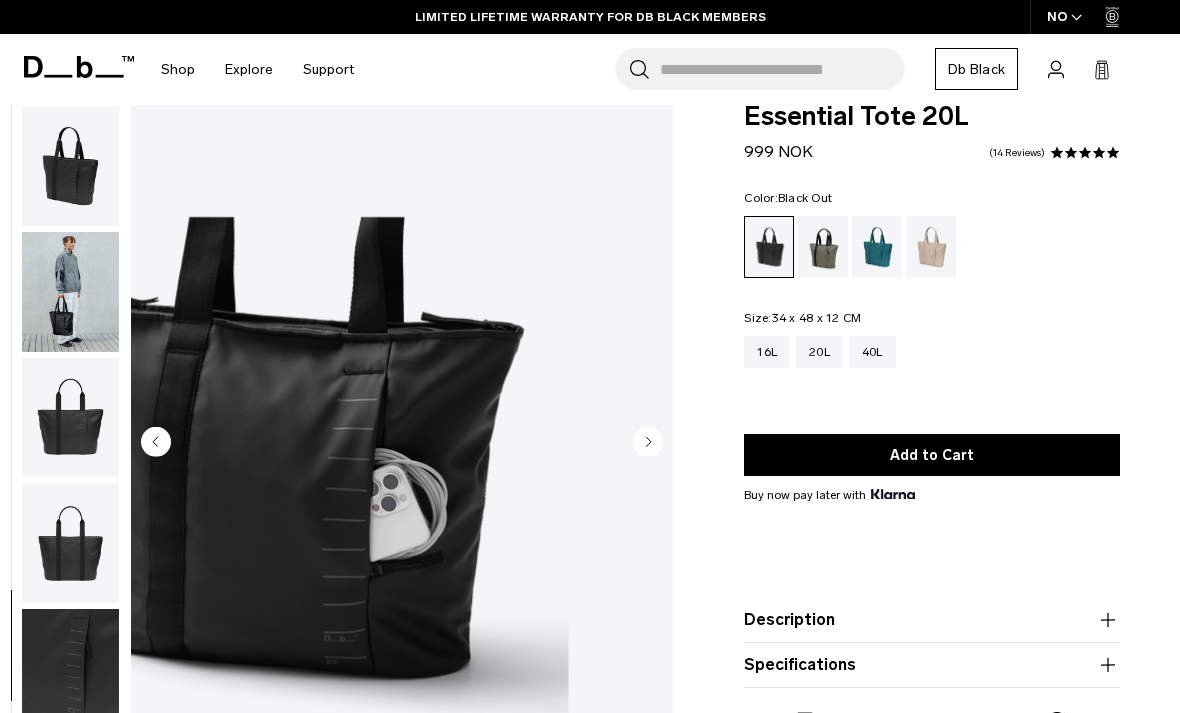 scroll, scrollTop: 0, scrollLeft: 0, axis: both 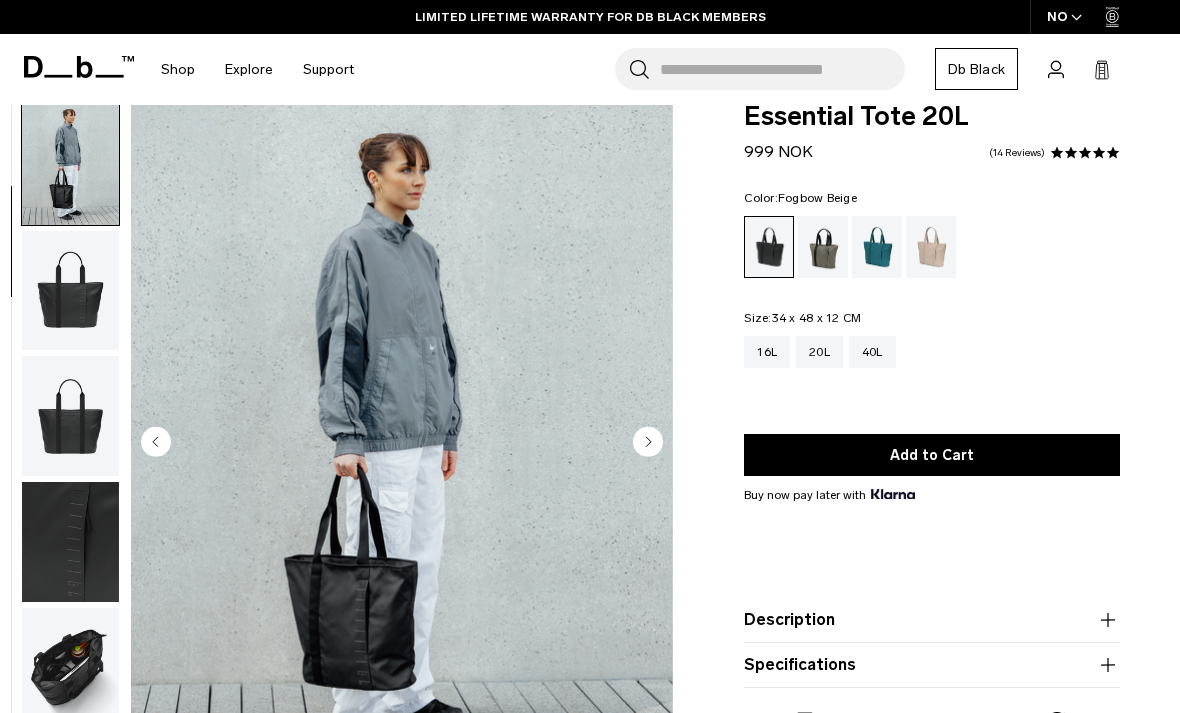 click at bounding box center [931, 247] 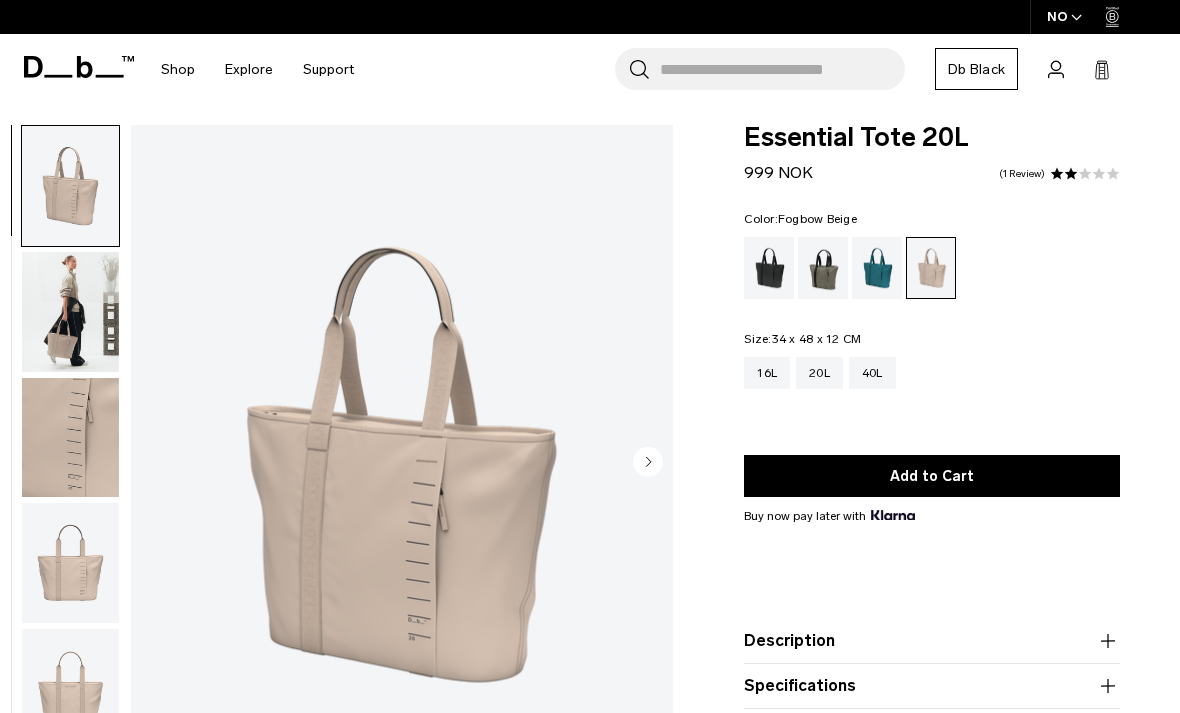 scroll, scrollTop: 10, scrollLeft: 0, axis: vertical 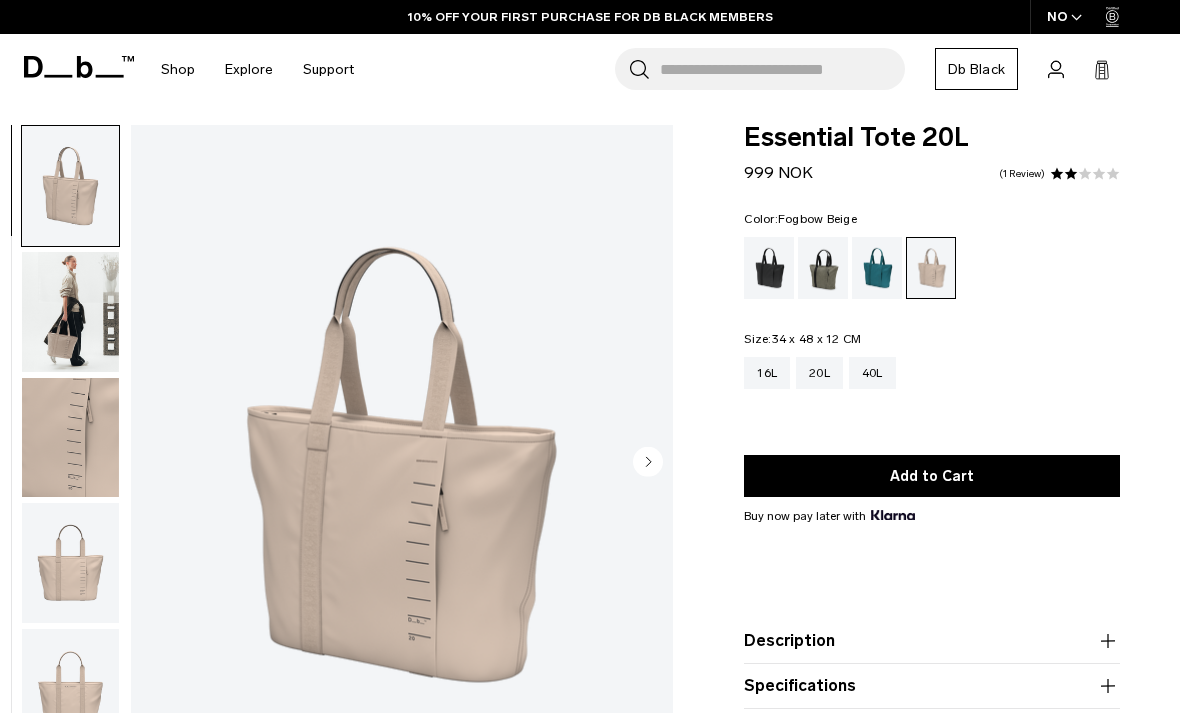 click at bounding box center (70, 312) 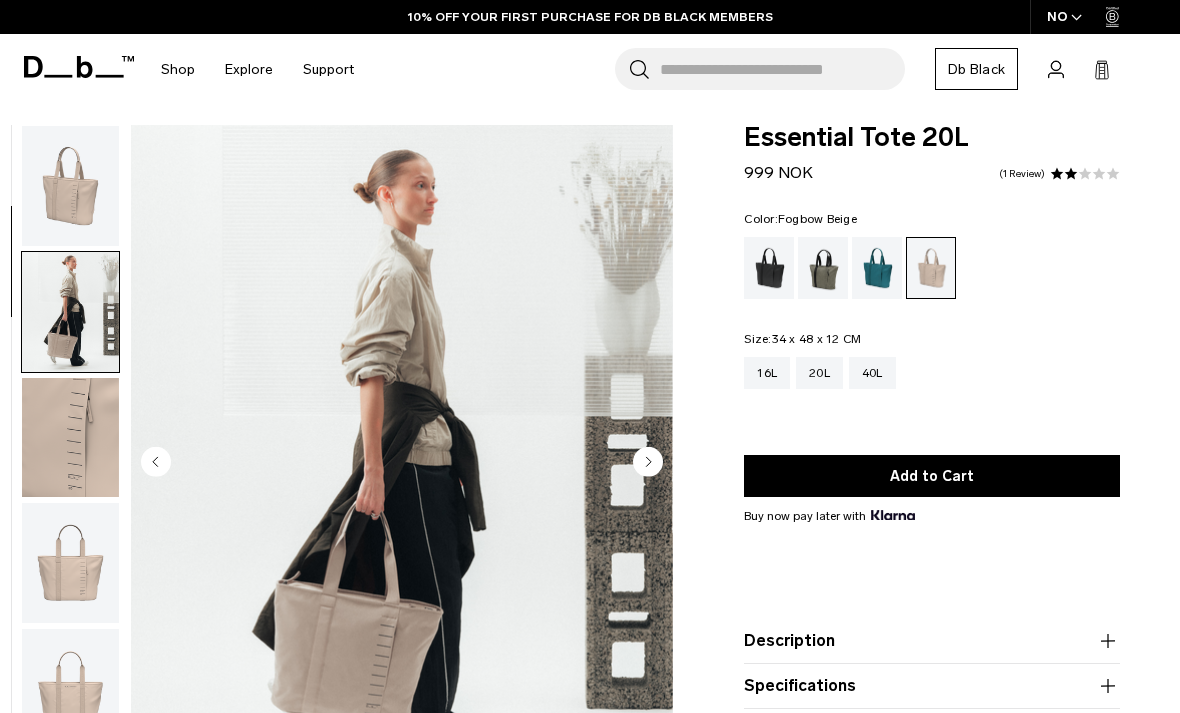 scroll, scrollTop: 64, scrollLeft: 0, axis: vertical 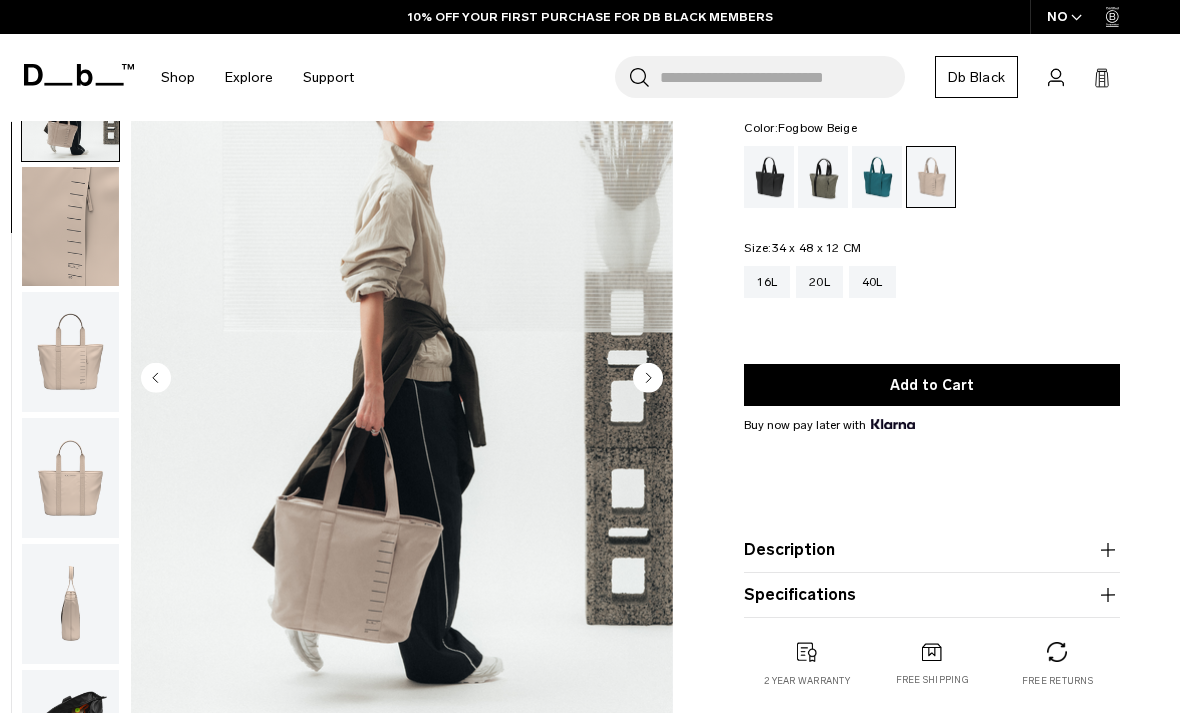 click 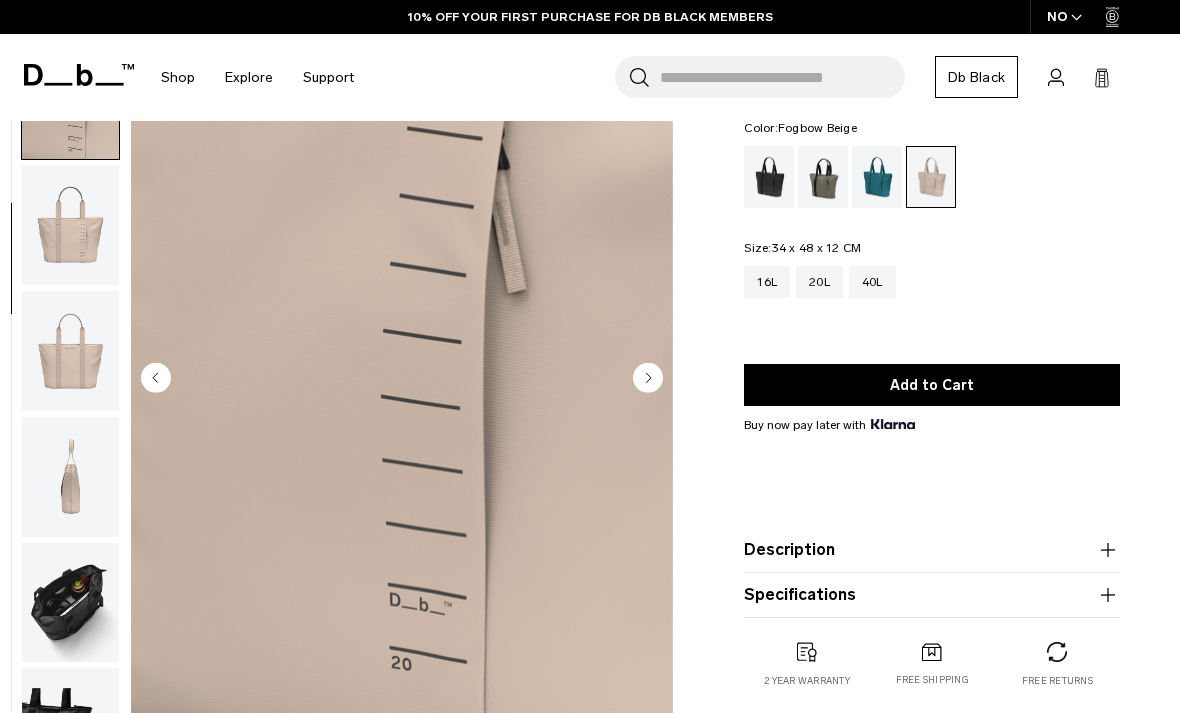 click 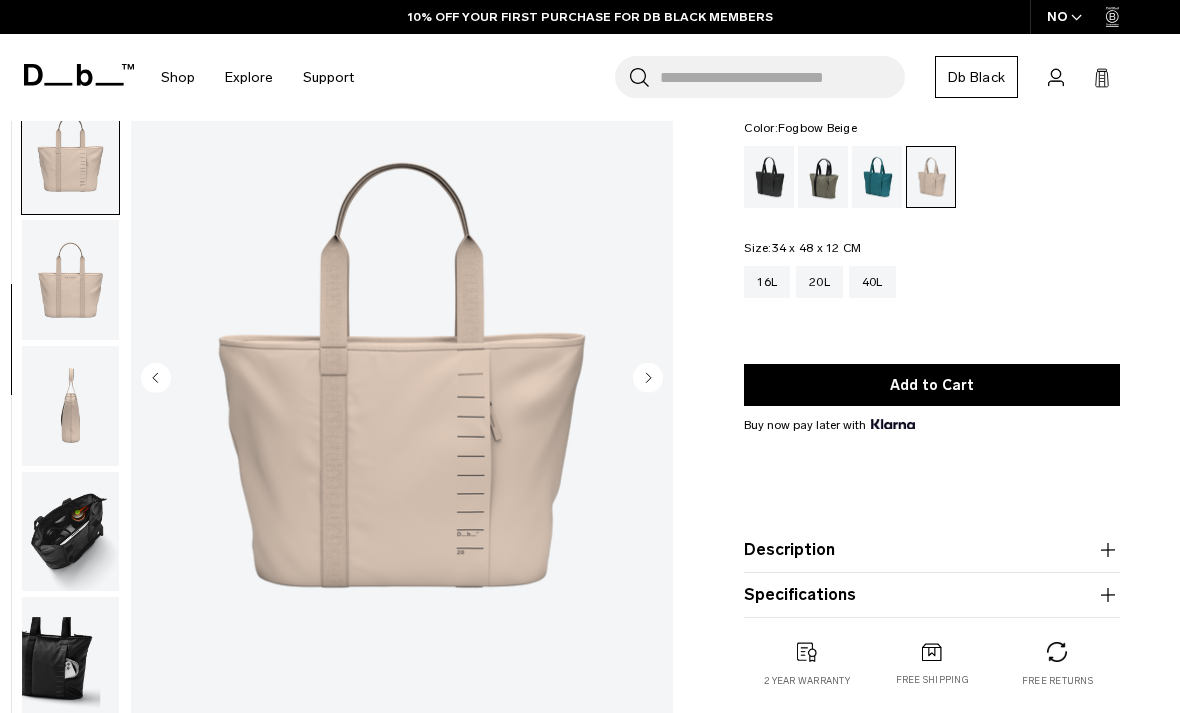 scroll, scrollTop: 337, scrollLeft: 0, axis: vertical 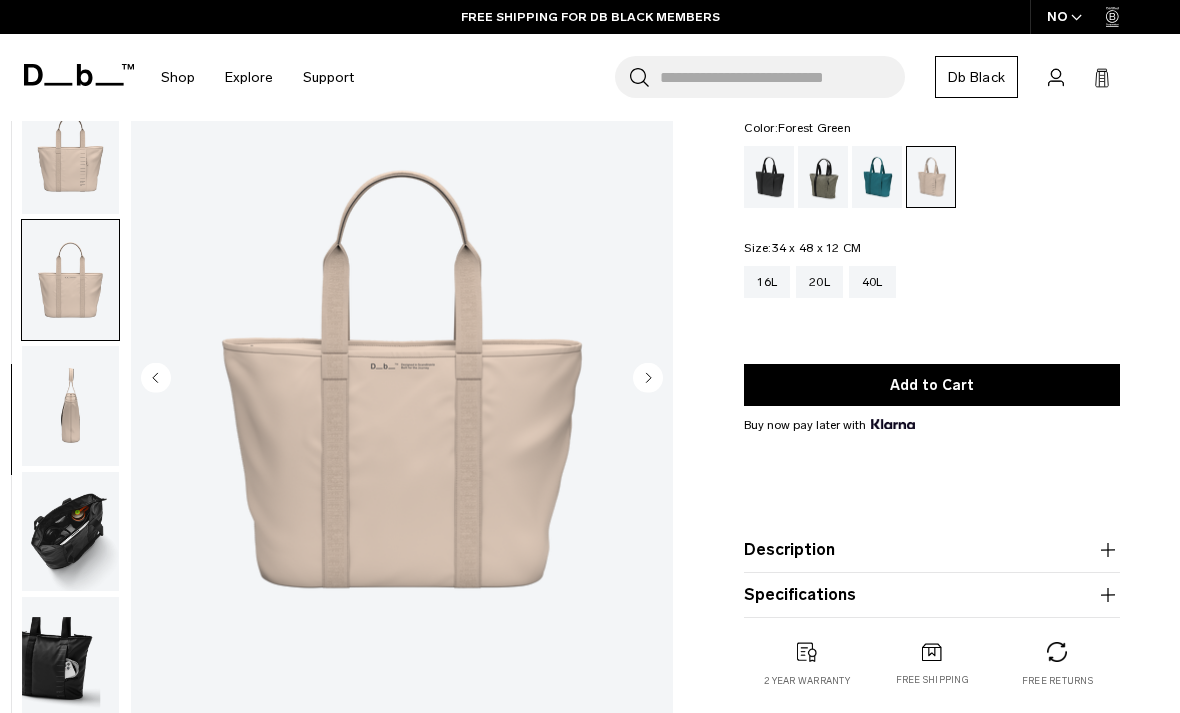 click at bounding box center [823, 177] 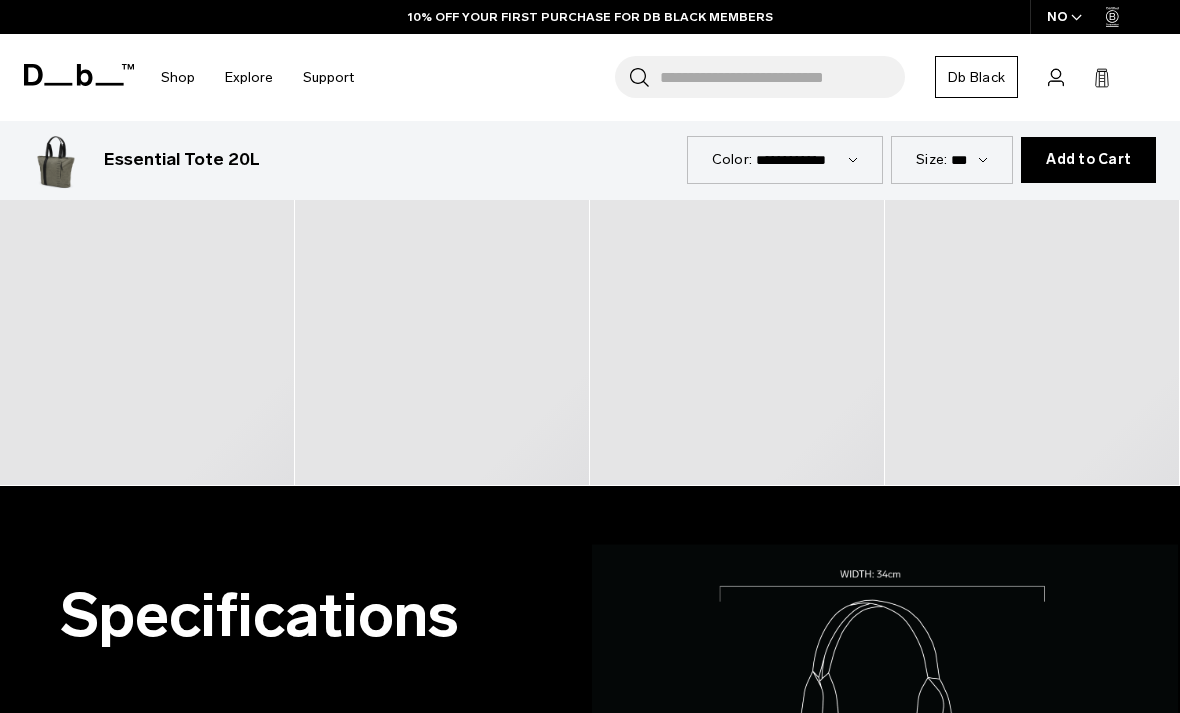 scroll, scrollTop: 1005, scrollLeft: 0, axis: vertical 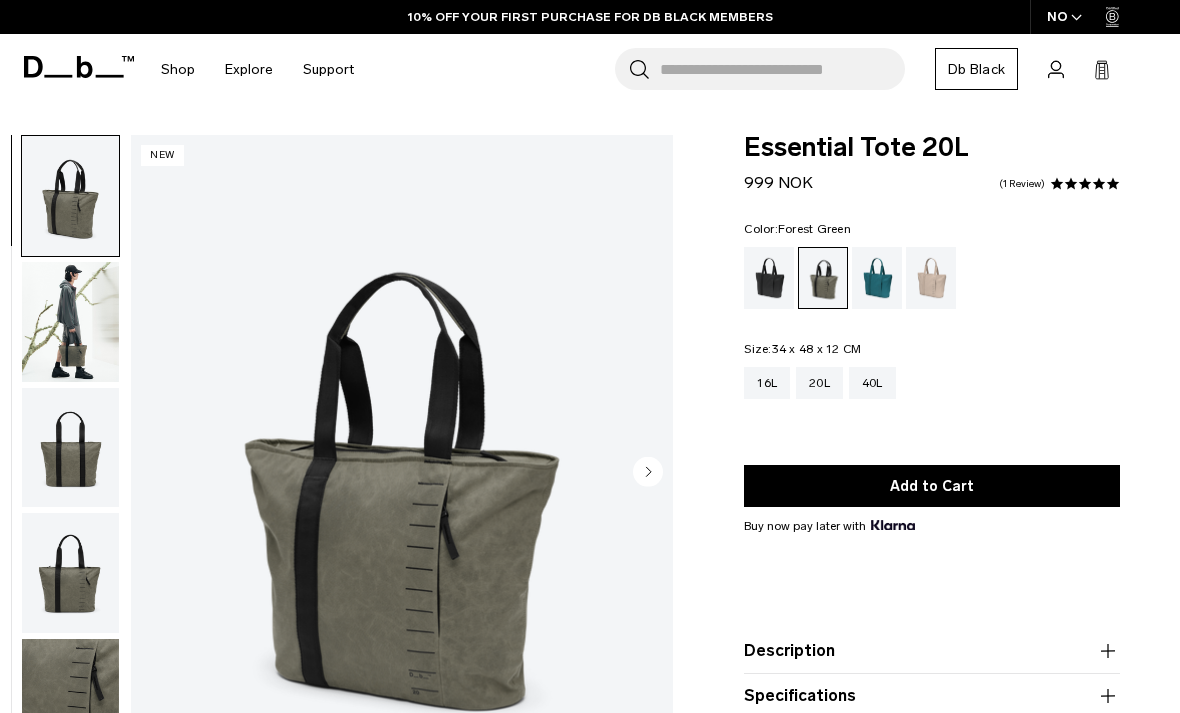 click at bounding box center (769, 278) 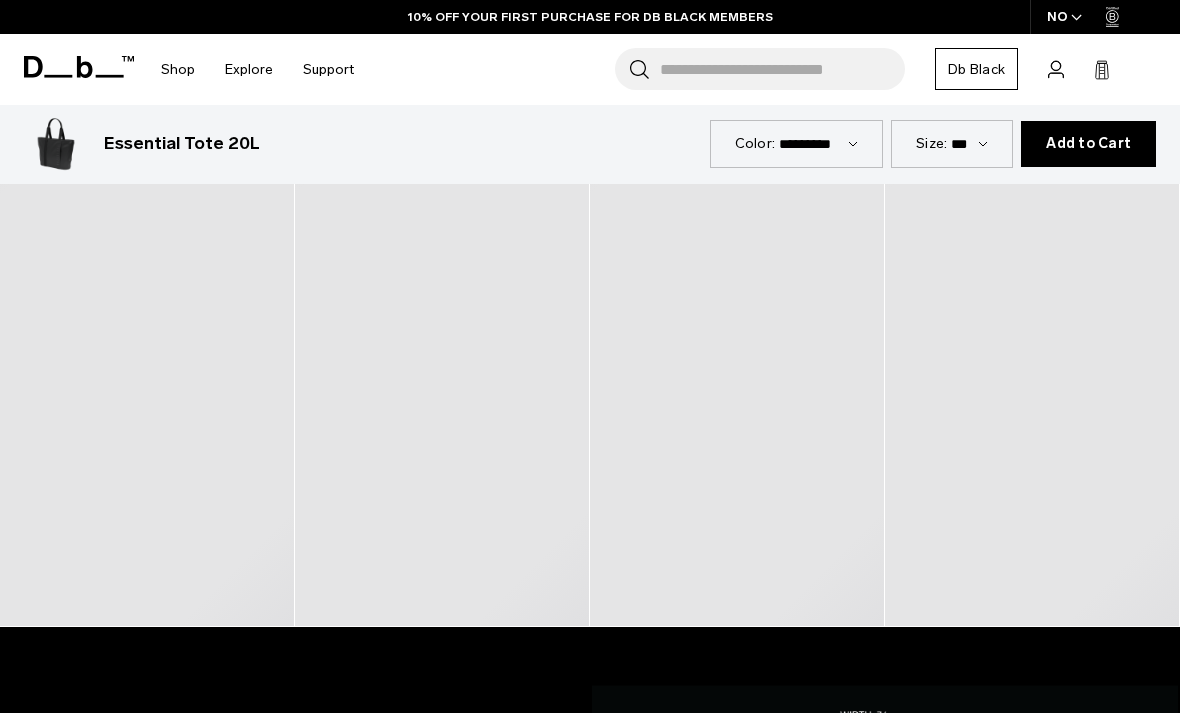scroll, scrollTop: 860, scrollLeft: 0, axis: vertical 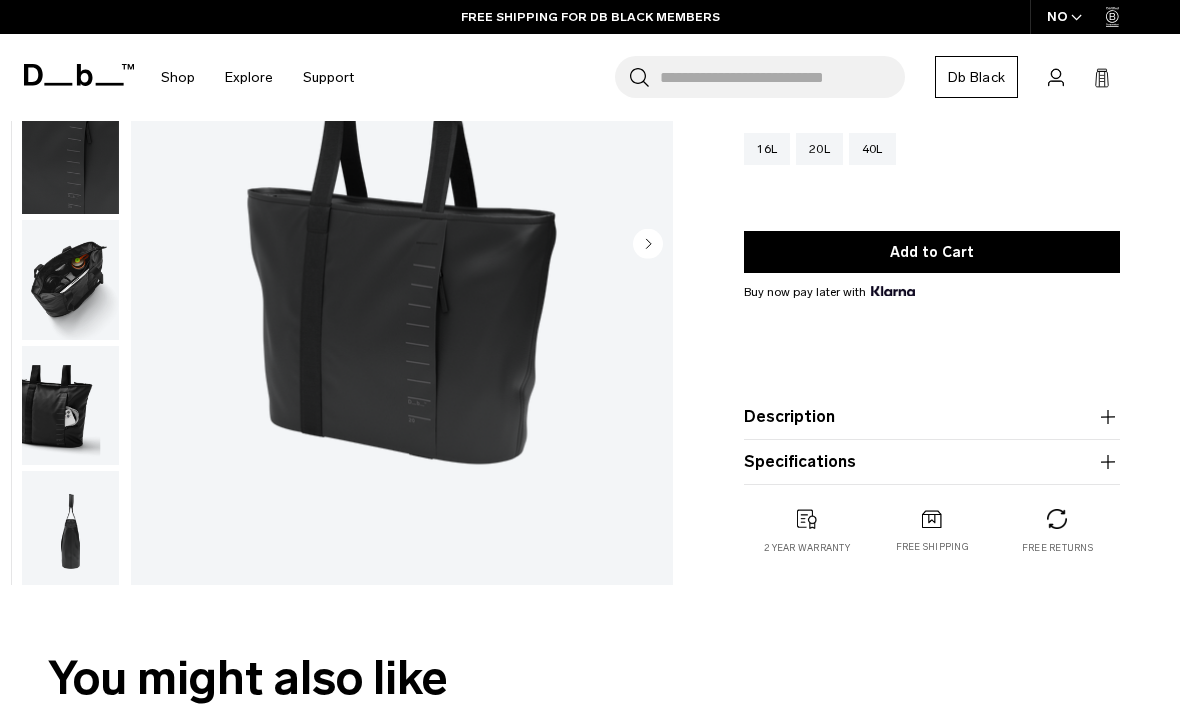 click at bounding box center [70, 280] 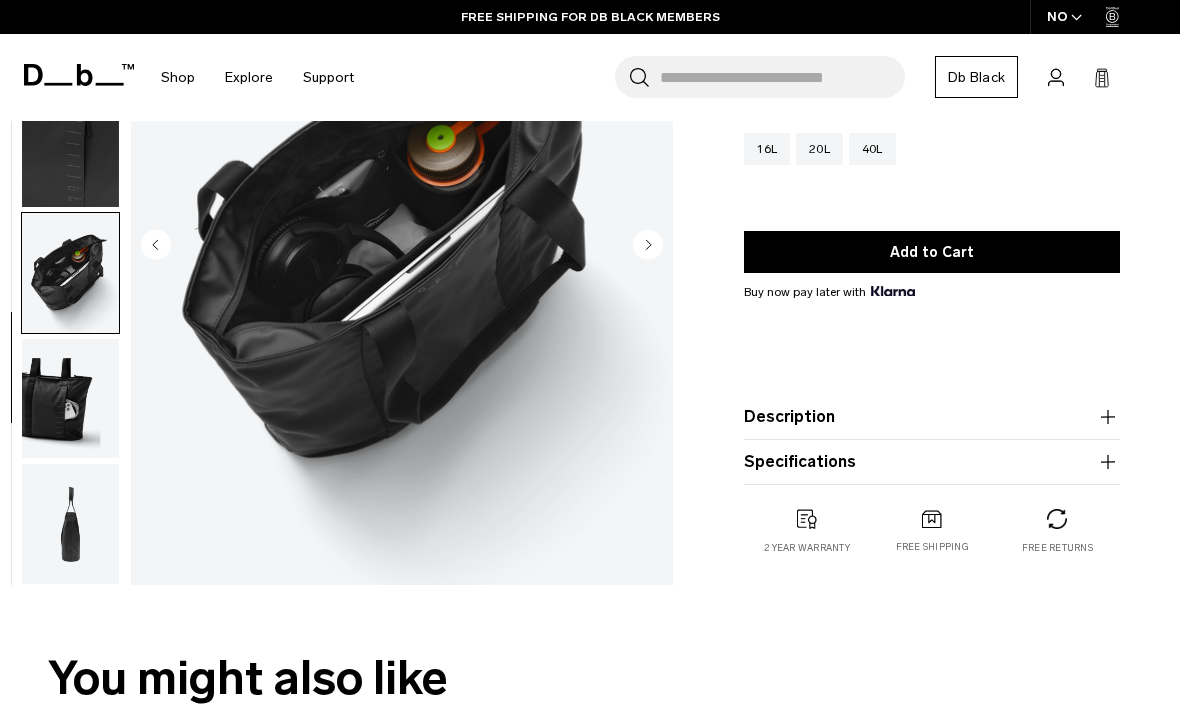 scroll, scrollTop: 336, scrollLeft: 0, axis: vertical 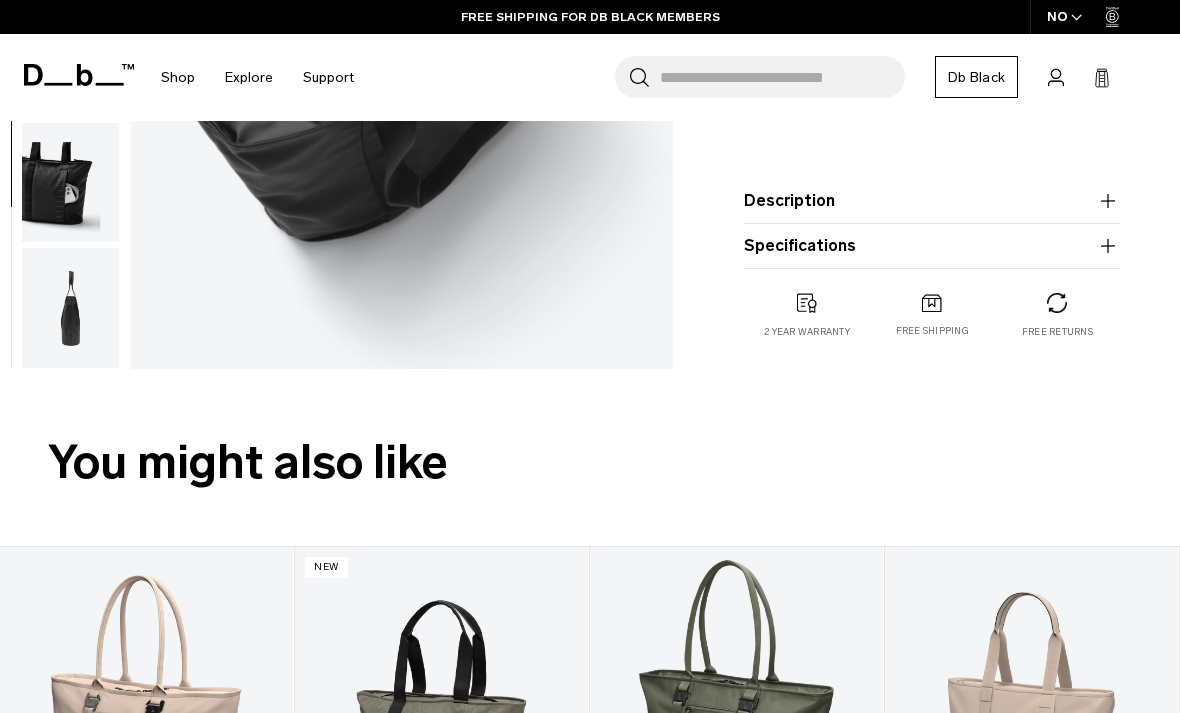 click on "Description" at bounding box center [932, 201] 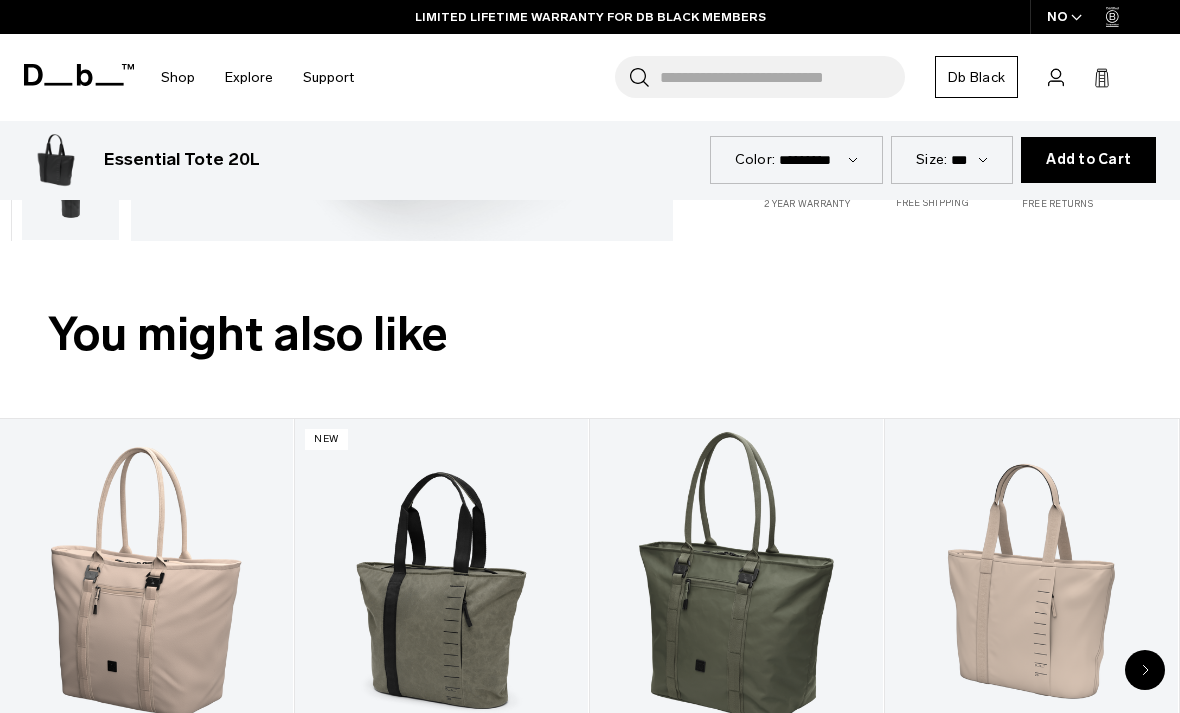 scroll, scrollTop: 643, scrollLeft: 0, axis: vertical 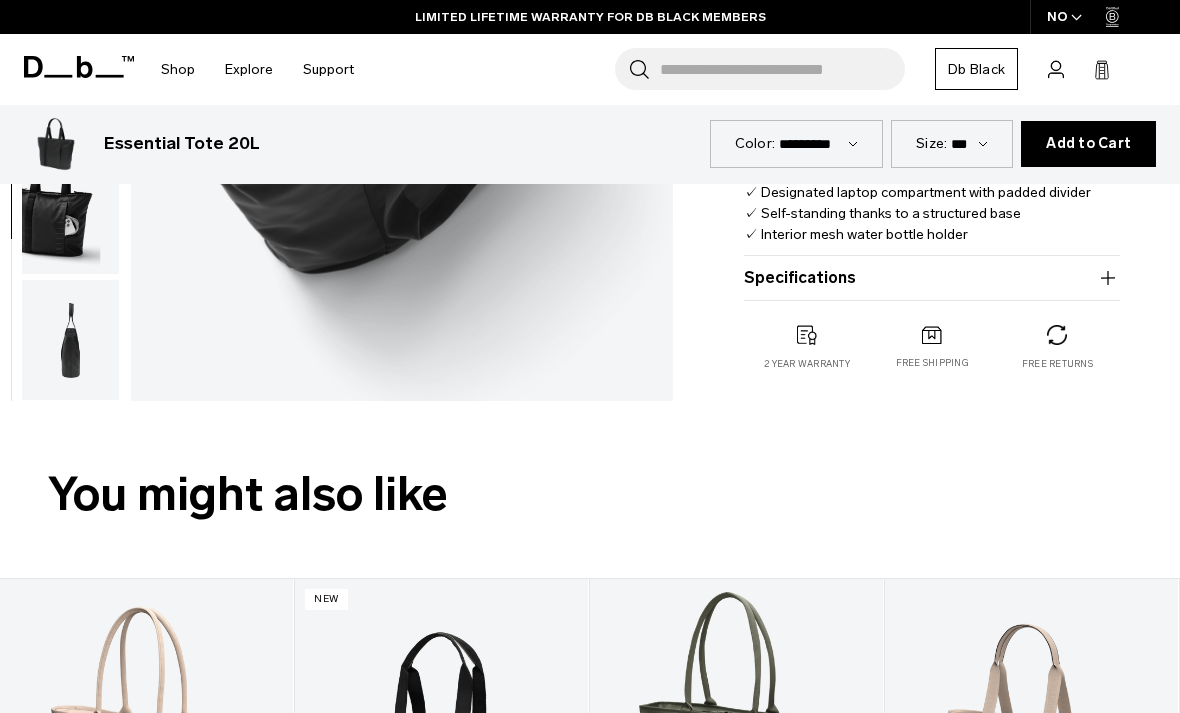 click 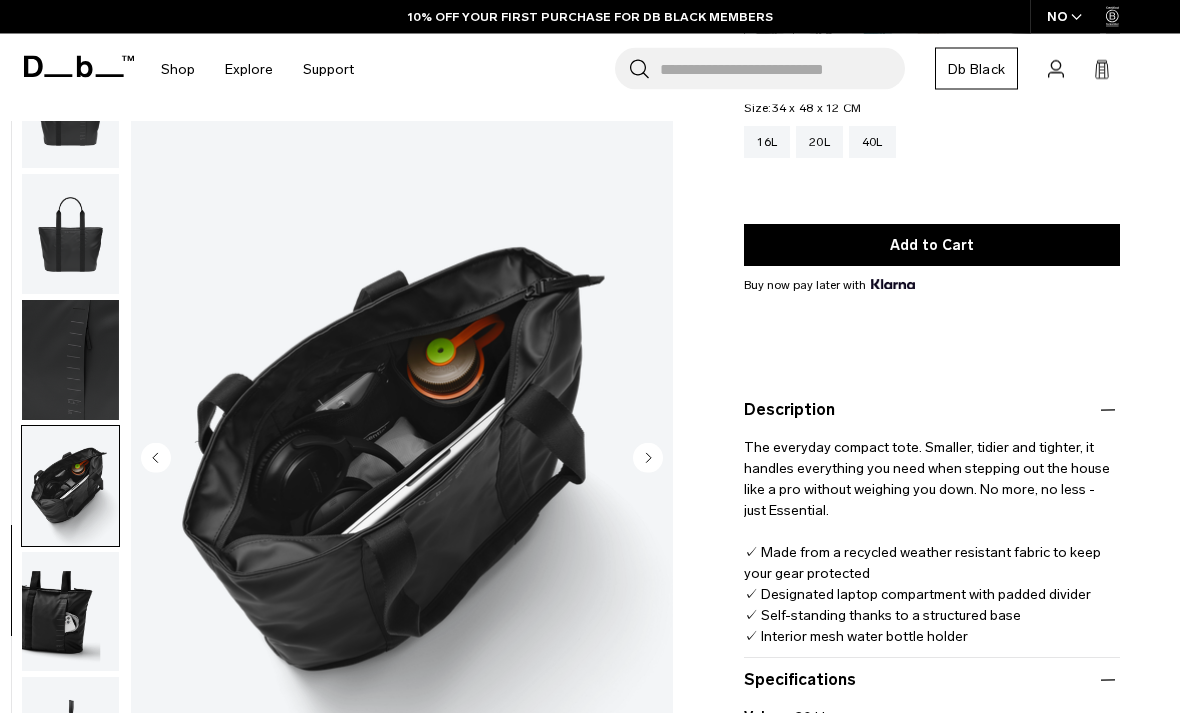 scroll, scrollTop: 241, scrollLeft: 0, axis: vertical 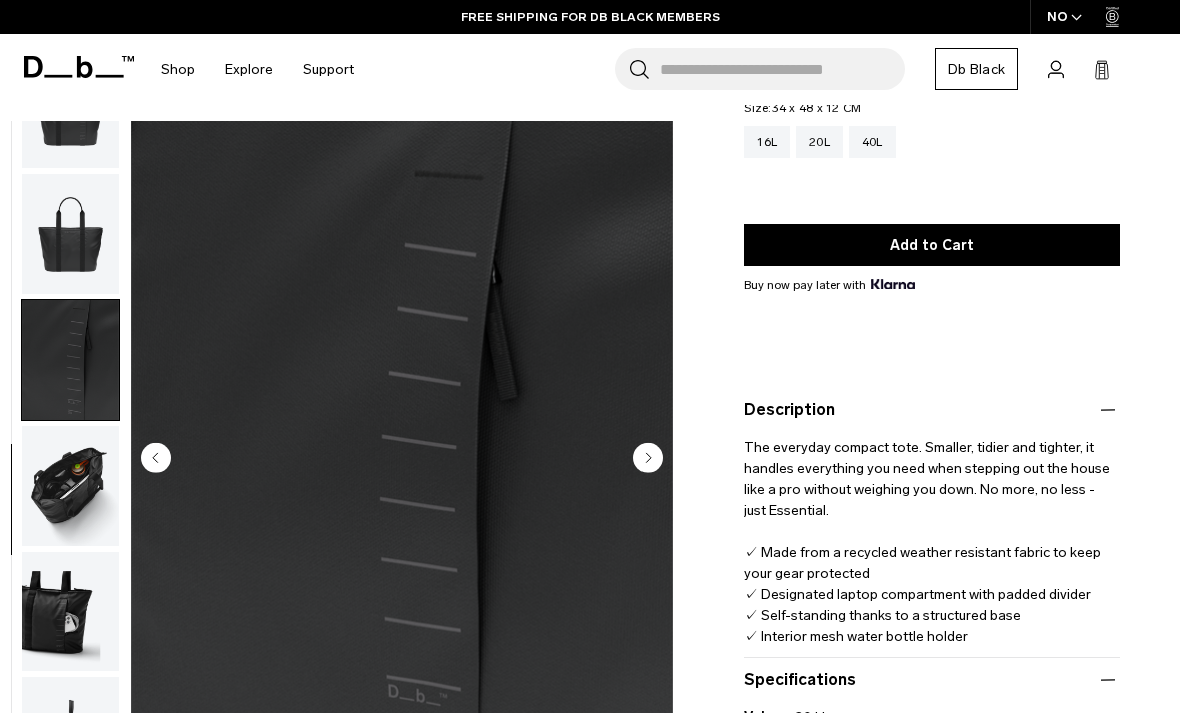 click at bounding box center (402, 459) 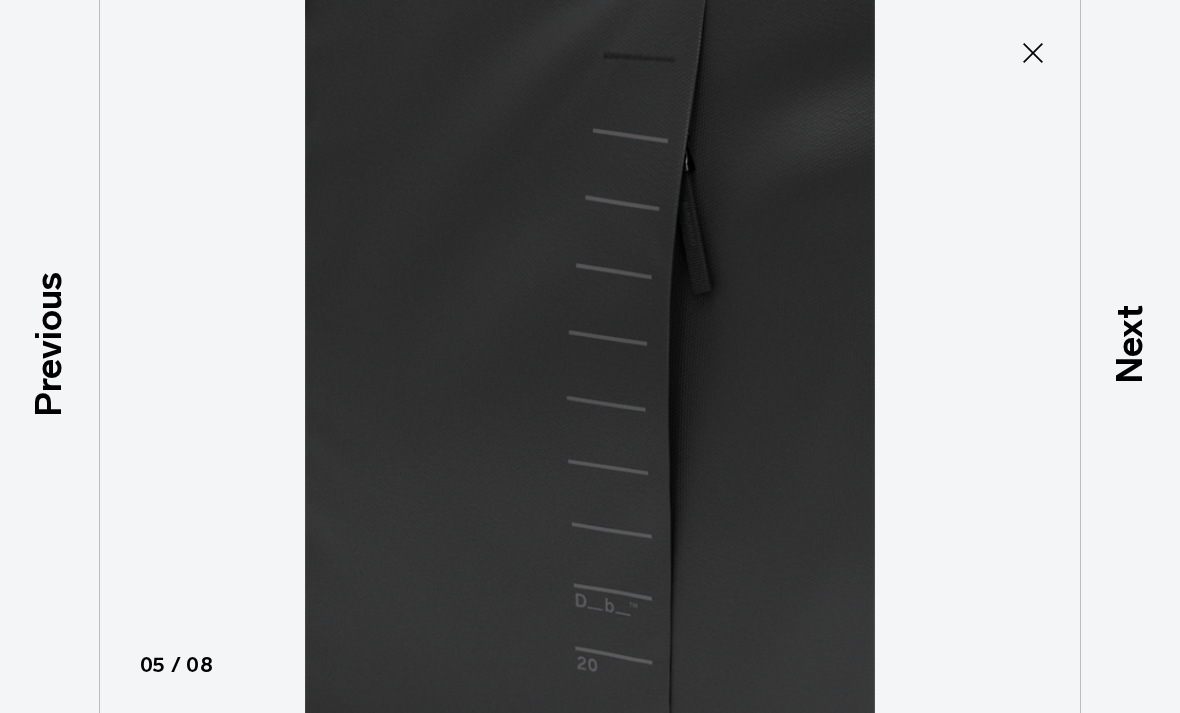 click 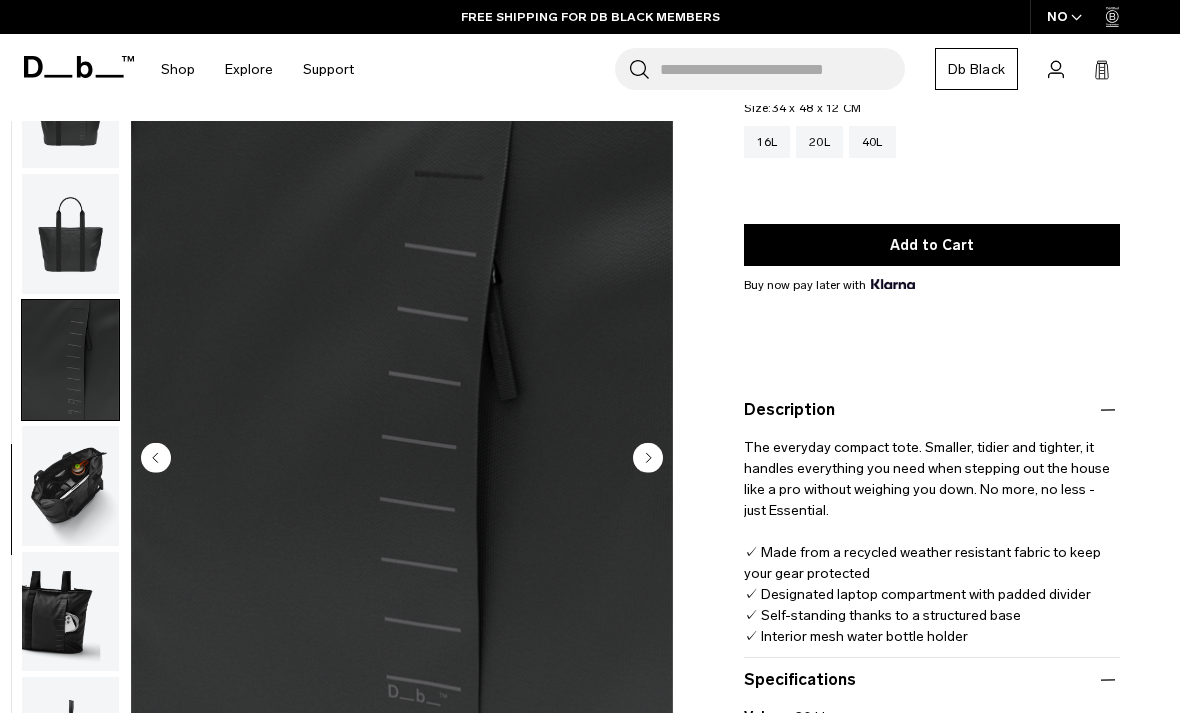 scroll, scrollTop: 301, scrollLeft: 0, axis: vertical 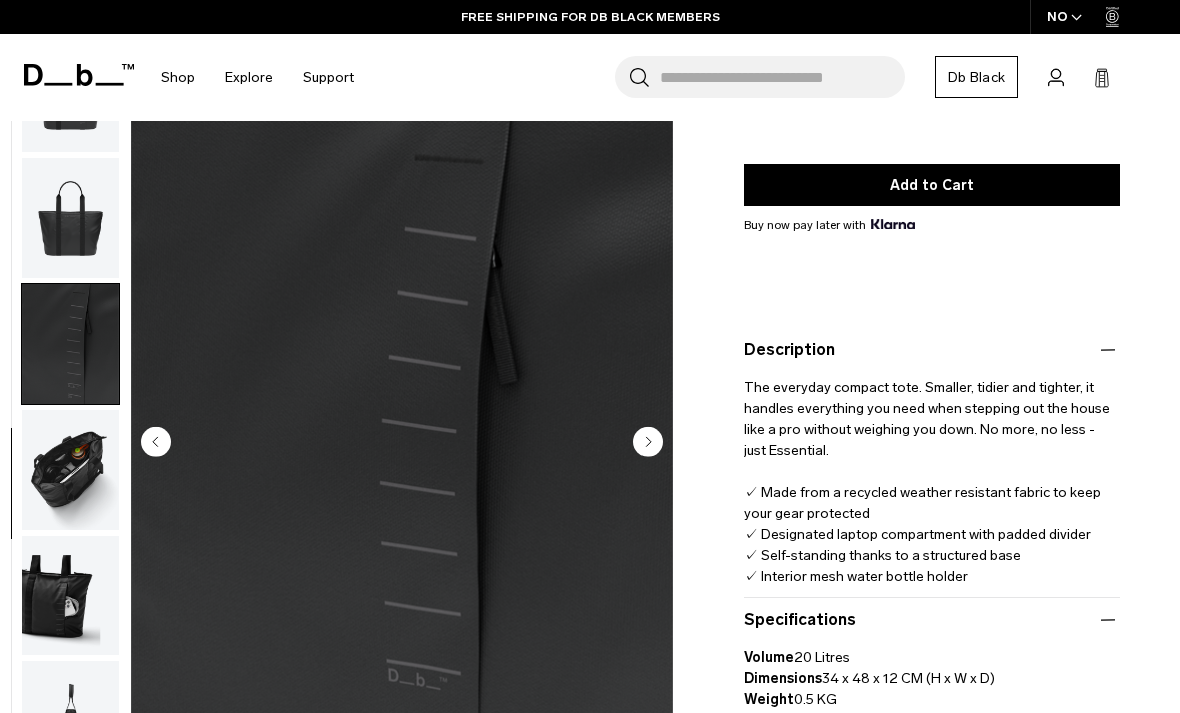 click at bounding box center [70, 596] 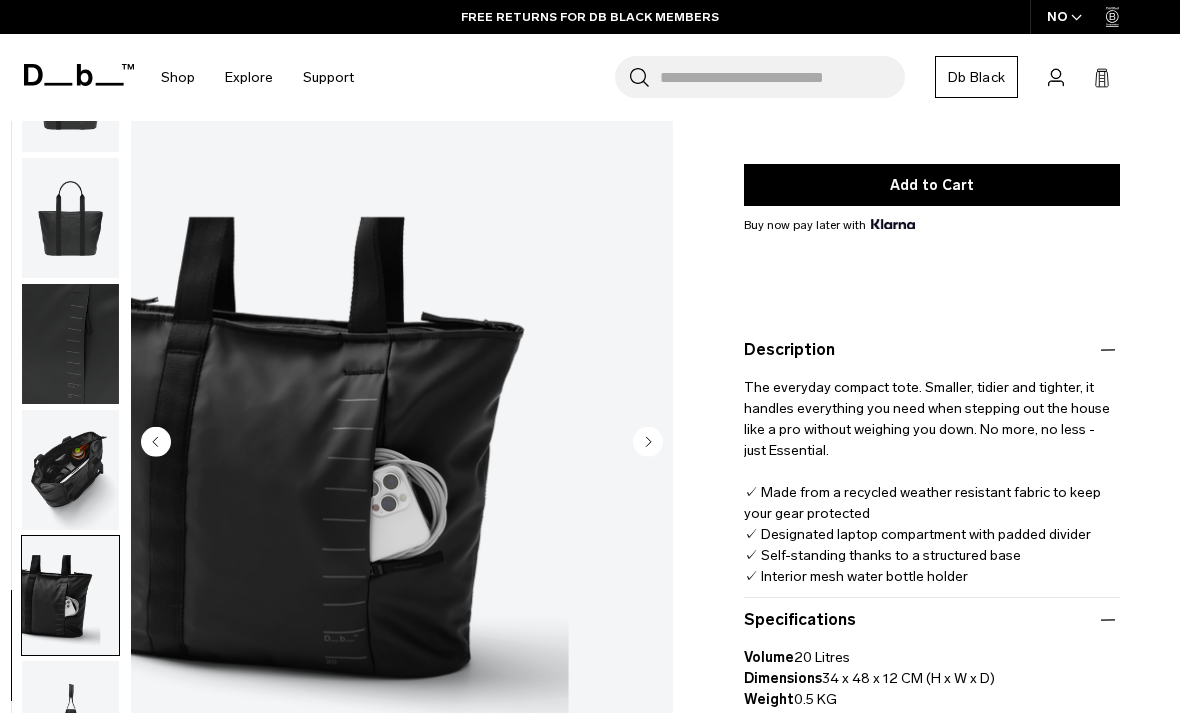 click at bounding box center [70, 470] 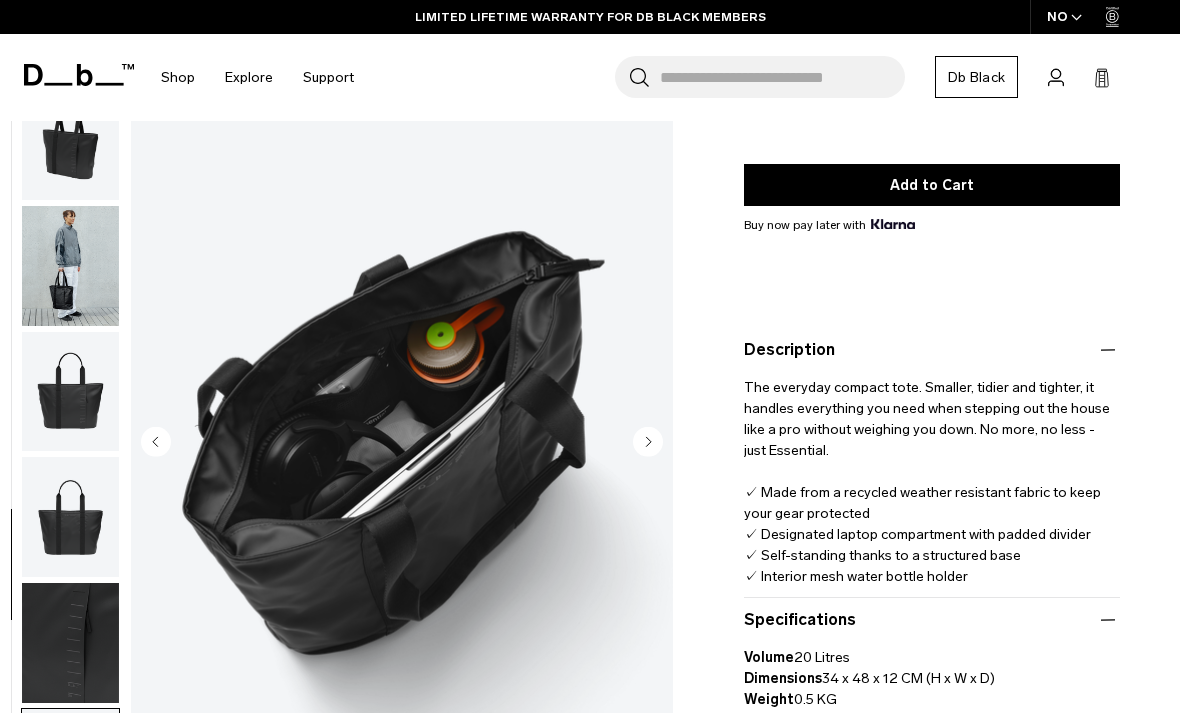 scroll, scrollTop: 6, scrollLeft: 0, axis: vertical 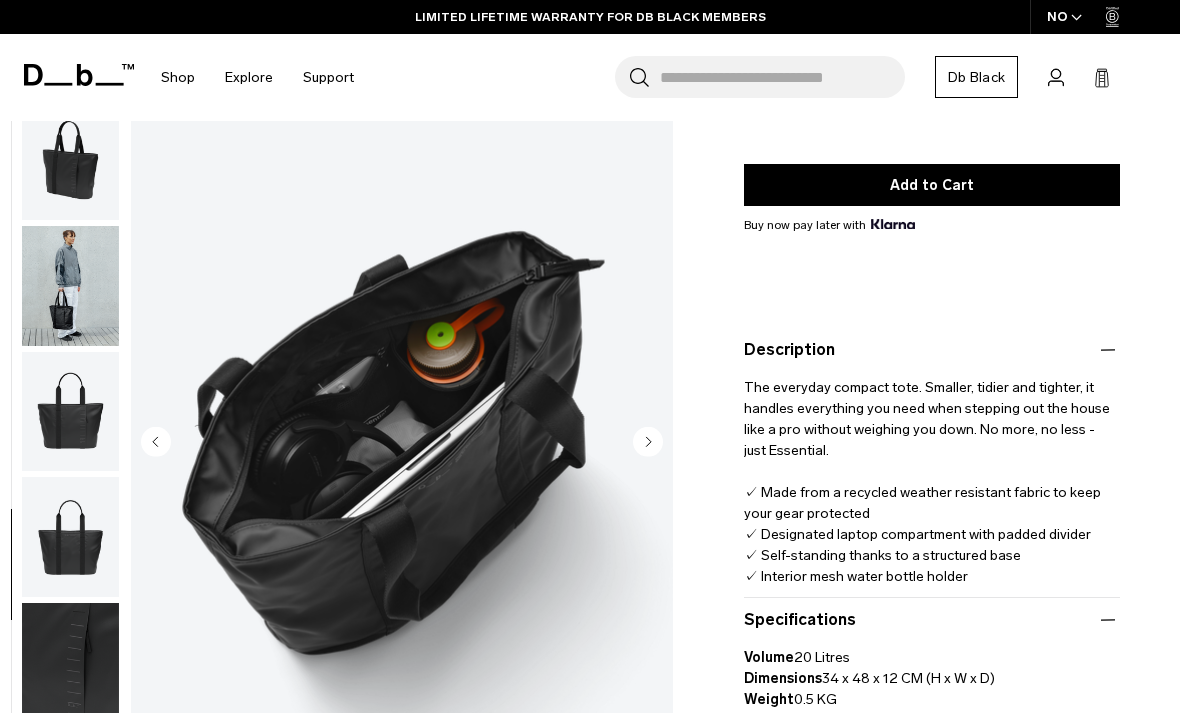 click at bounding box center [70, 286] 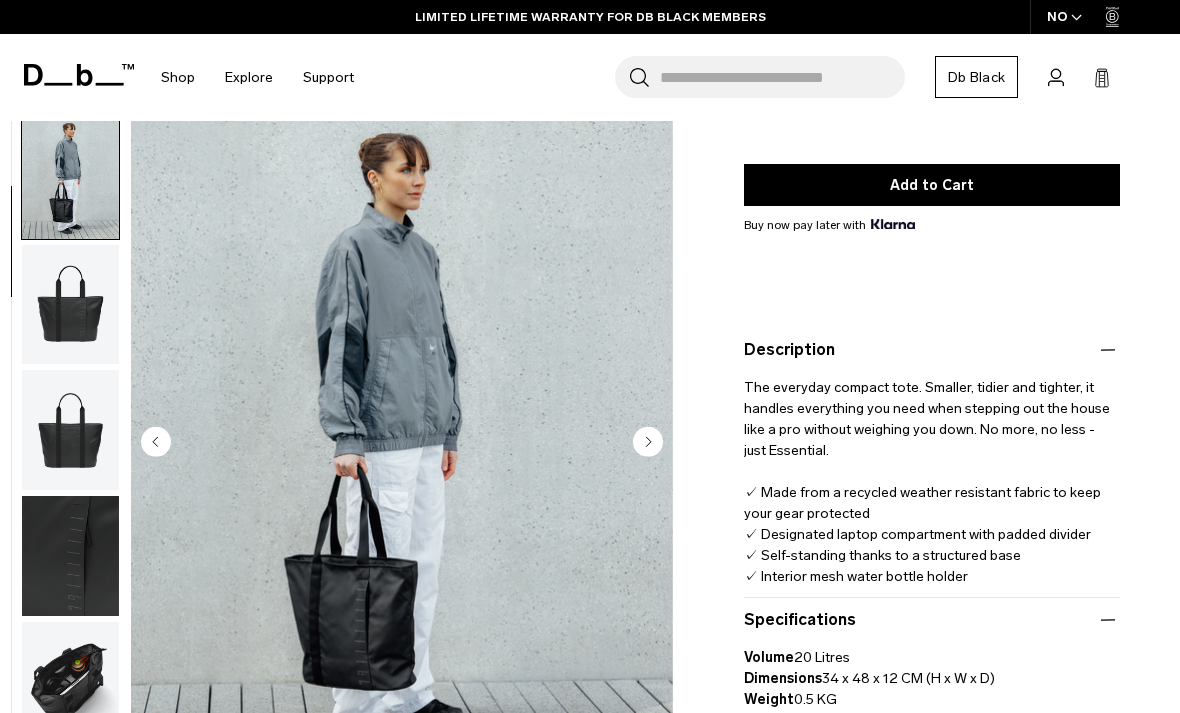 scroll, scrollTop: 127, scrollLeft: 0, axis: vertical 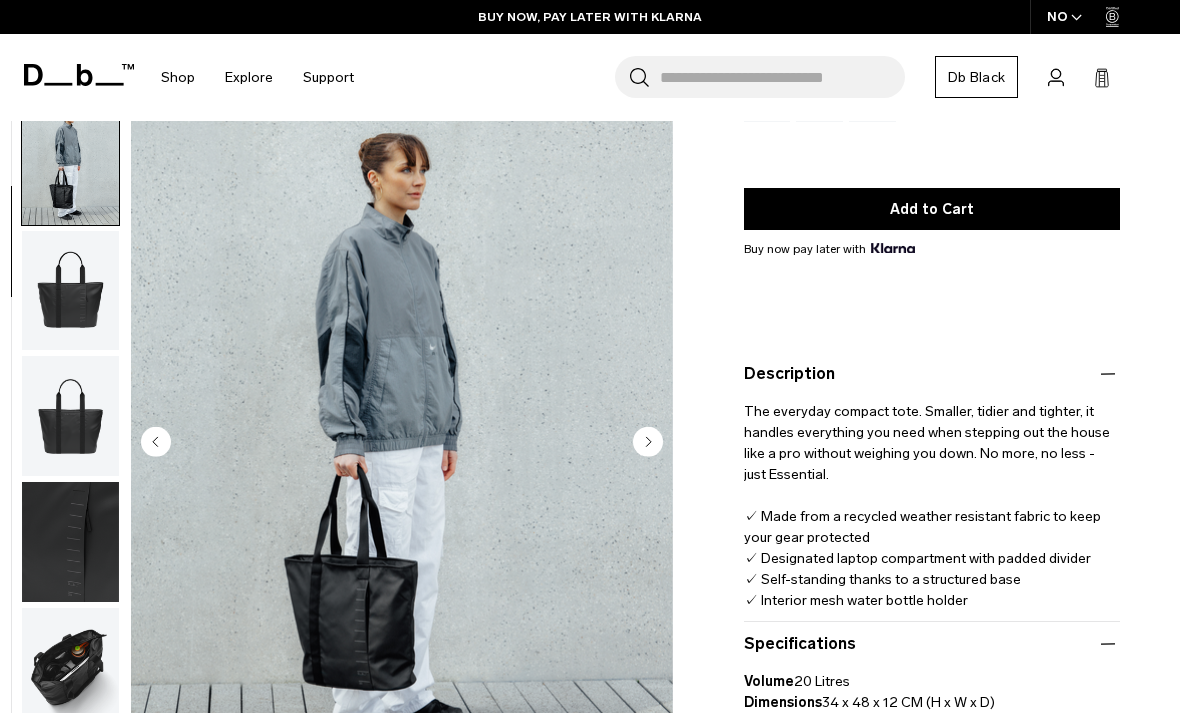 click at bounding box center (70, 668) 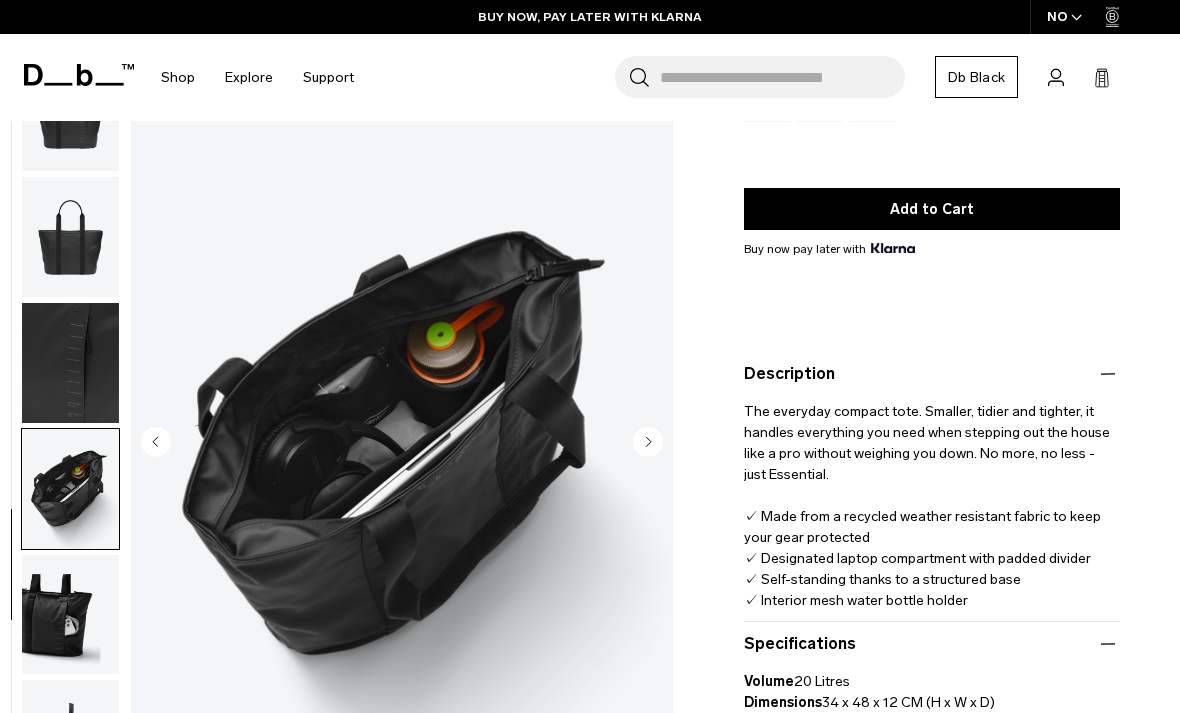 scroll, scrollTop: 337, scrollLeft: 0, axis: vertical 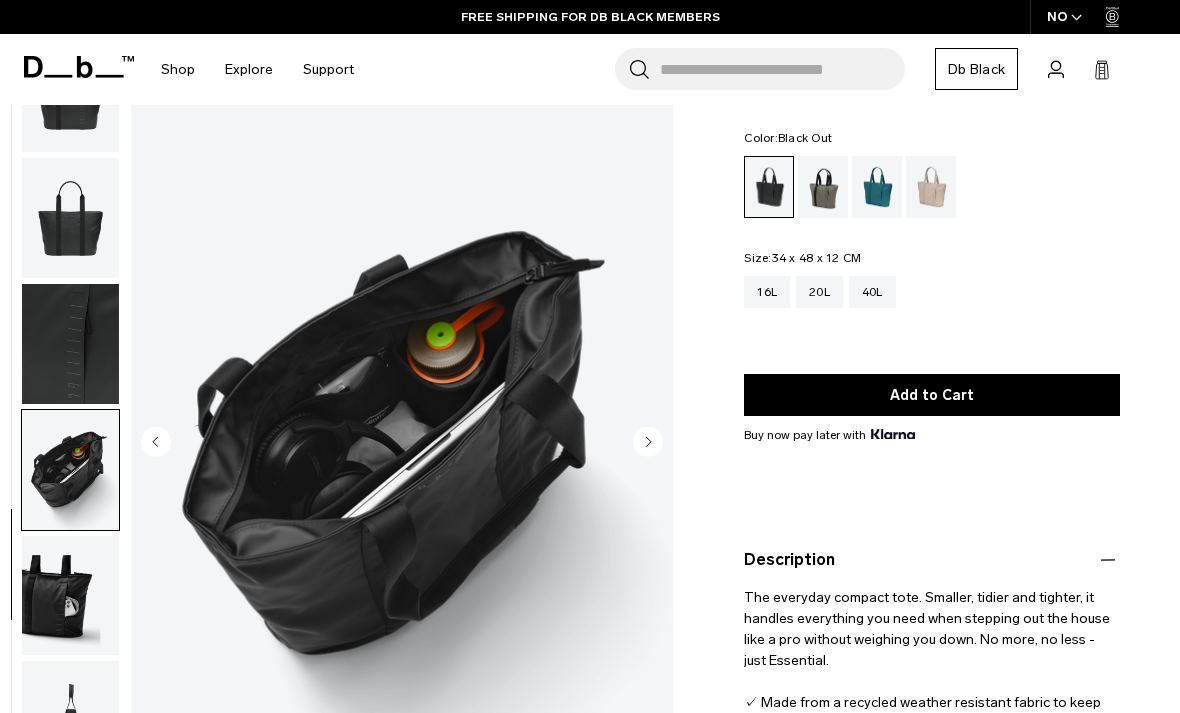 click at bounding box center (70, 721) 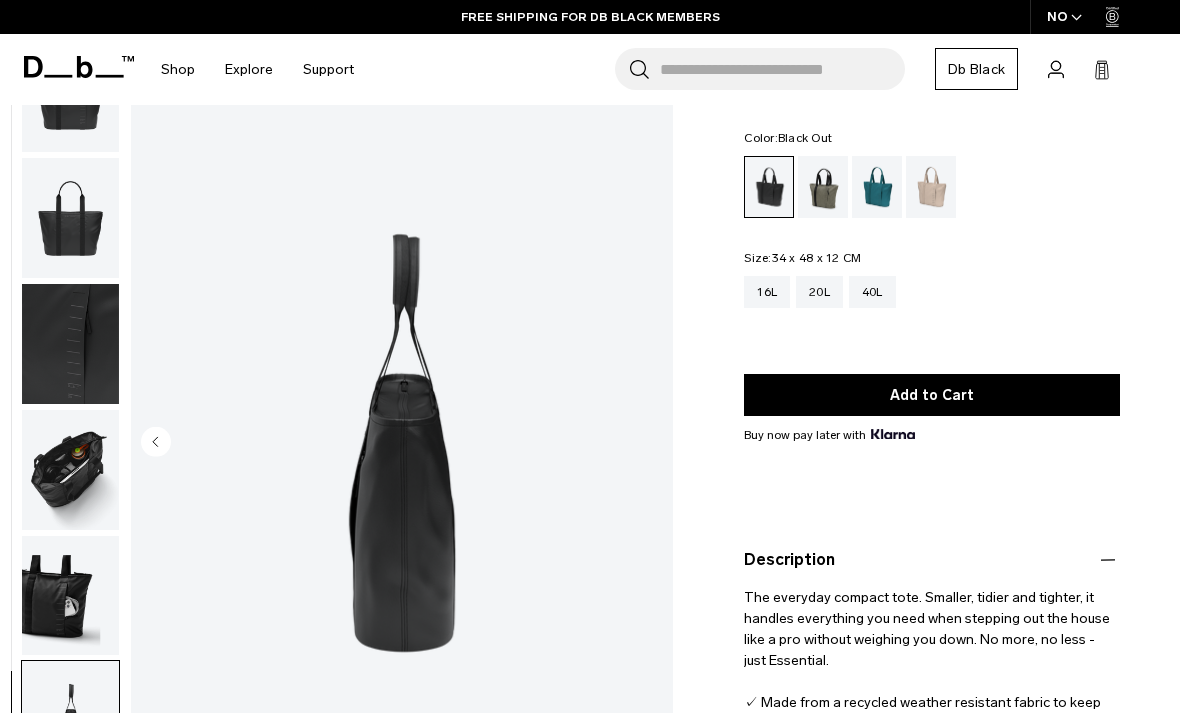 scroll, scrollTop: 0, scrollLeft: 0, axis: both 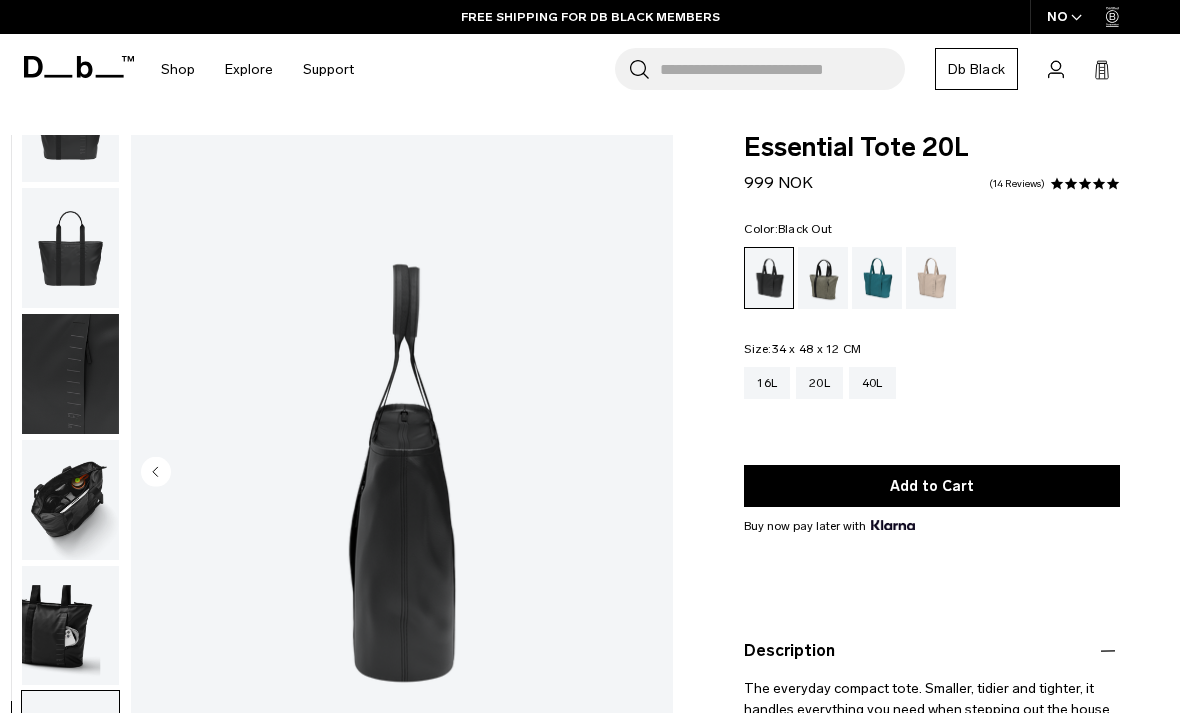 click at bounding box center (70, 248) 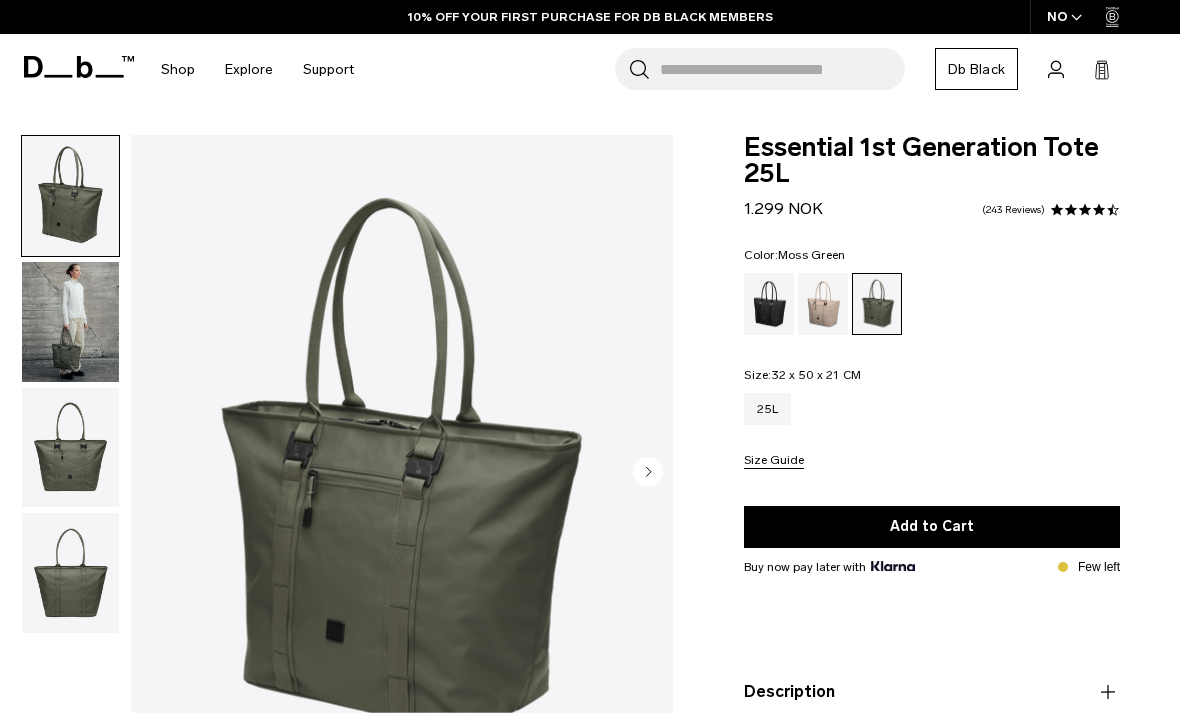scroll, scrollTop: 0, scrollLeft: 0, axis: both 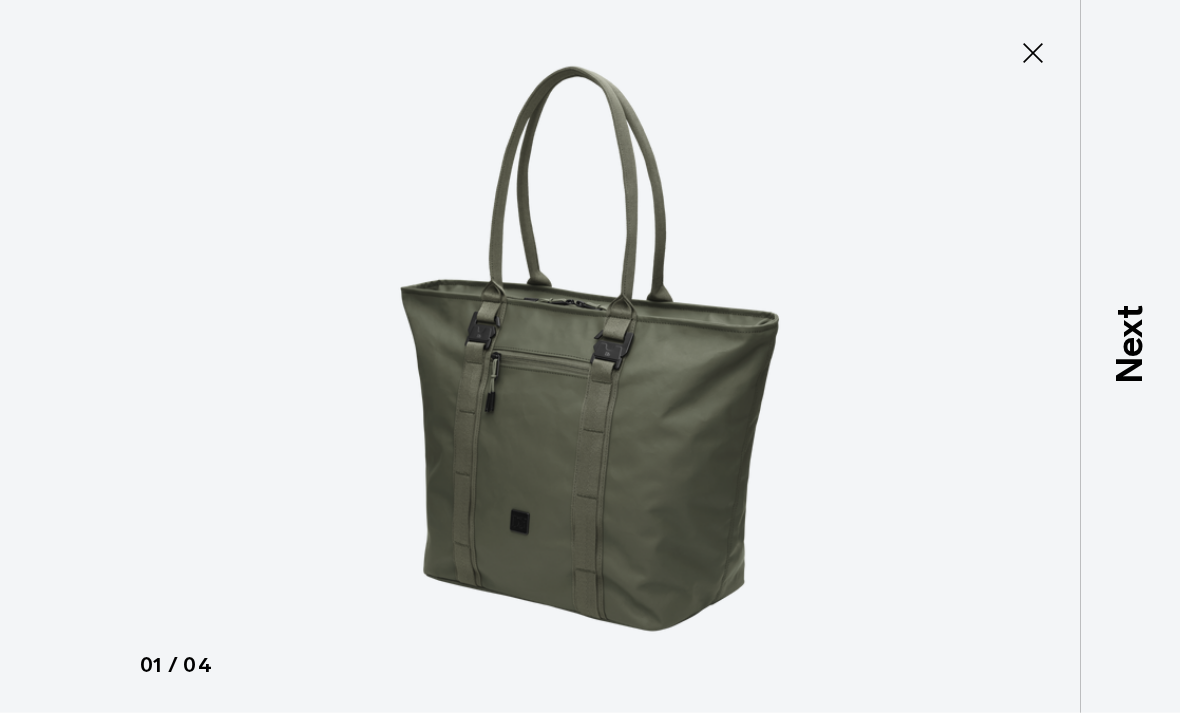 click on "Next" at bounding box center [1130, 356] 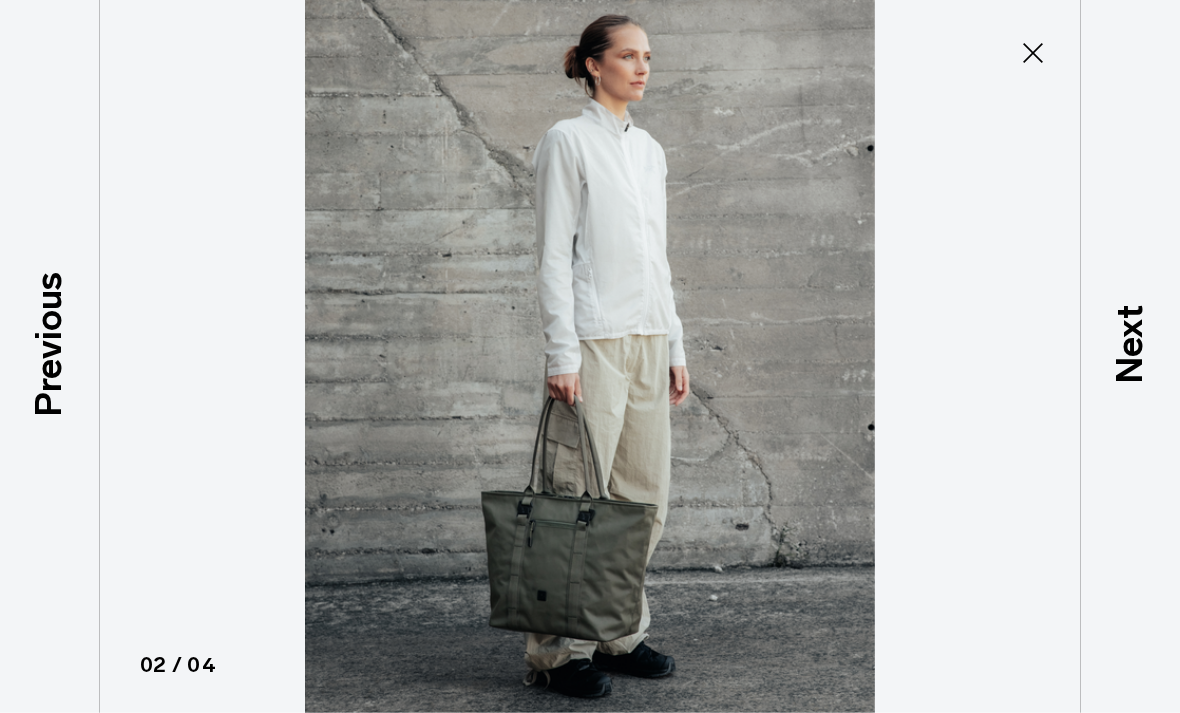 click 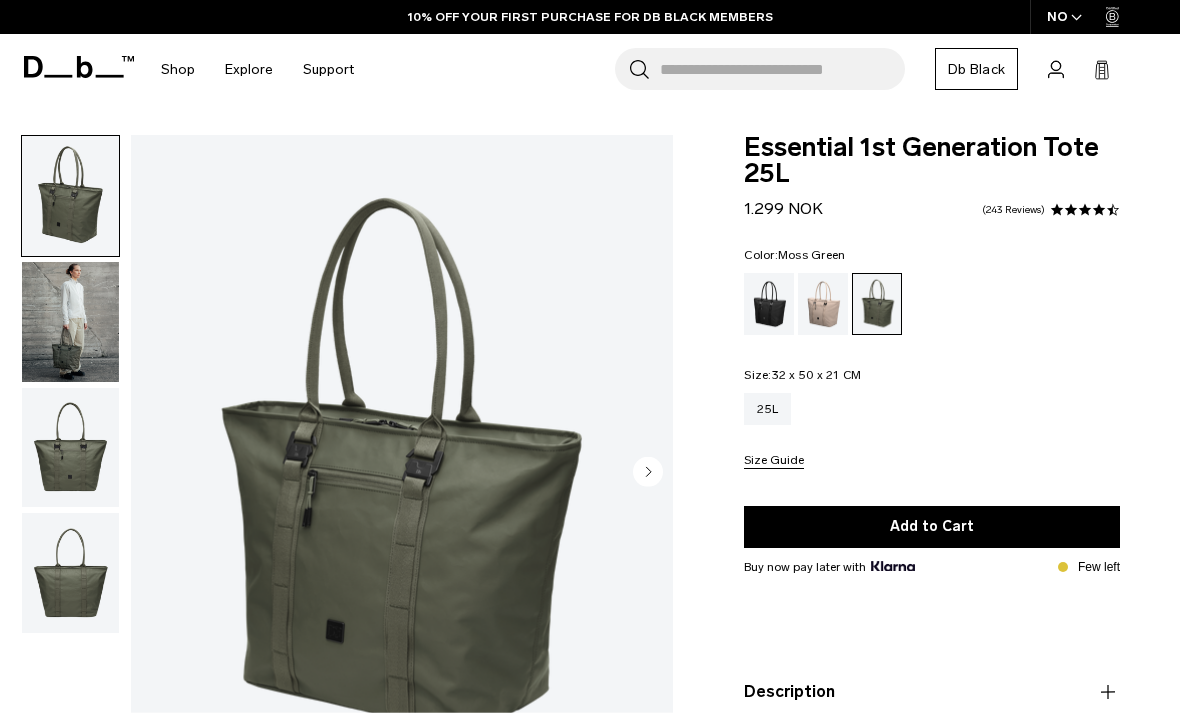 click at bounding box center [769, 304] 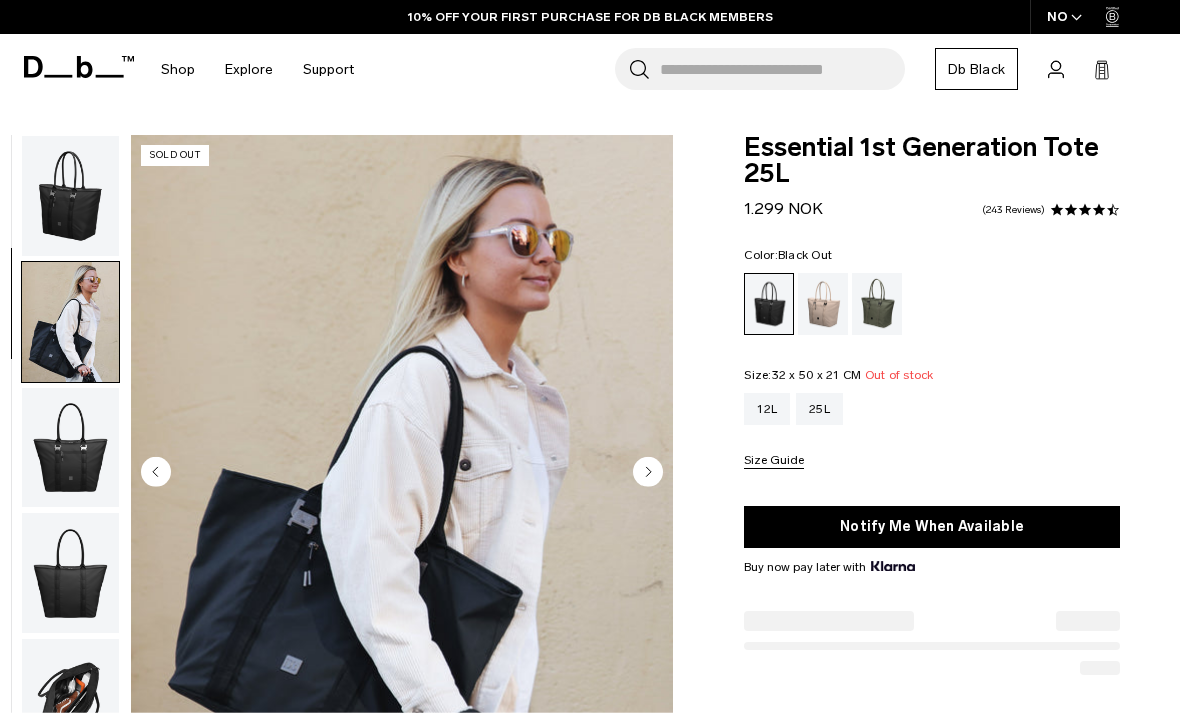 scroll, scrollTop: 49, scrollLeft: 0, axis: vertical 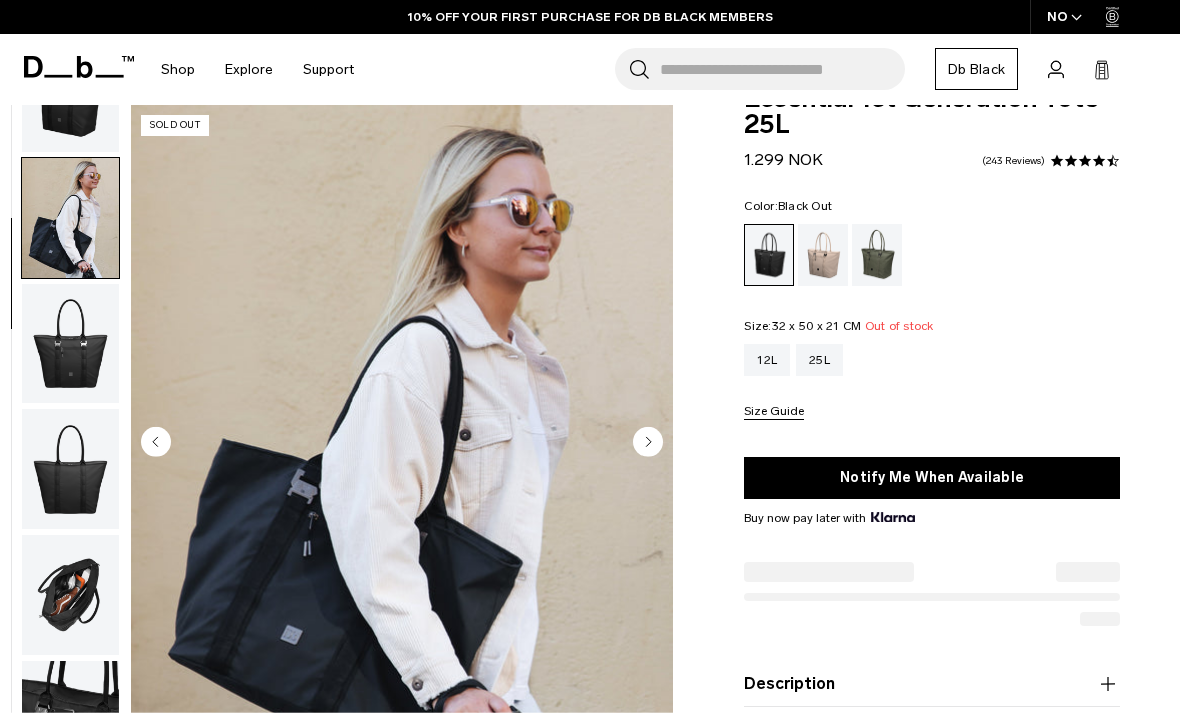 click 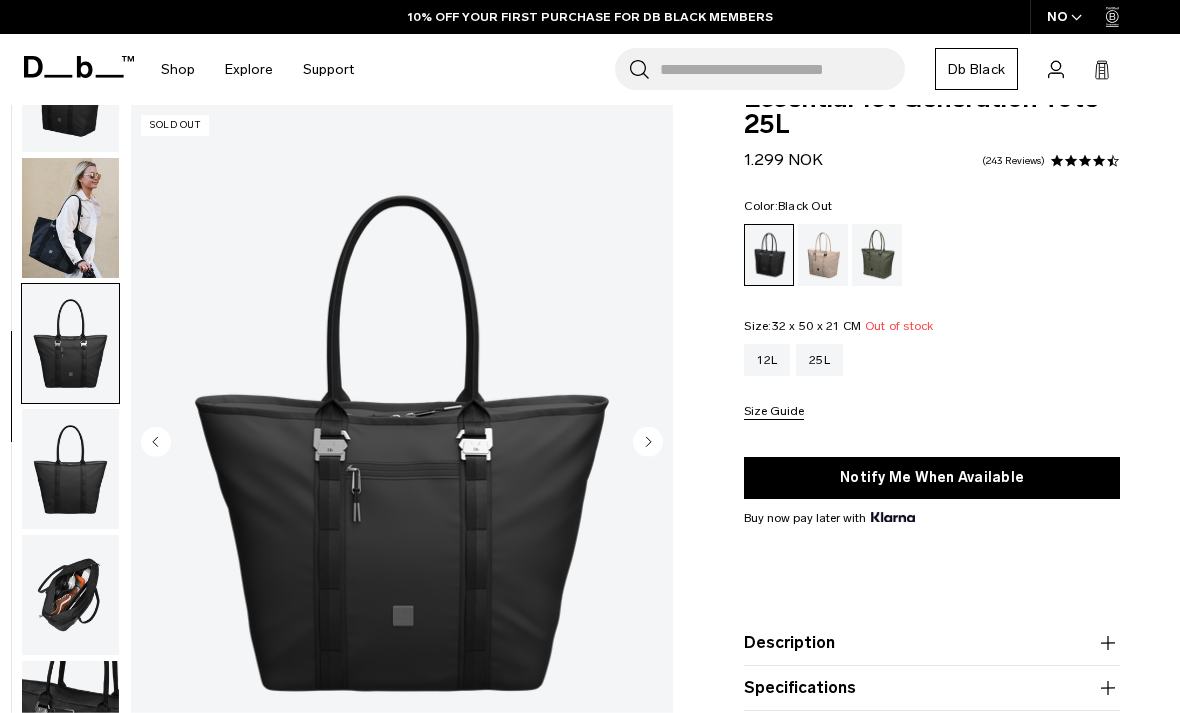 scroll, scrollTop: 49, scrollLeft: 0, axis: vertical 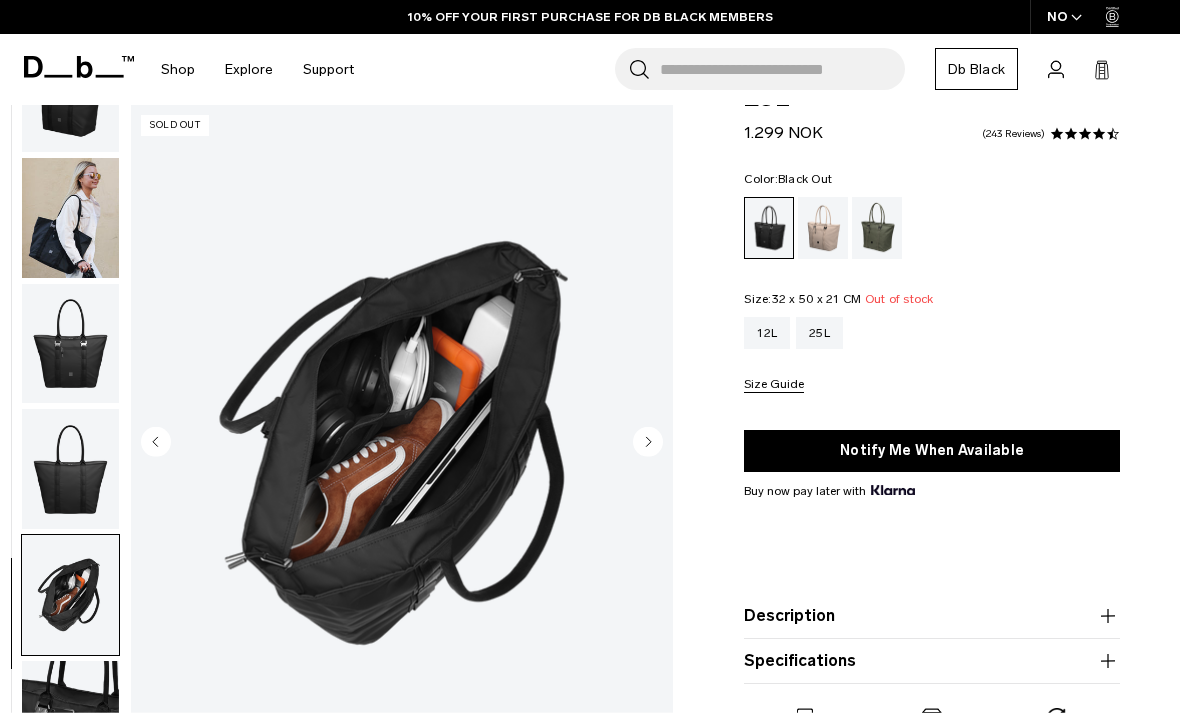 click at bounding box center (70, 218) 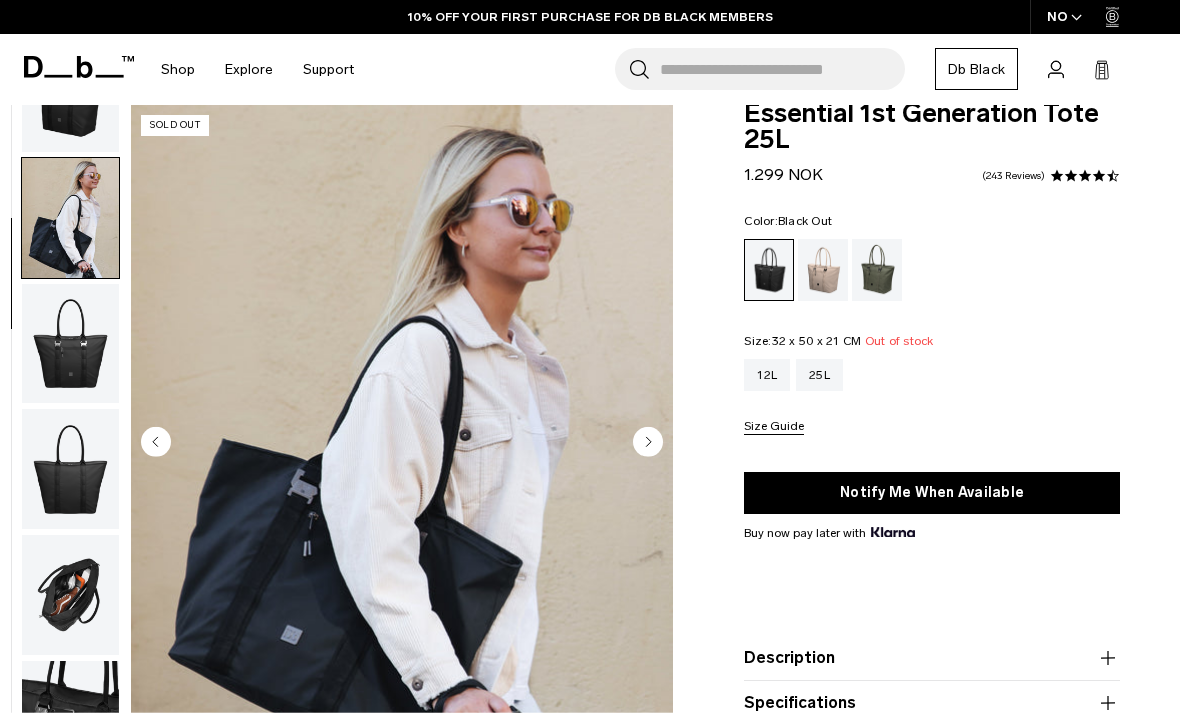 scroll, scrollTop: 37, scrollLeft: 0, axis: vertical 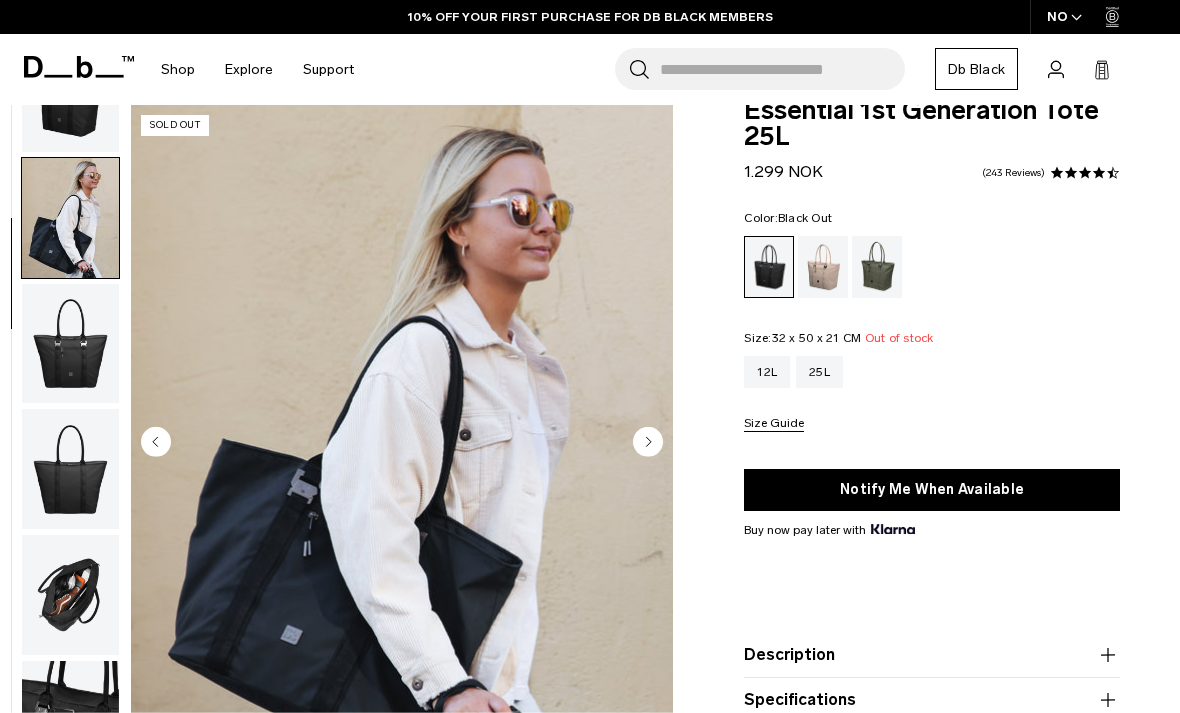 click at bounding box center [70, 595] 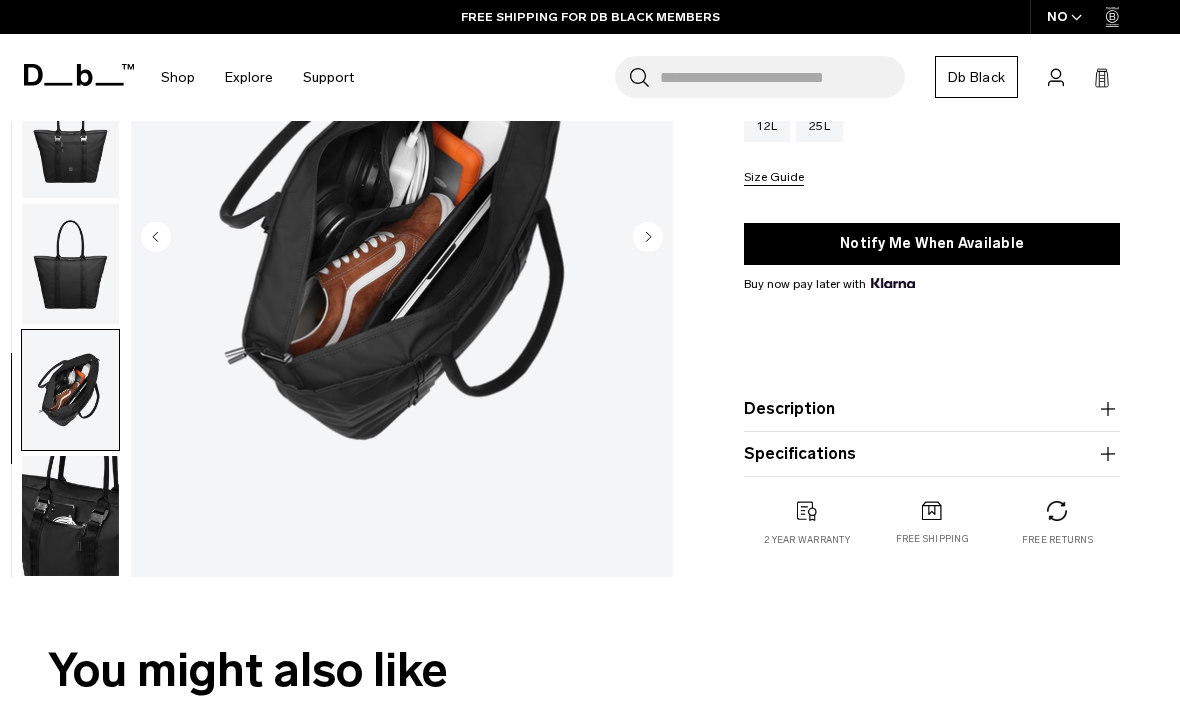 scroll, scrollTop: 279, scrollLeft: 0, axis: vertical 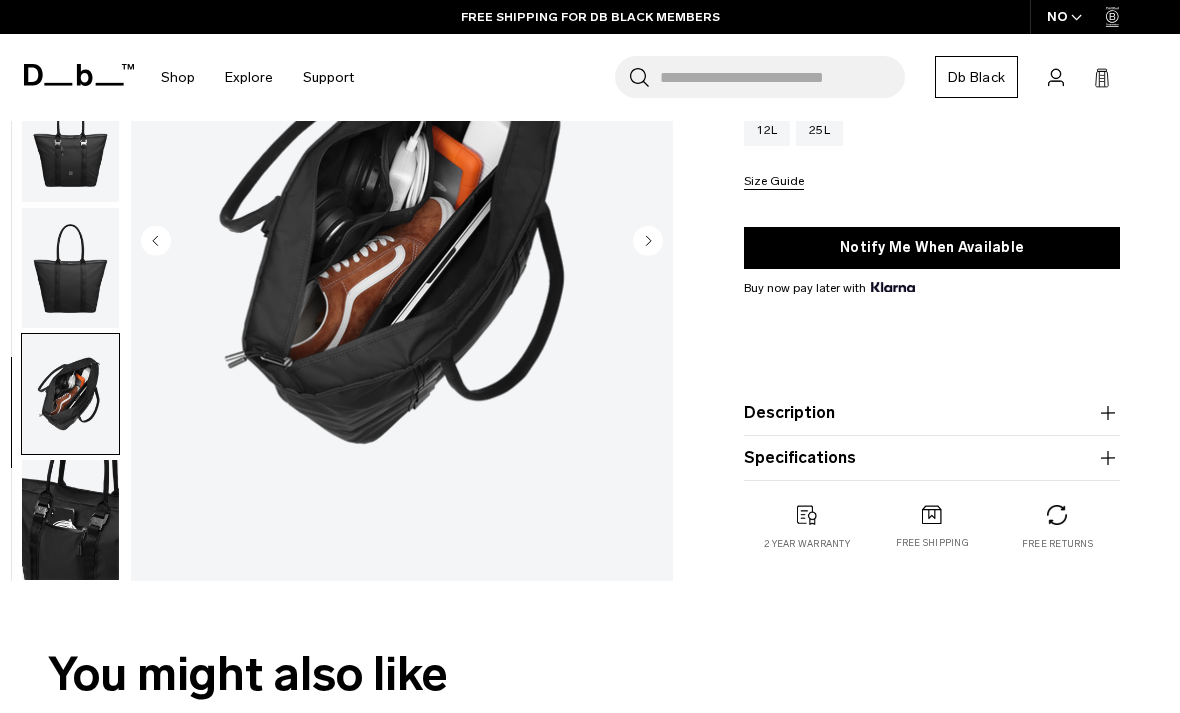 click at bounding box center [70, 520] 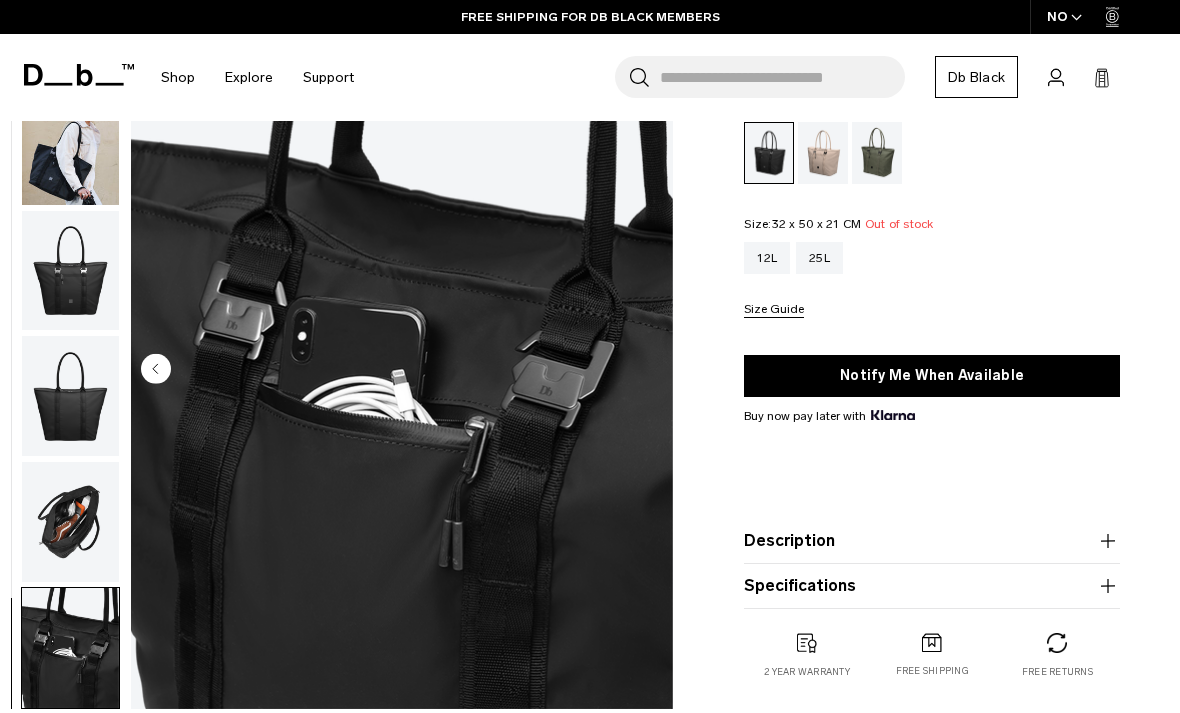 scroll, scrollTop: 149, scrollLeft: 0, axis: vertical 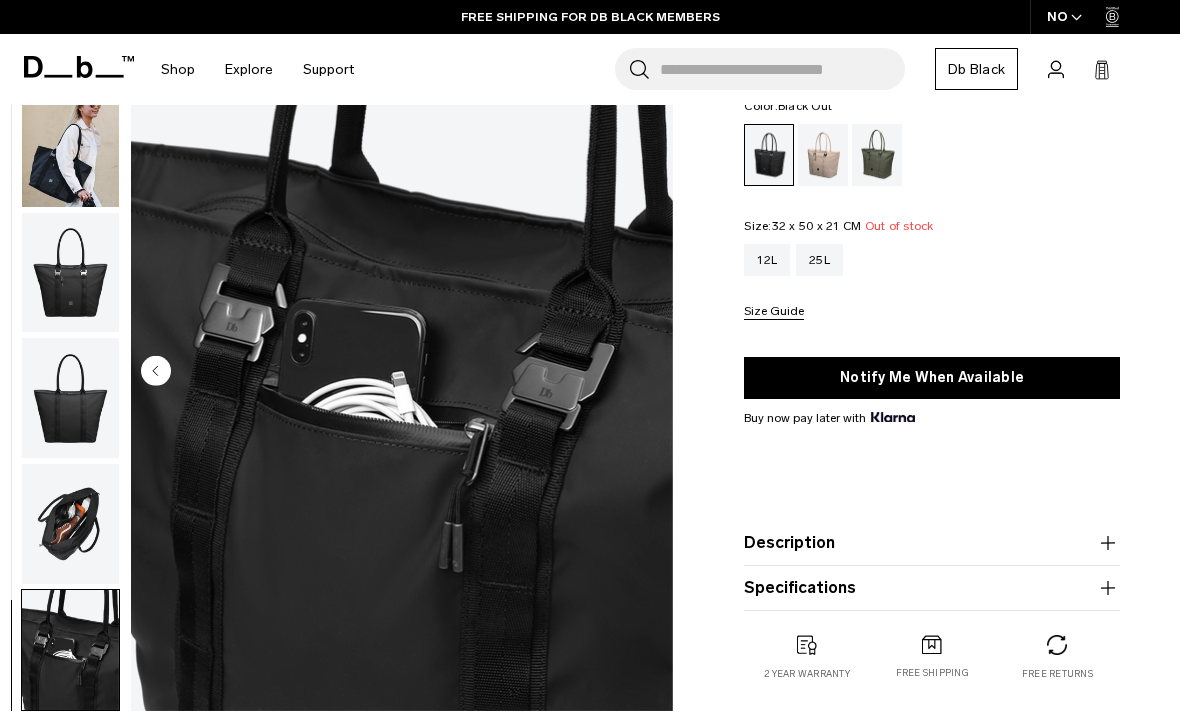 click at bounding box center (70, 272) 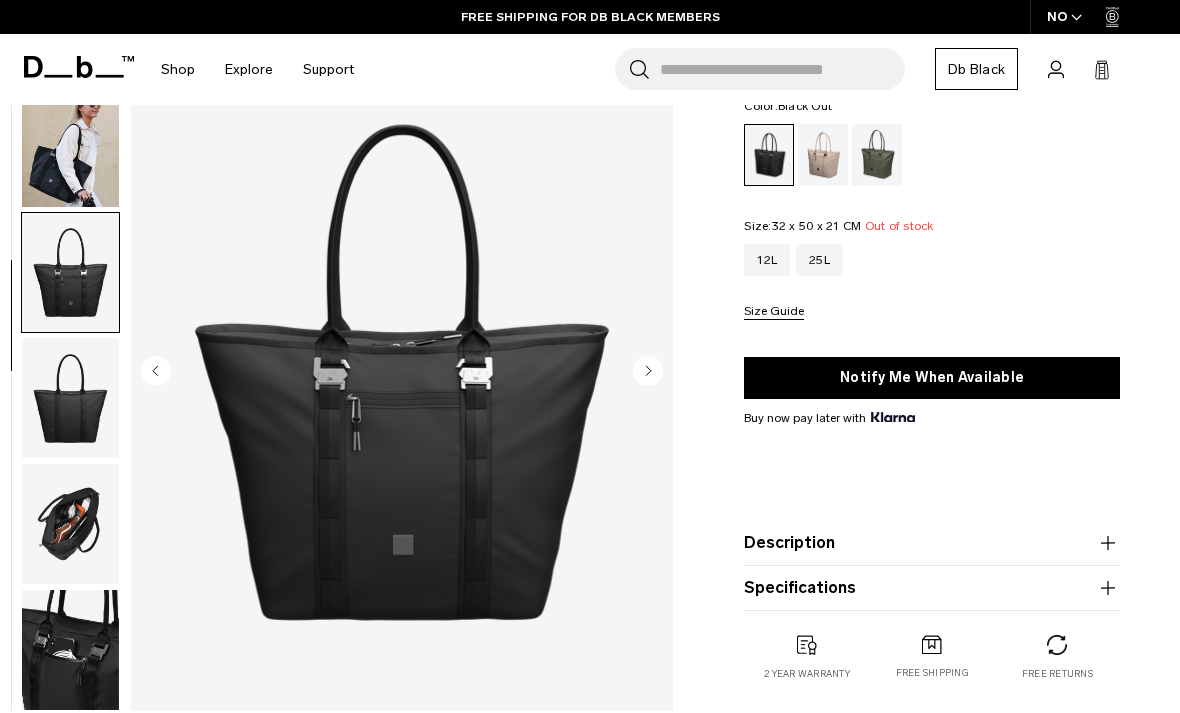 click at bounding box center (70, 398) 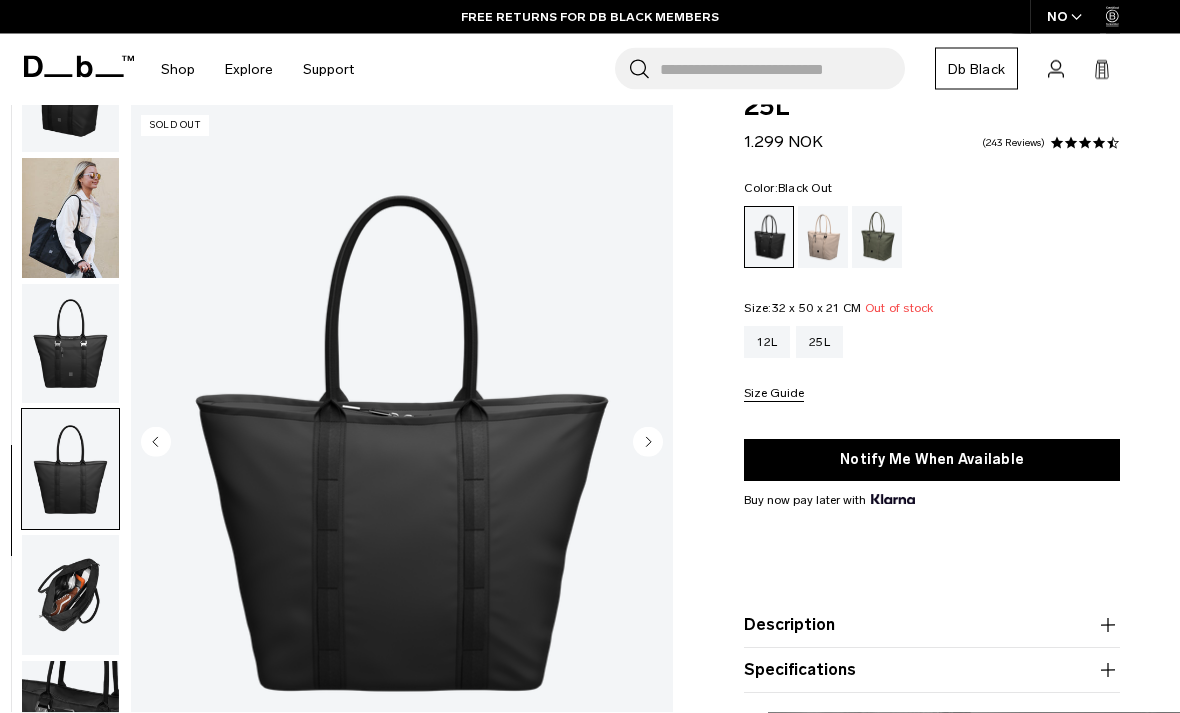 scroll, scrollTop: 0, scrollLeft: 0, axis: both 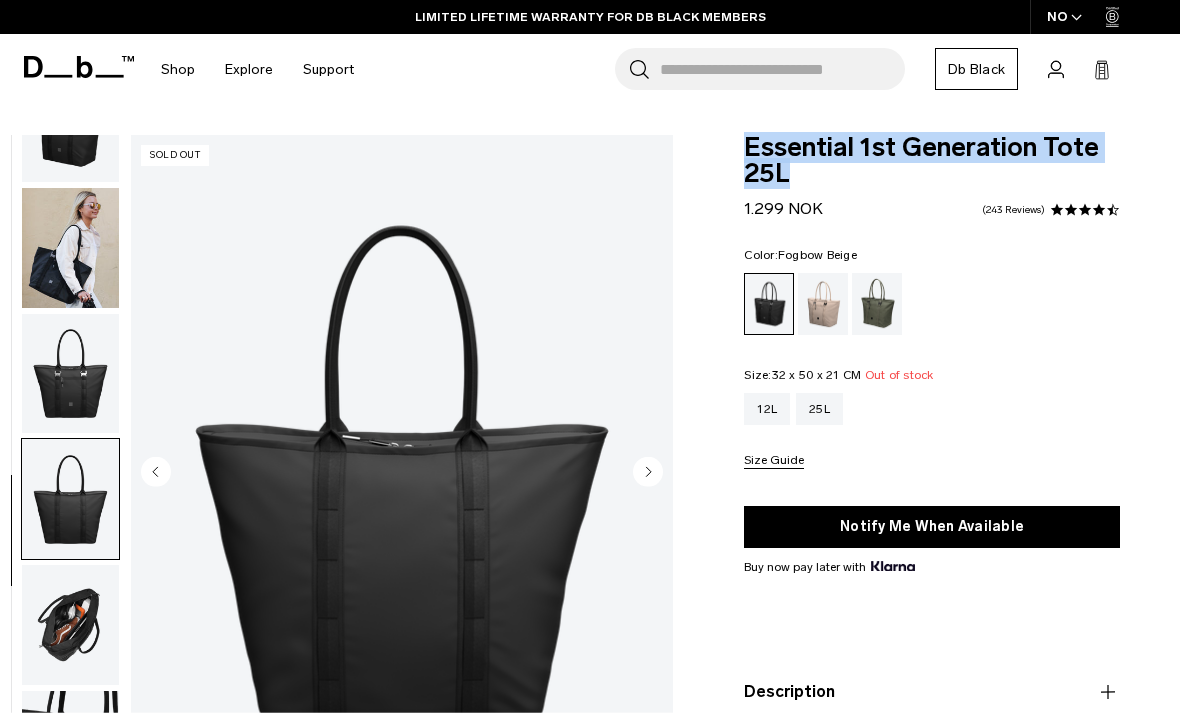 click at bounding box center [823, 304] 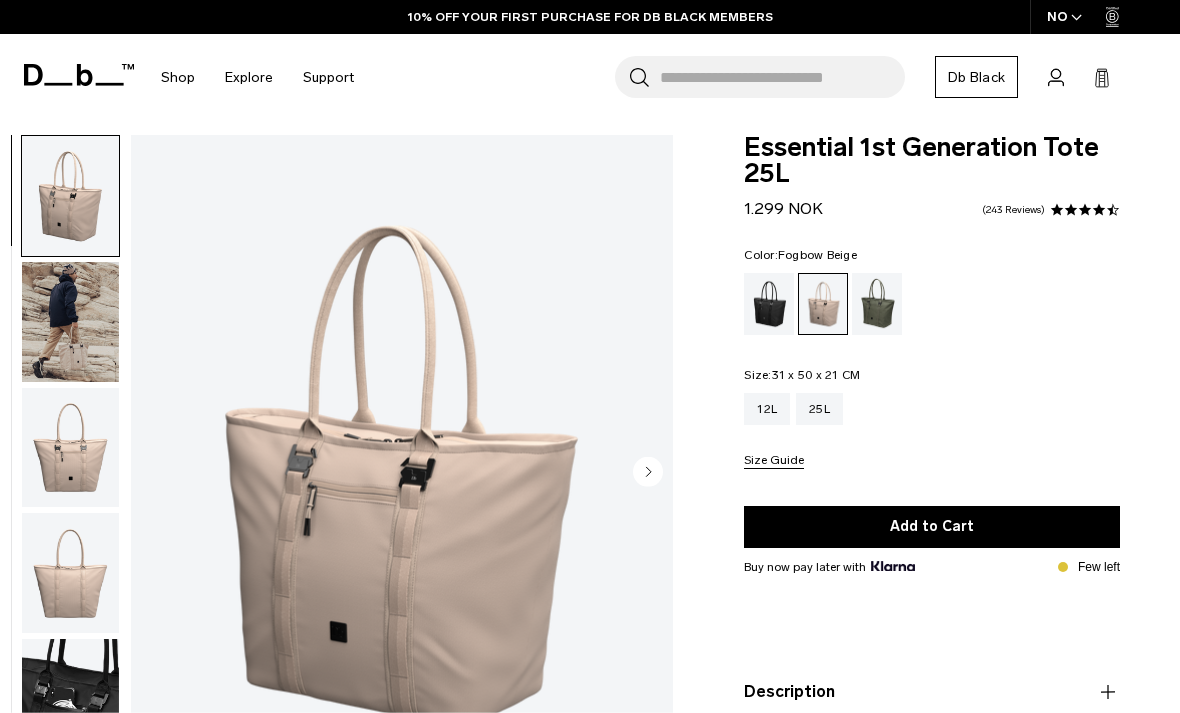 scroll, scrollTop: 125, scrollLeft: 0, axis: vertical 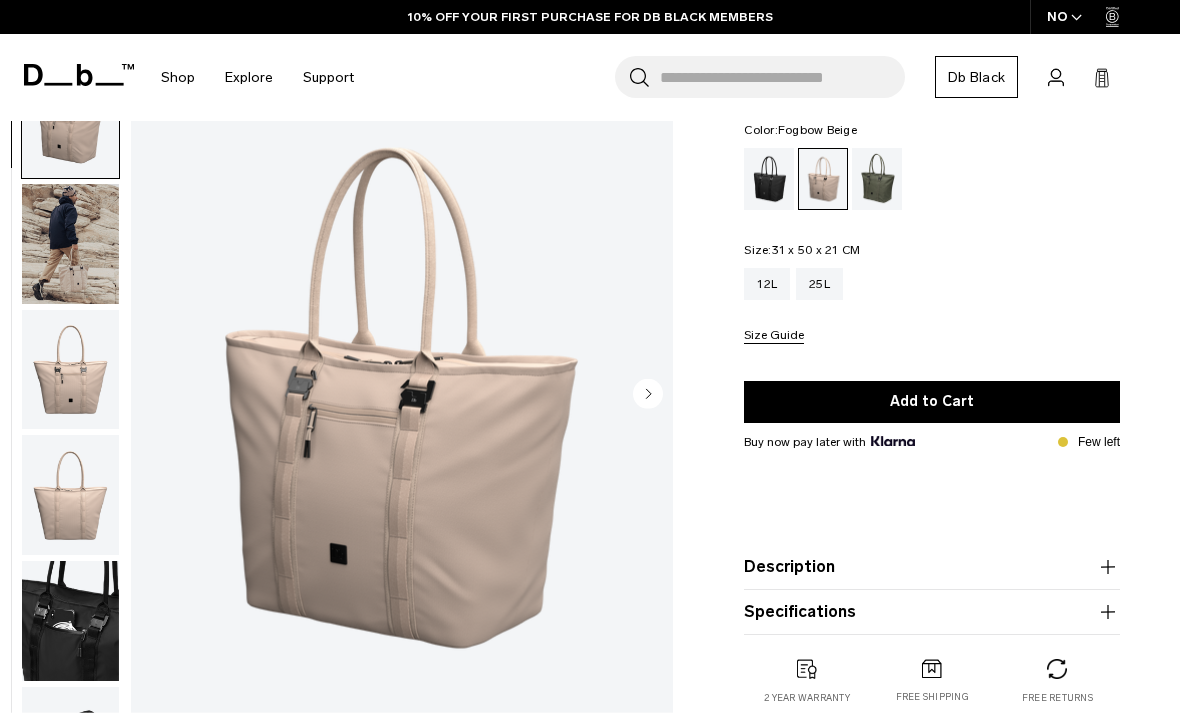 click 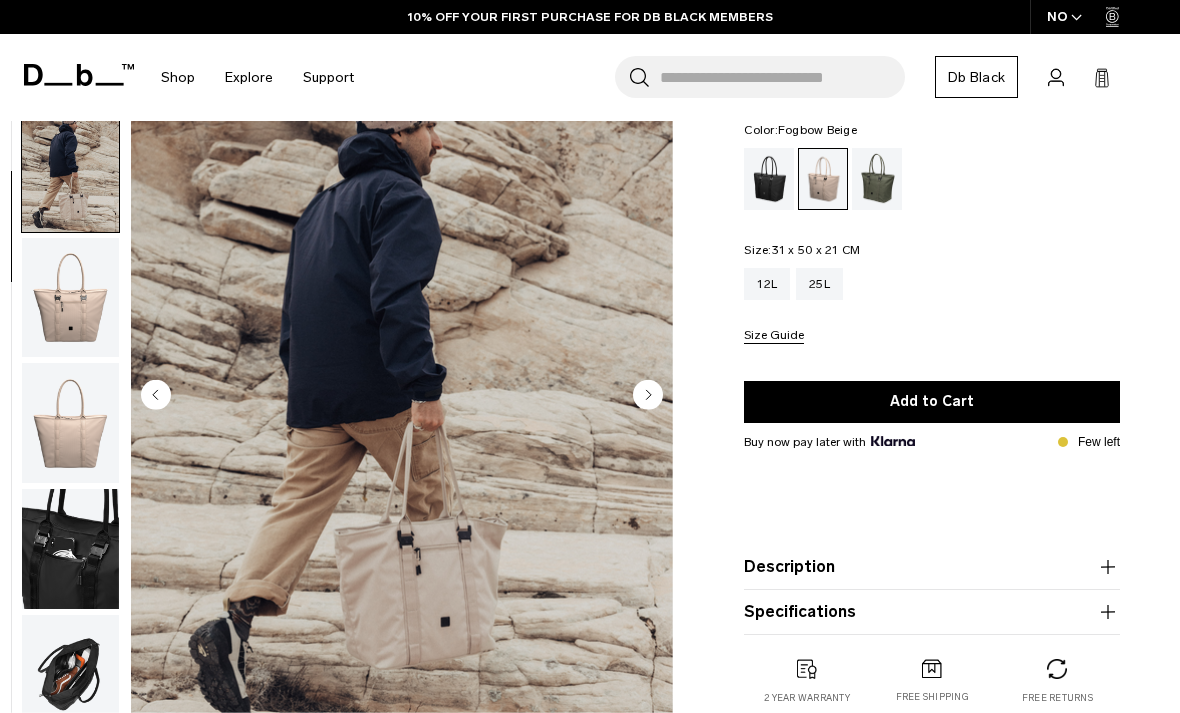 scroll, scrollTop: 81, scrollLeft: 0, axis: vertical 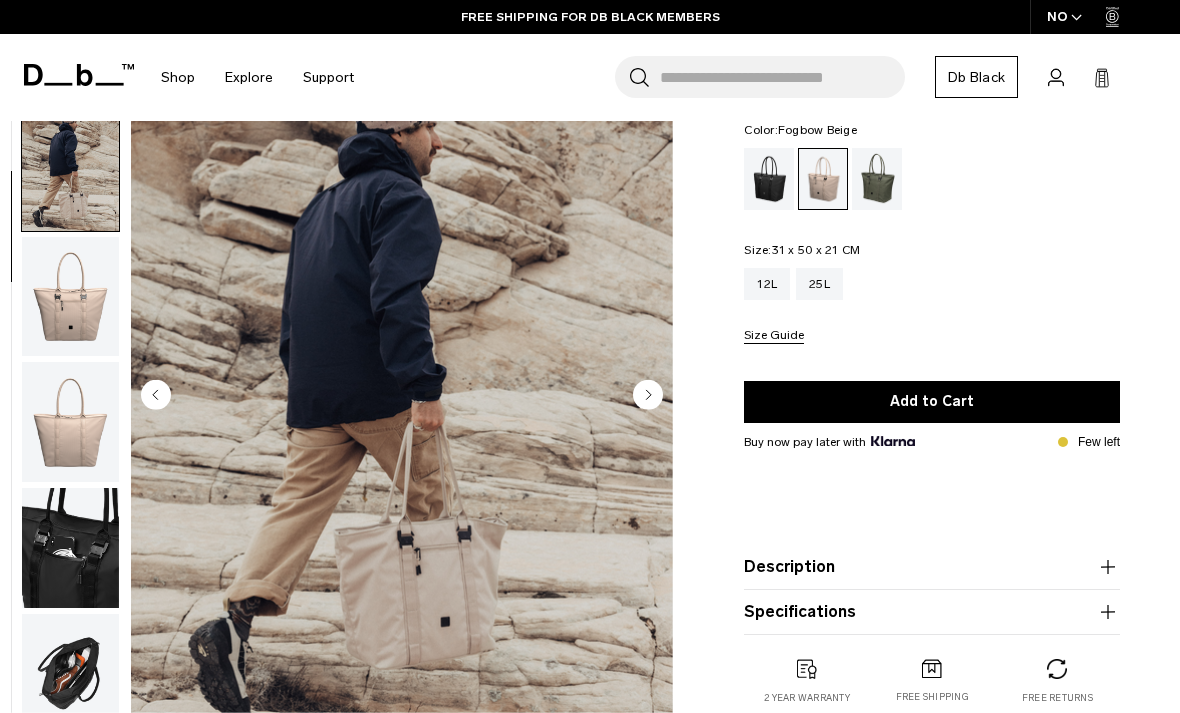 click 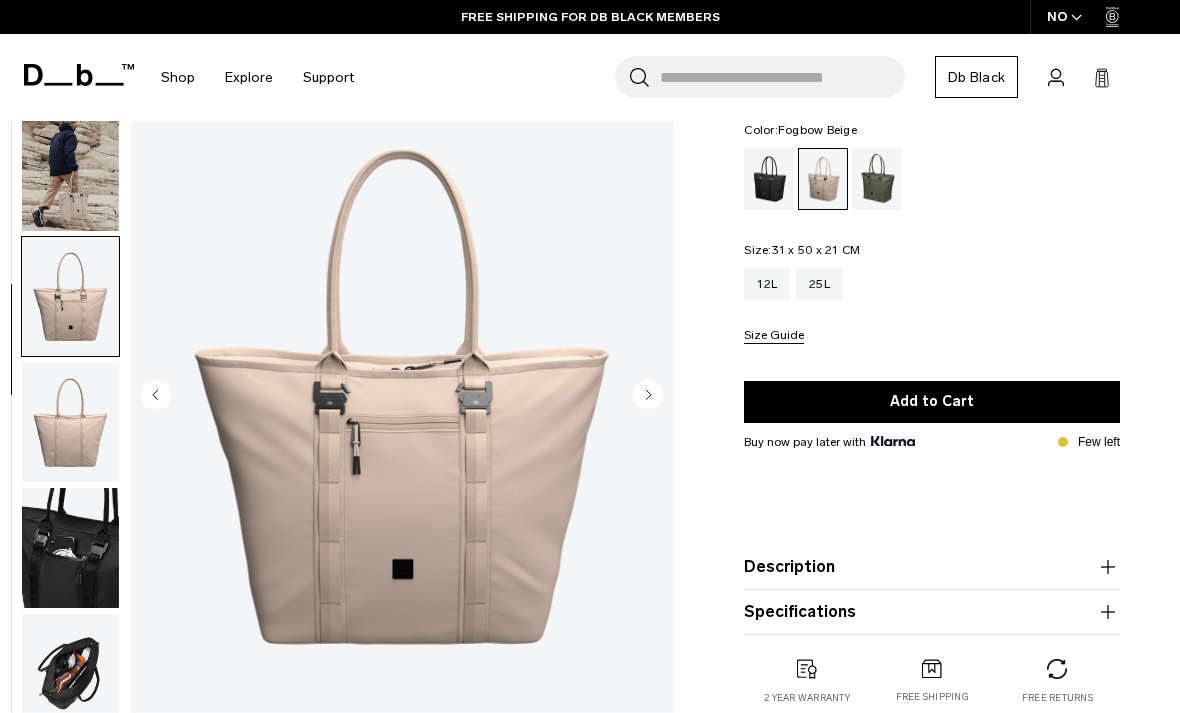 scroll, scrollTop: 82, scrollLeft: 0, axis: vertical 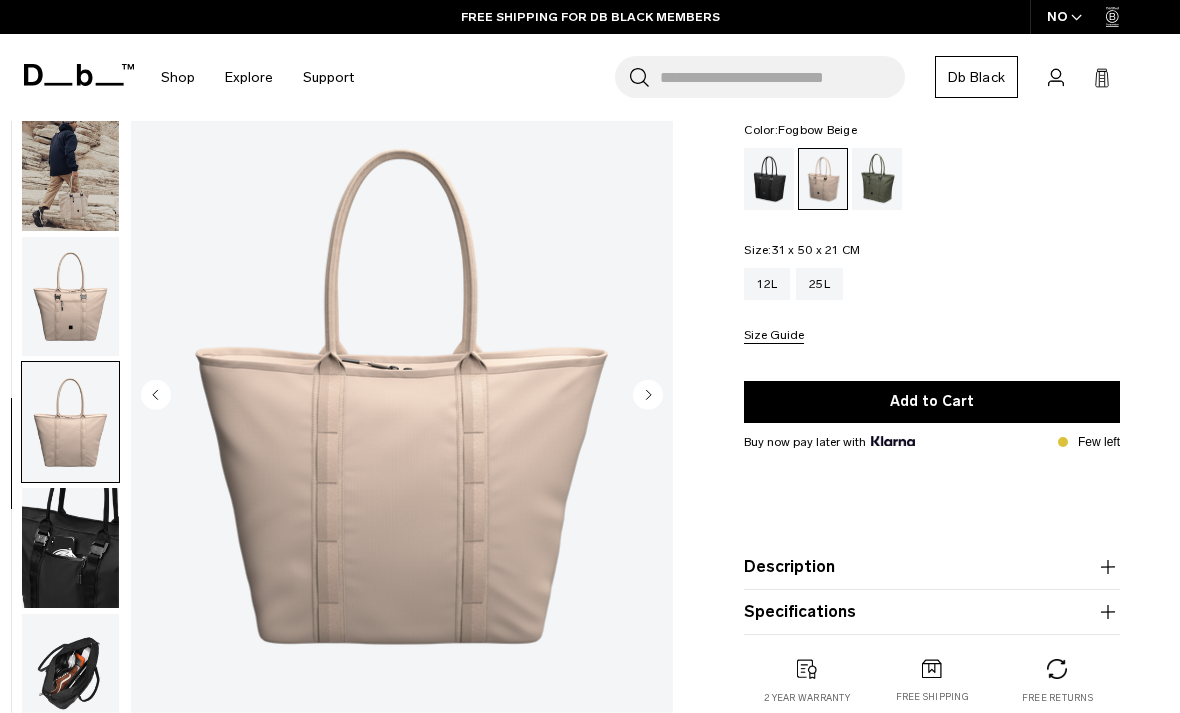 click 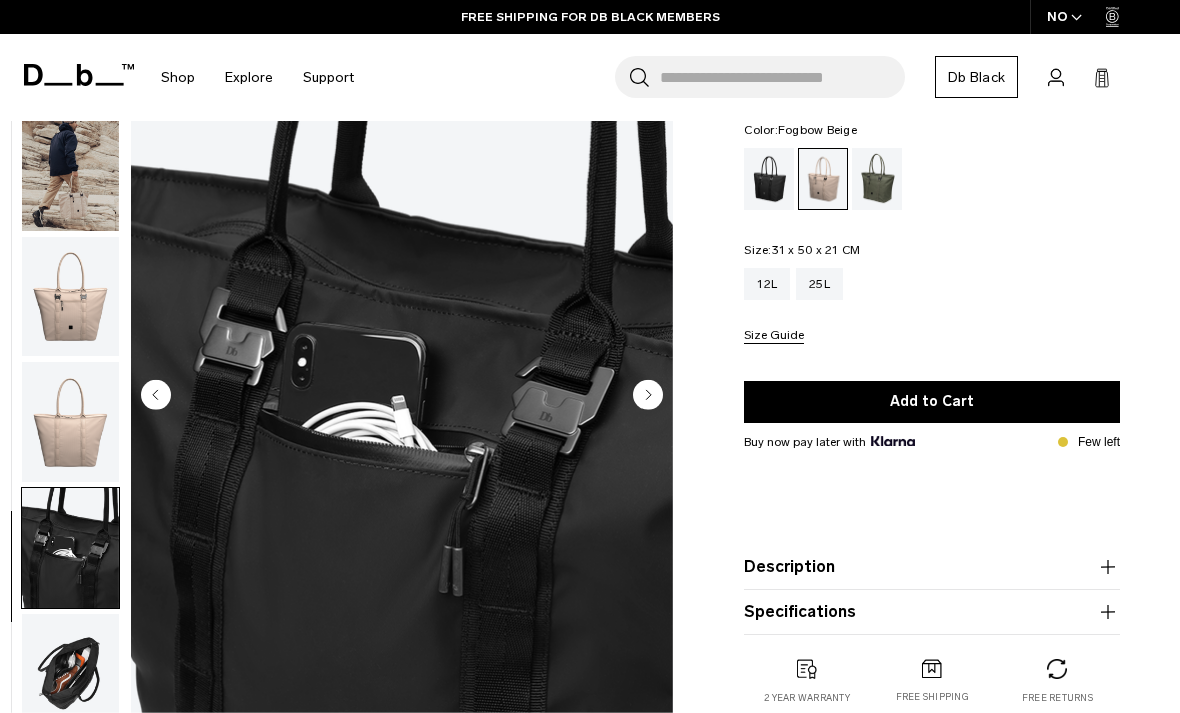 click 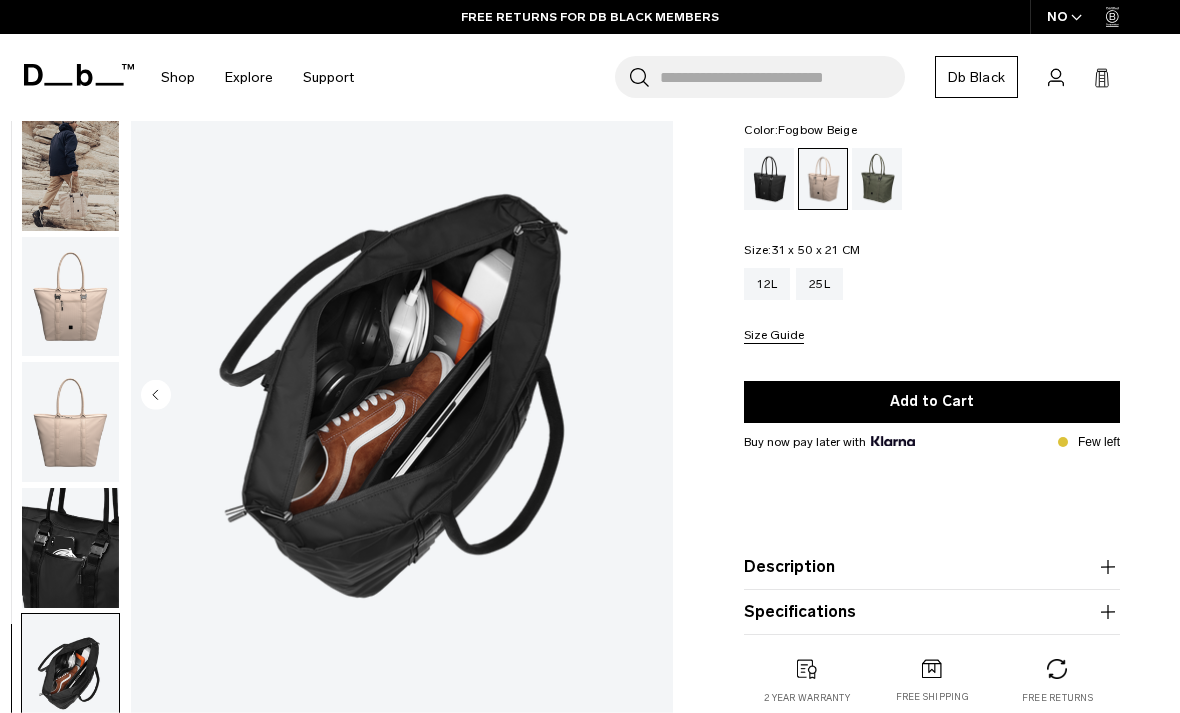 click 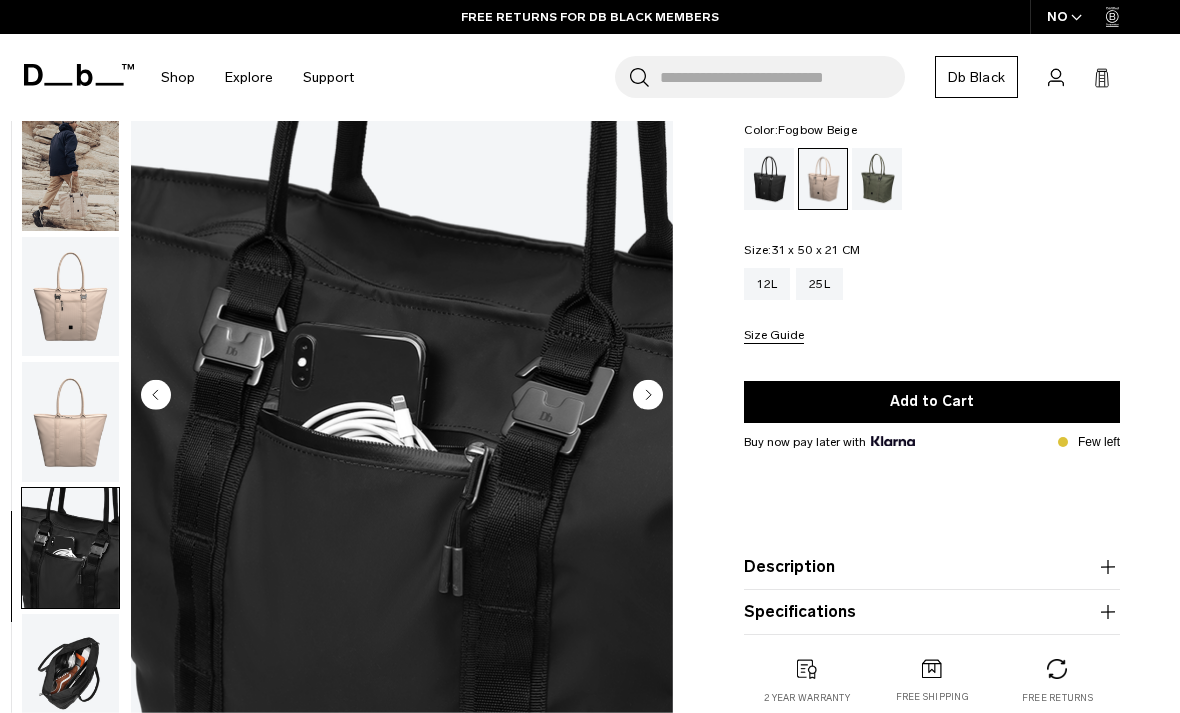 click 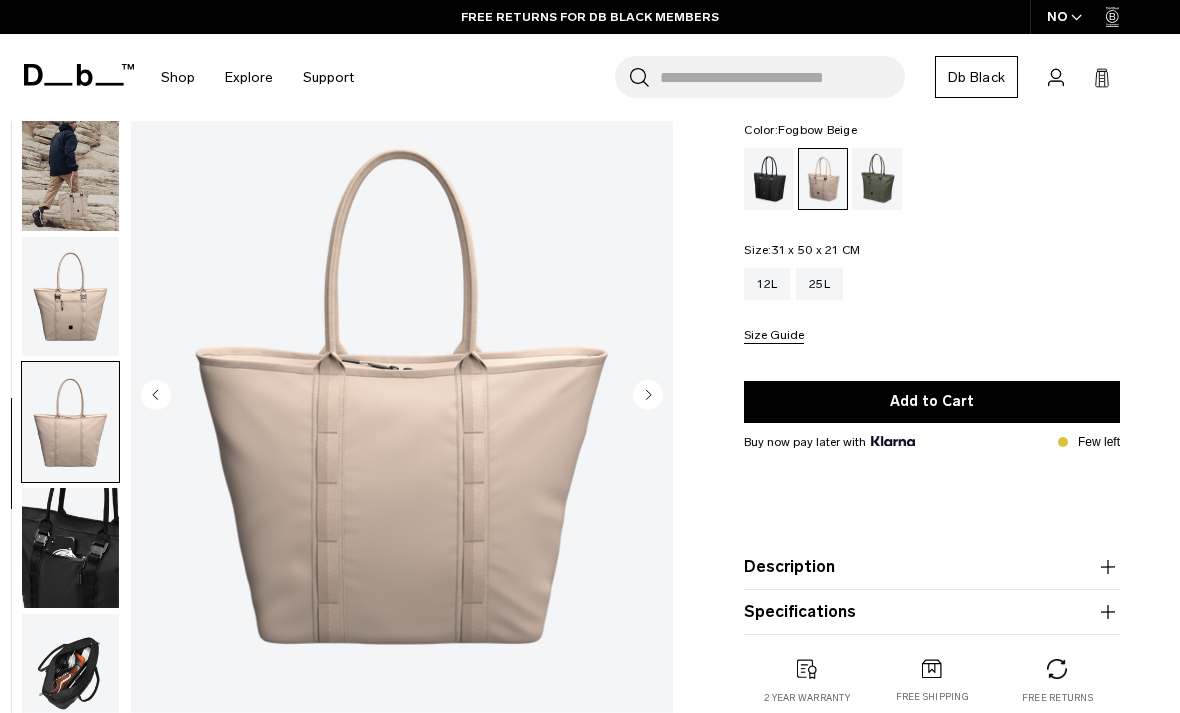 click at bounding box center (402, 396) 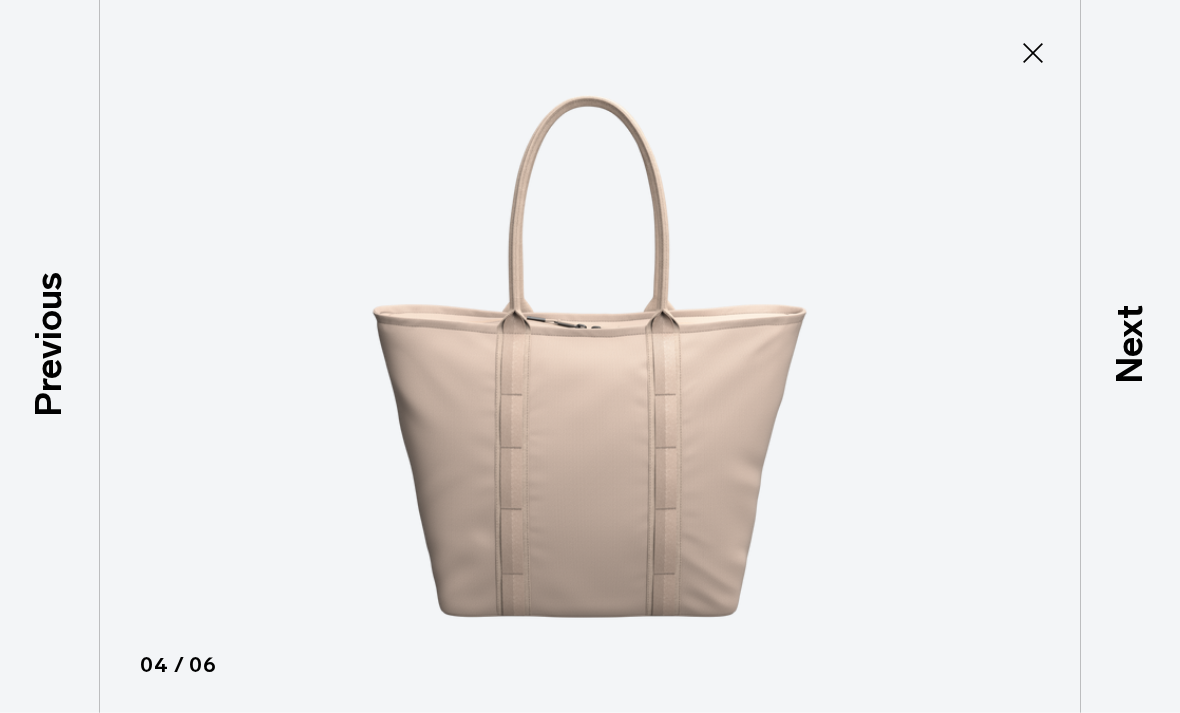 click on "Previous" at bounding box center (49, 344) 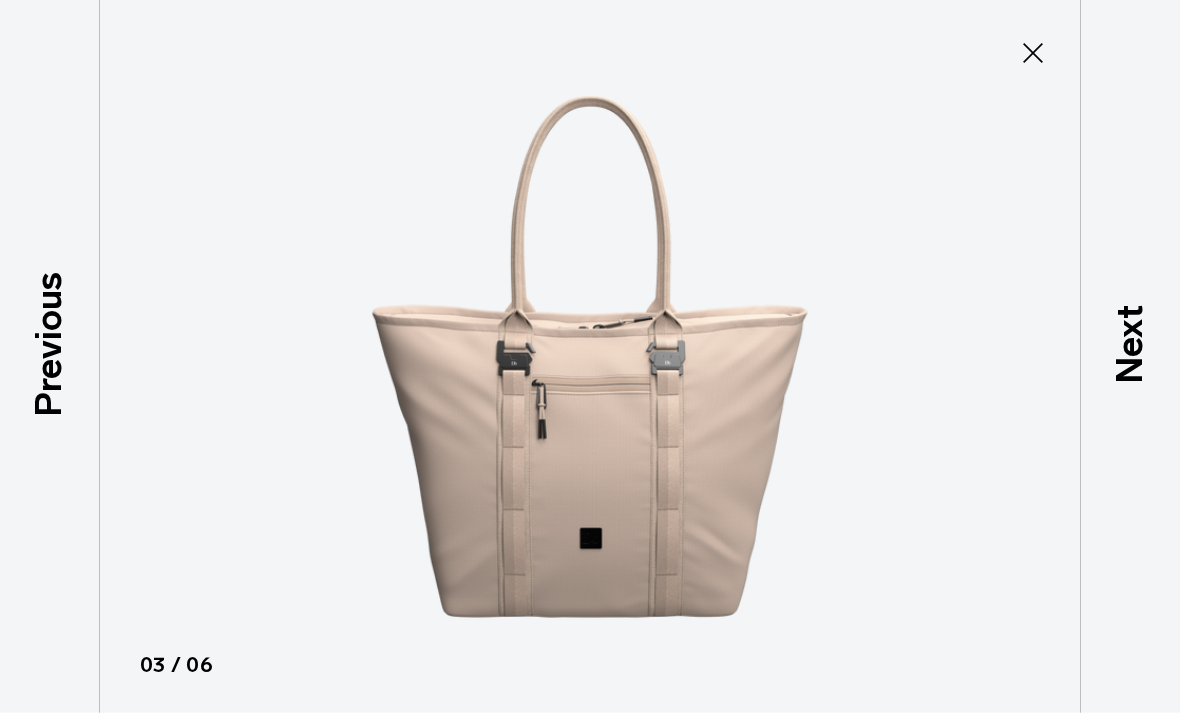 click on "Previous" at bounding box center [49, 344] 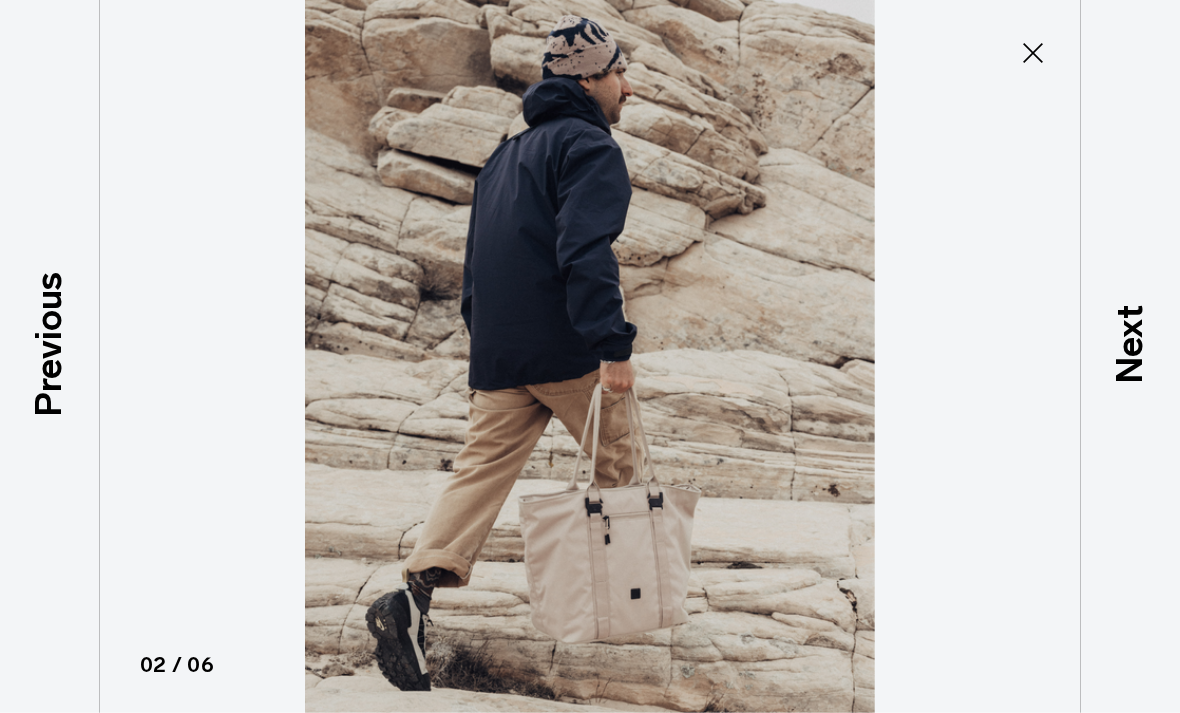 click on "Previous" at bounding box center [49, 344] 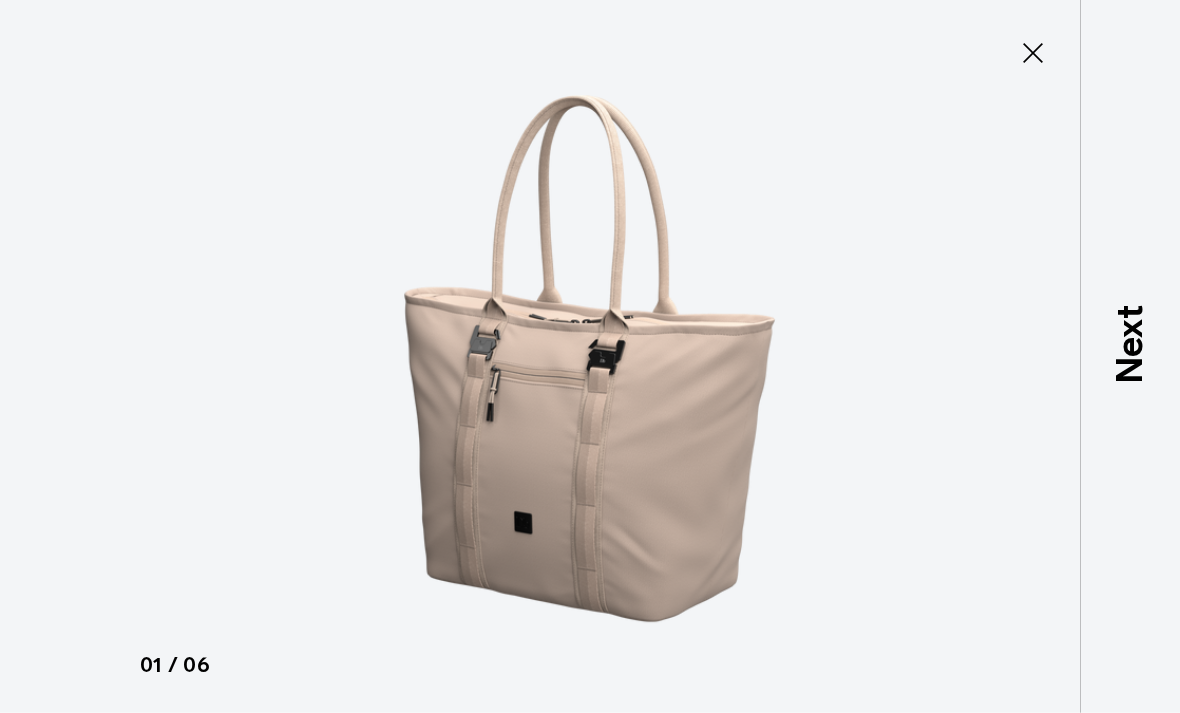 click on "Next" at bounding box center [1130, 344] 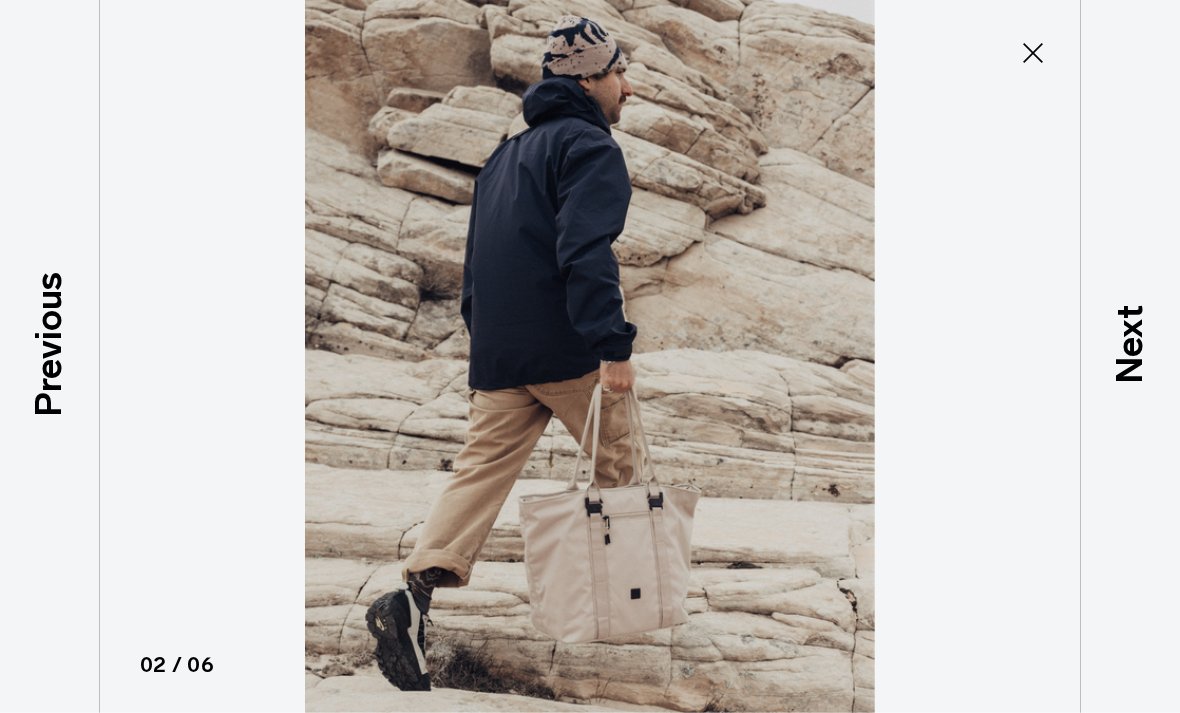 click on "Close" at bounding box center [1033, 53] 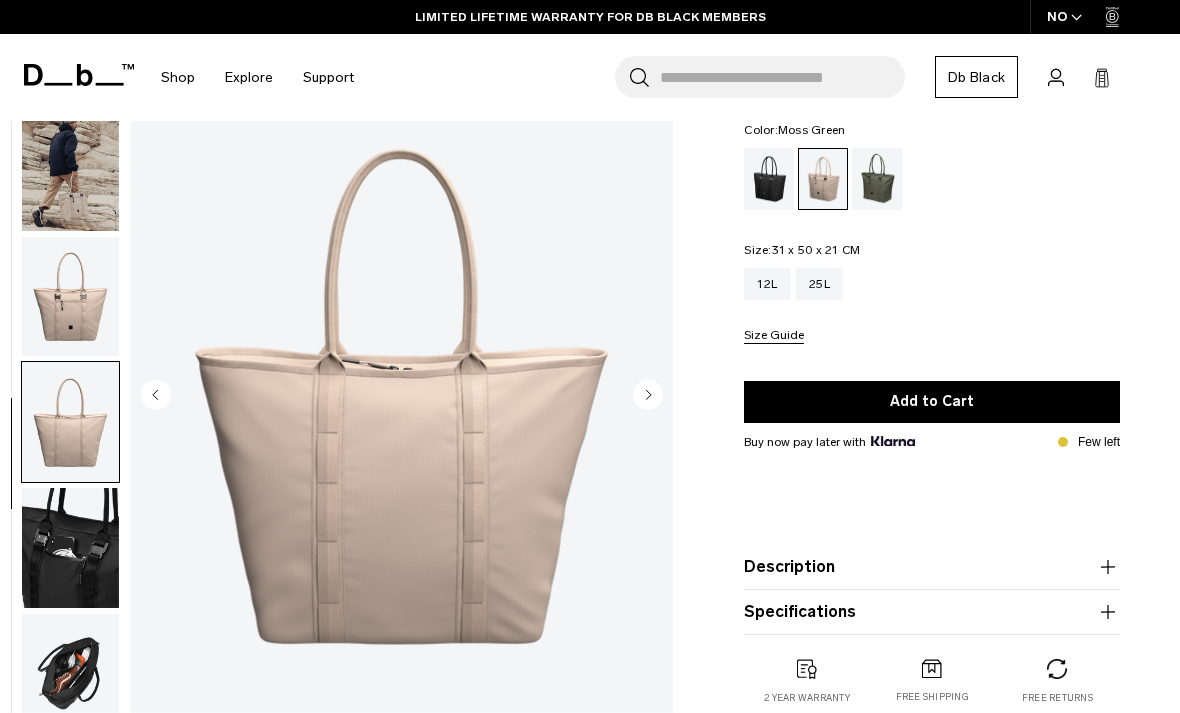 click at bounding box center [877, 179] 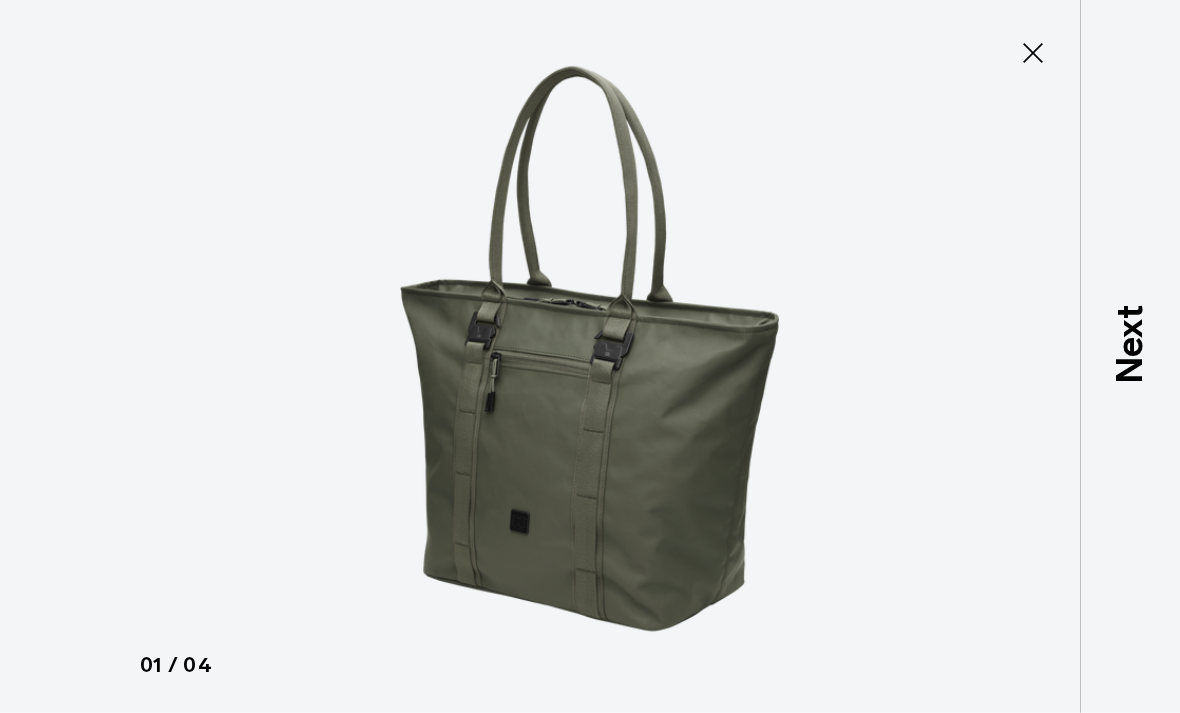 scroll, scrollTop: 0, scrollLeft: 0, axis: both 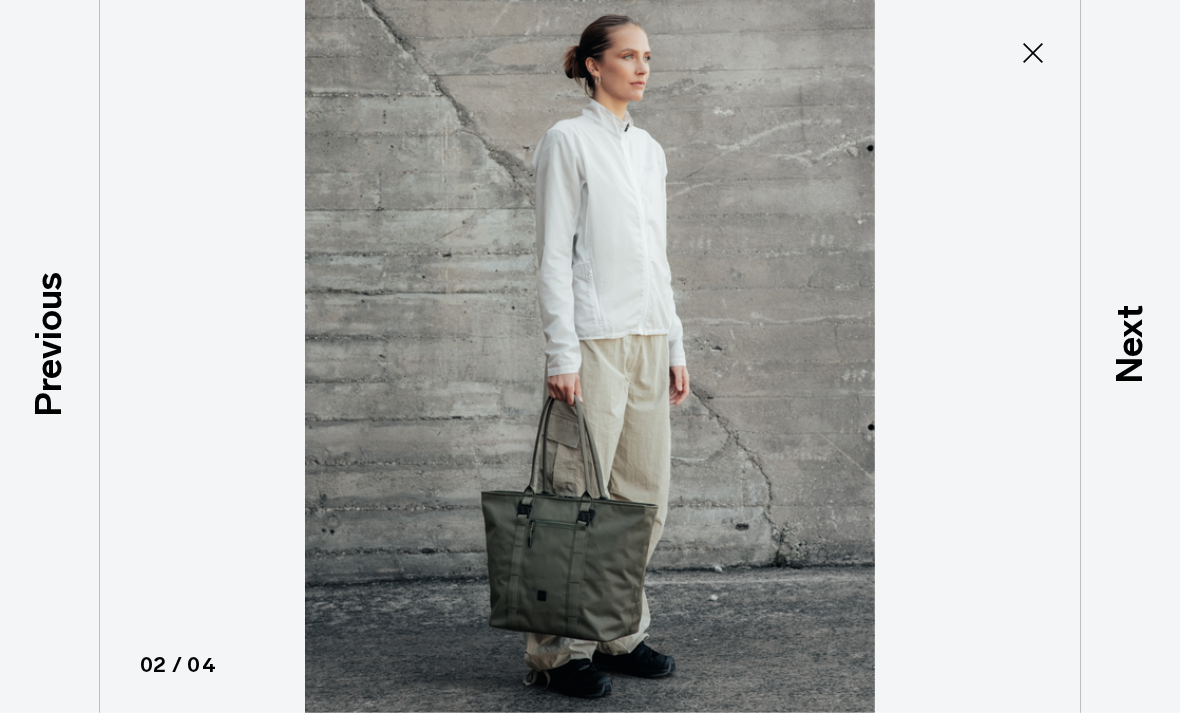 click on "Next" at bounding box center (1130, 356) 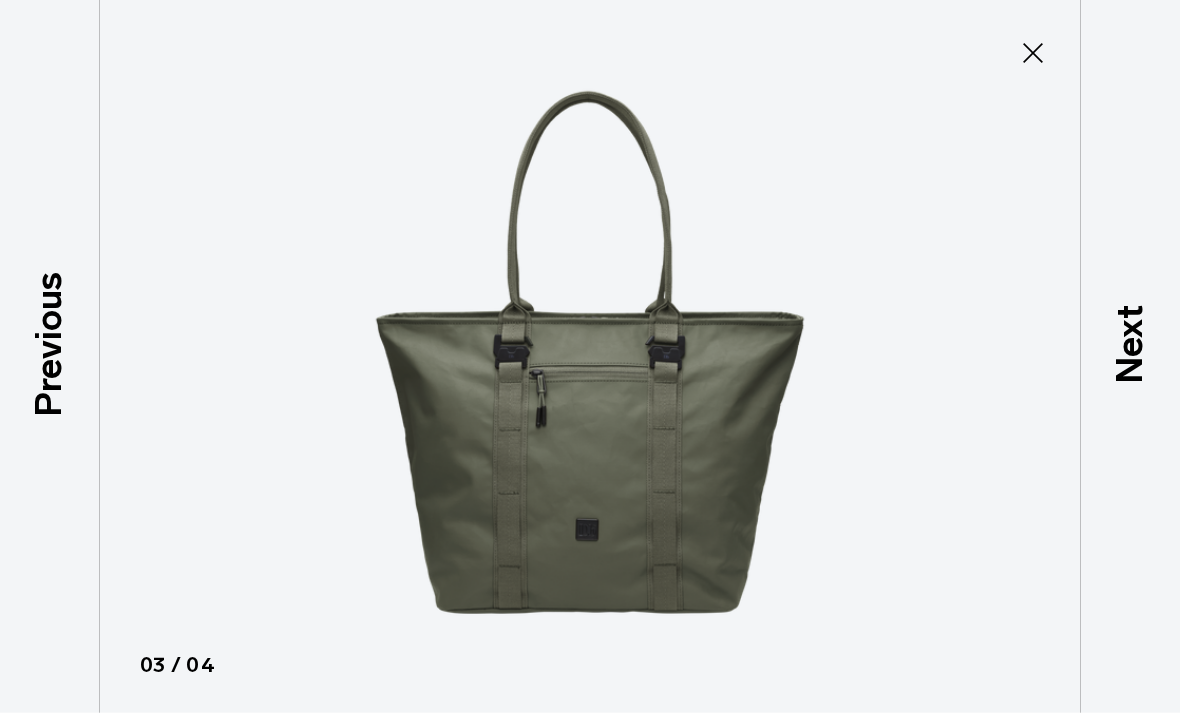 click on "Next" at bounding box center [1130, 356] 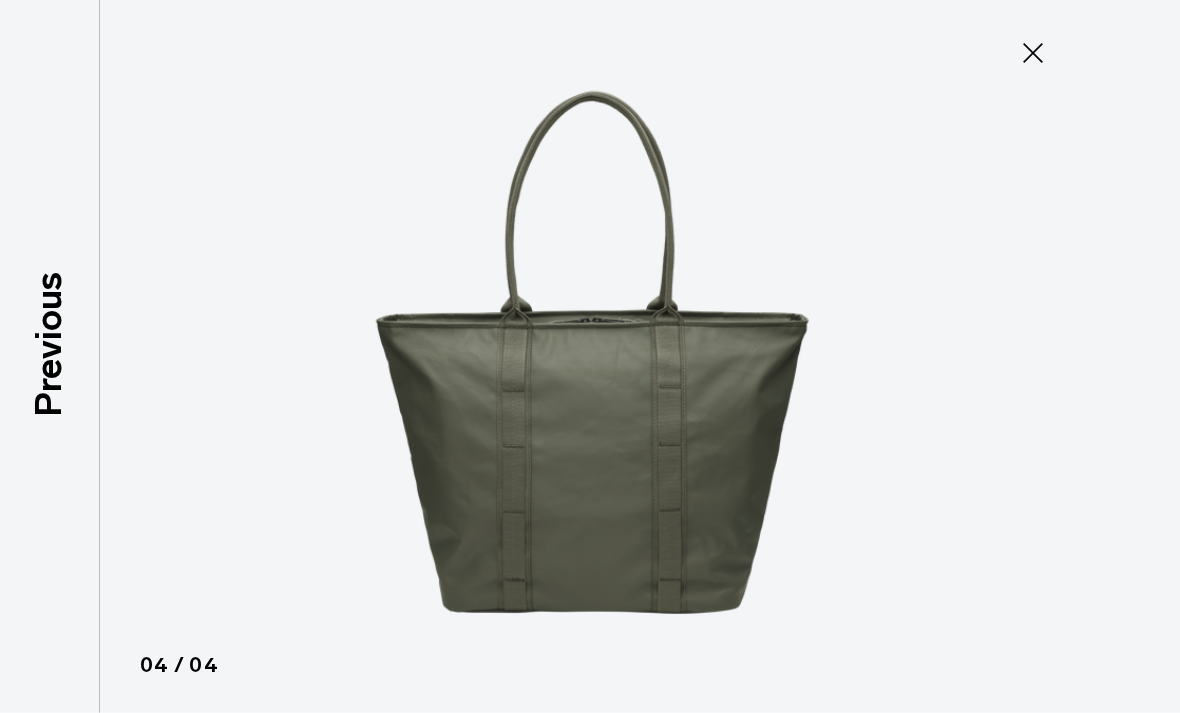 click at bounding box center (590, 356) 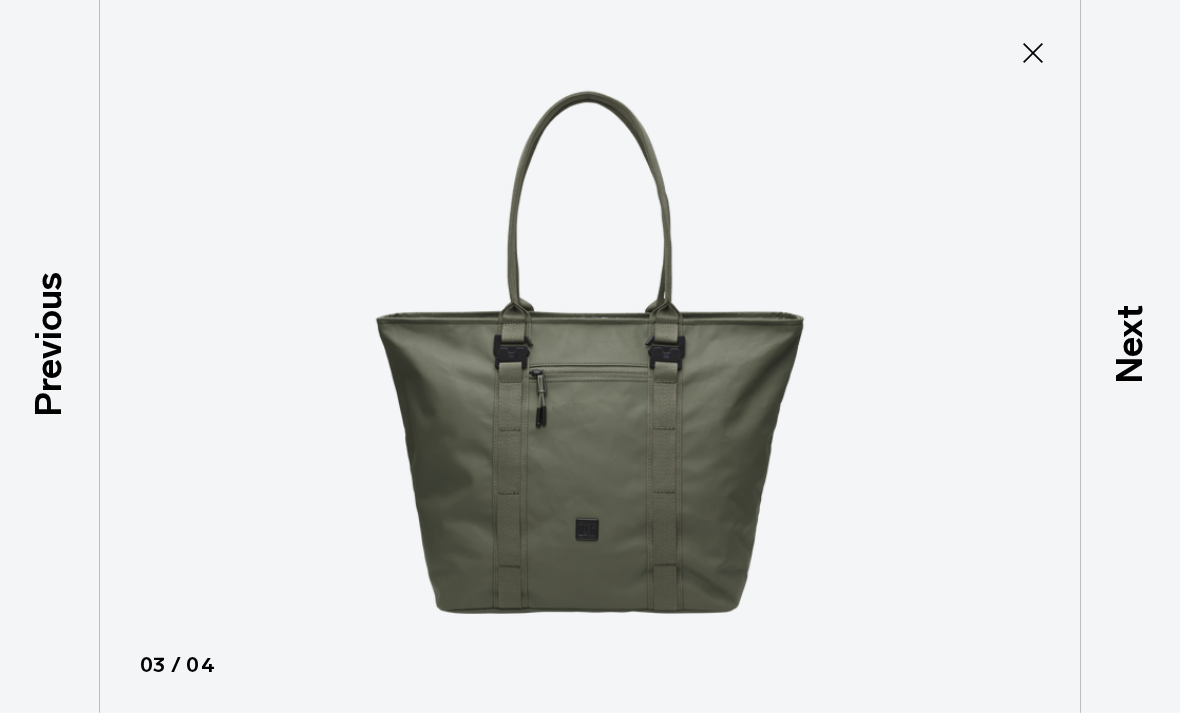 click 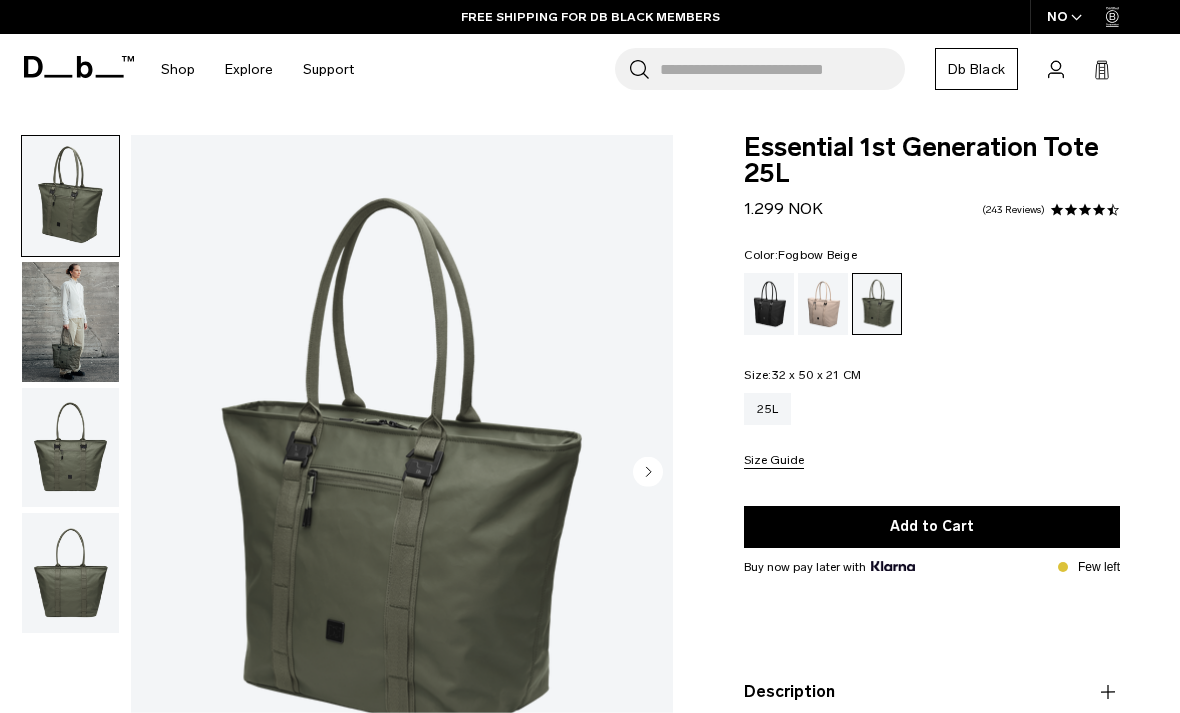 click at bounding box center [823, 304] 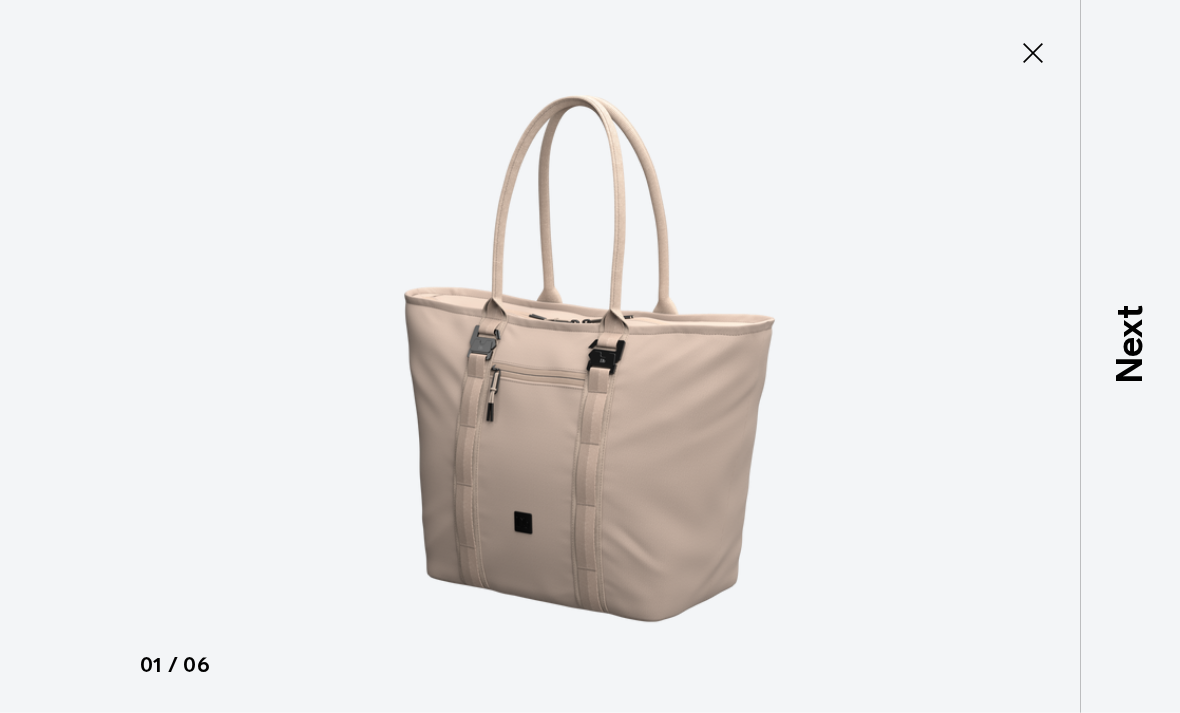 scroll, scrollTop: 0, scrollLeft: 0, axis: both 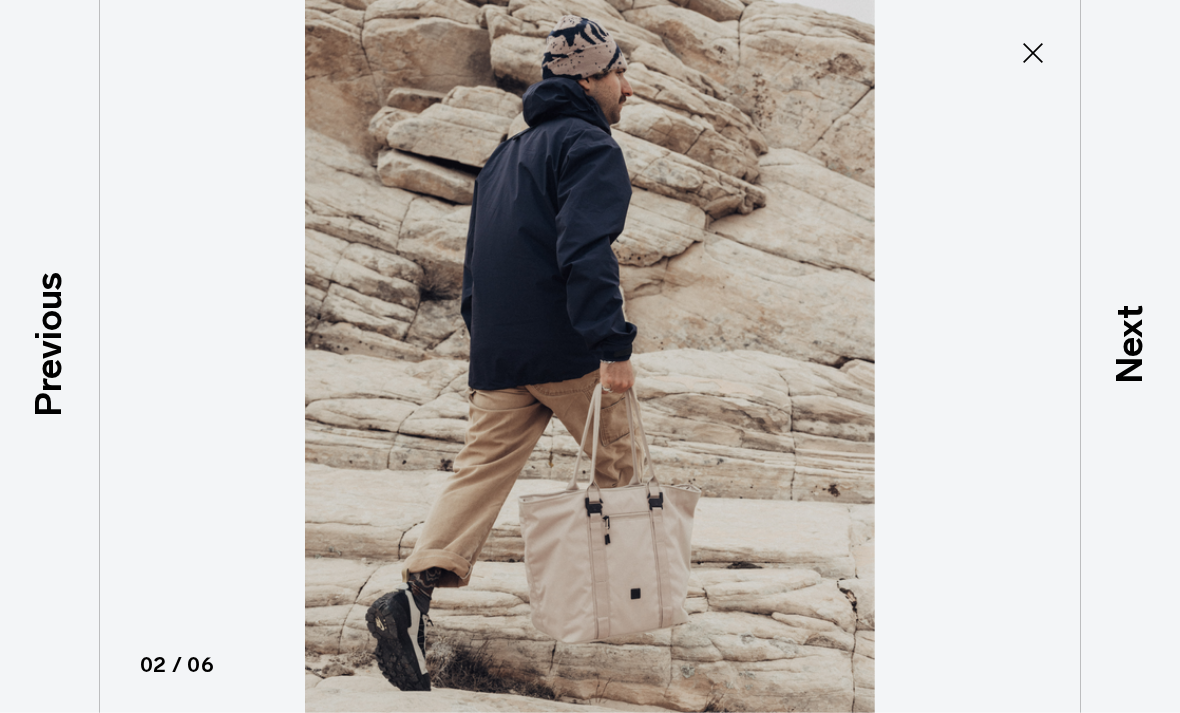 click on "Next" at bounding box center [1130, 344] 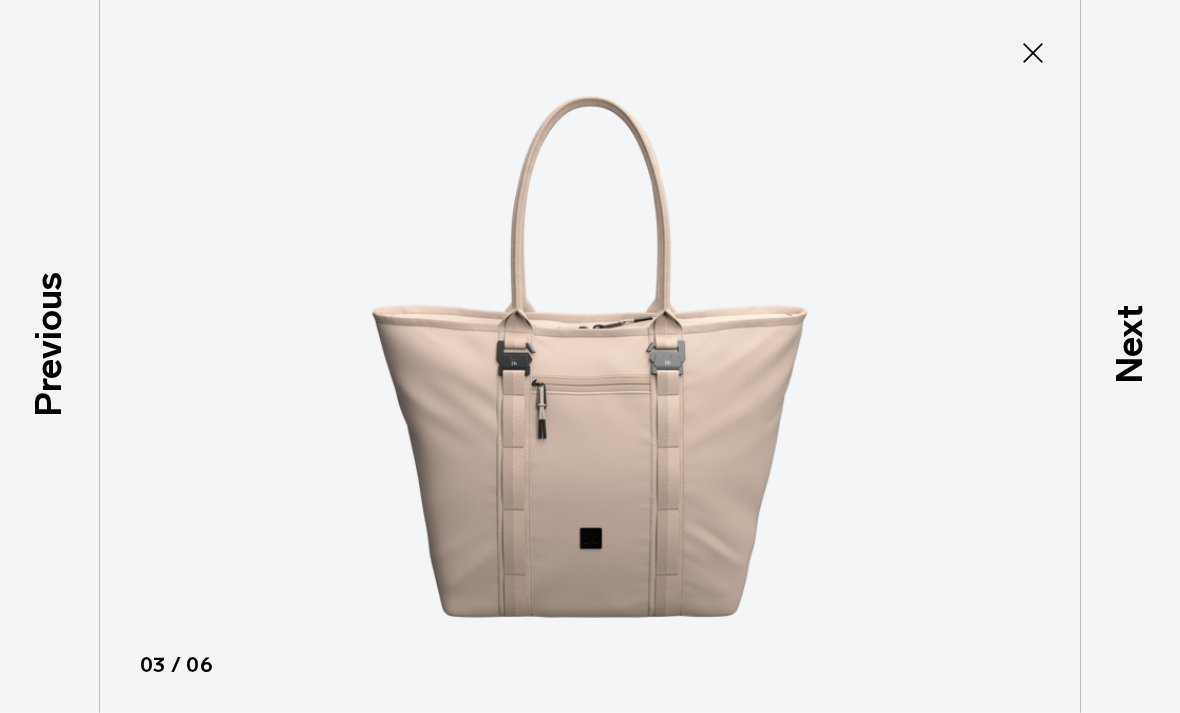 click on "Next" at bounding box center [1130, 344] 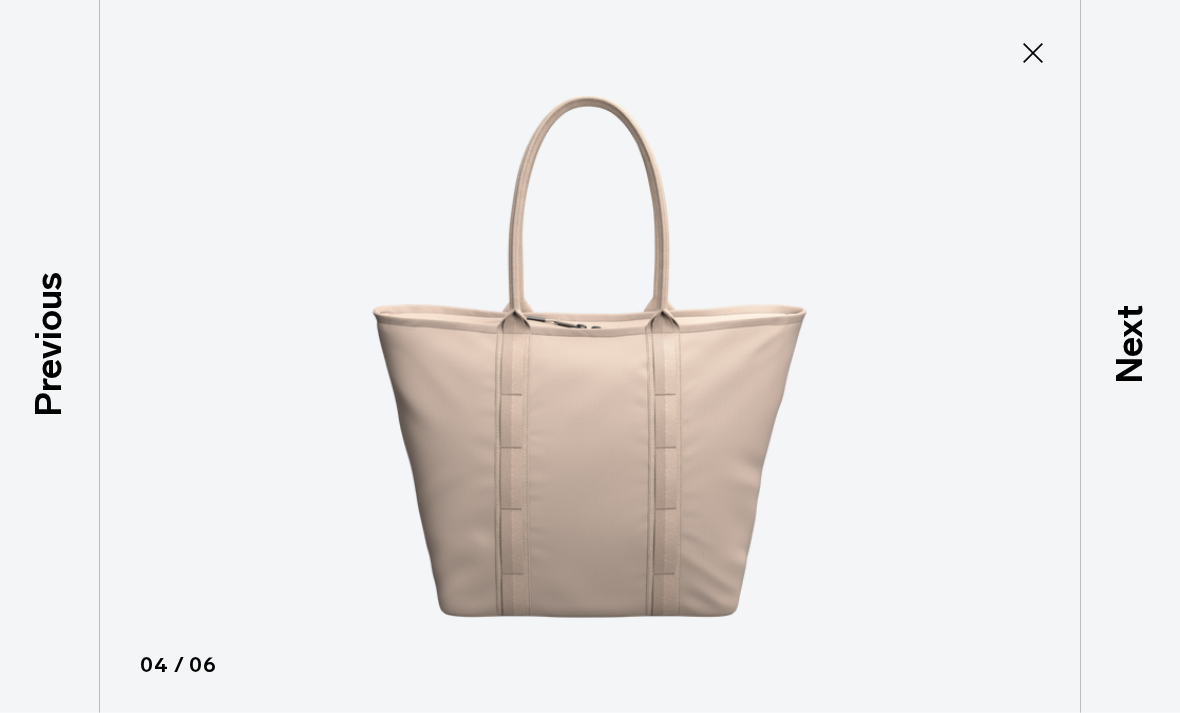 click on "Next" at bounding box center (1130, 344) 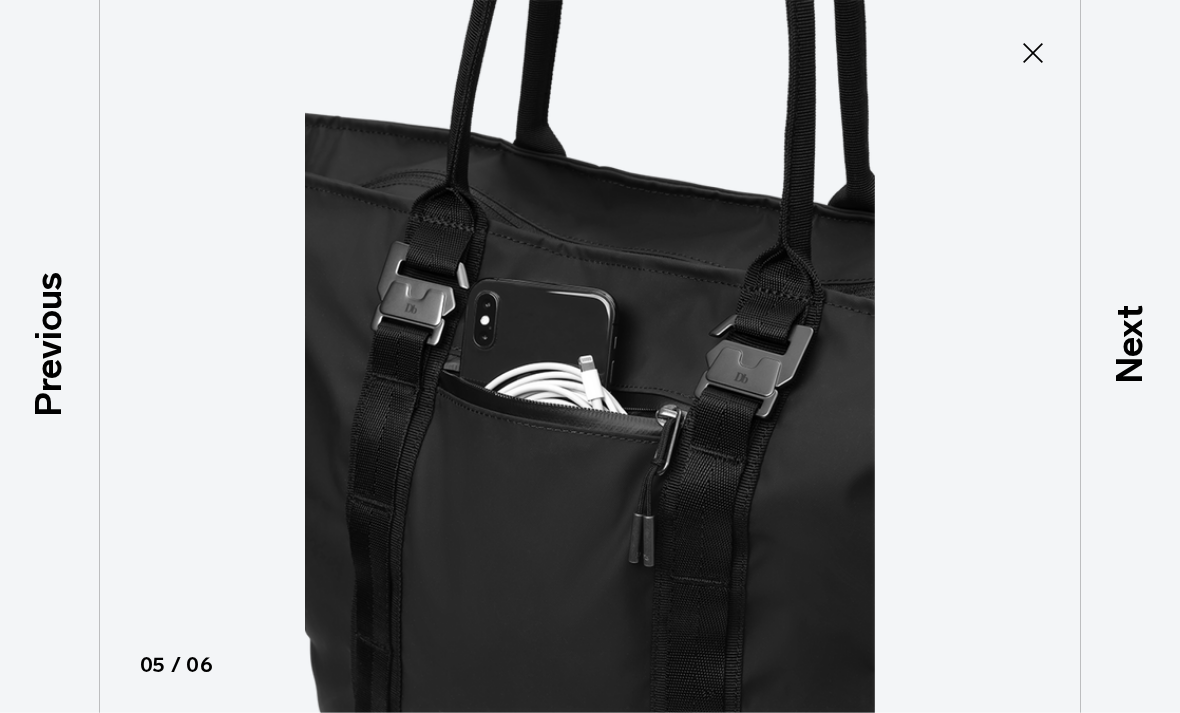click on "Next" at bounding box center (1130, 344) 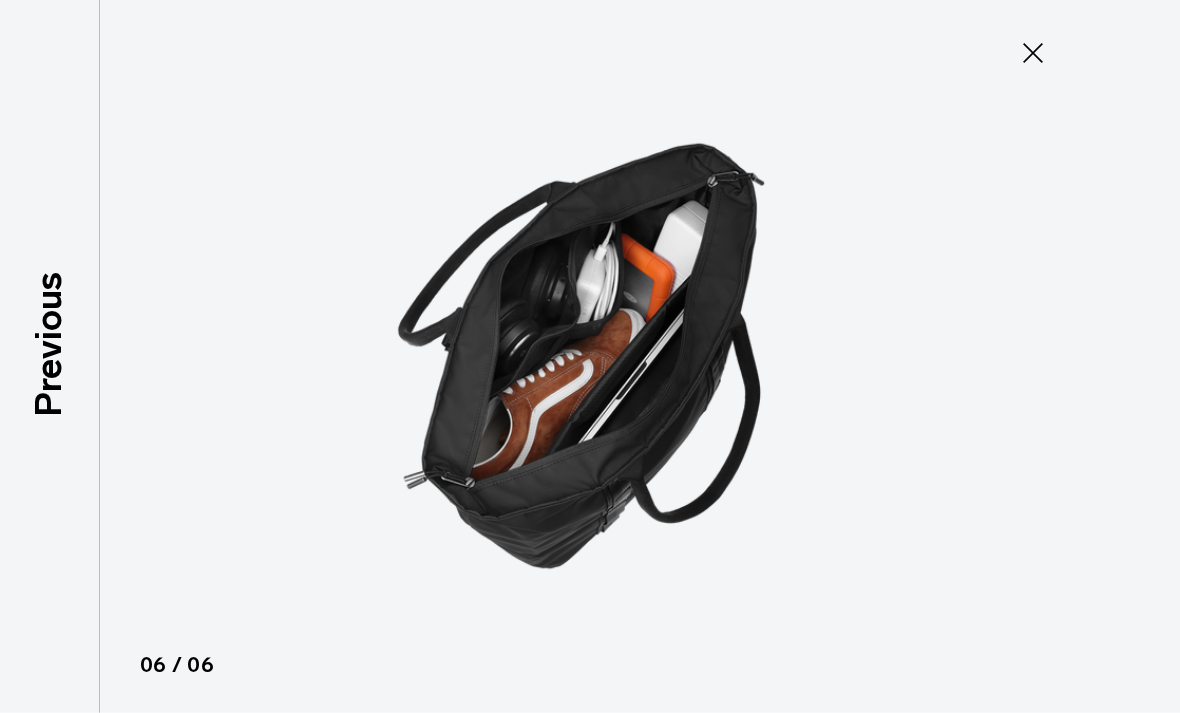 click on "Previous" at bounding box center [50, 356] 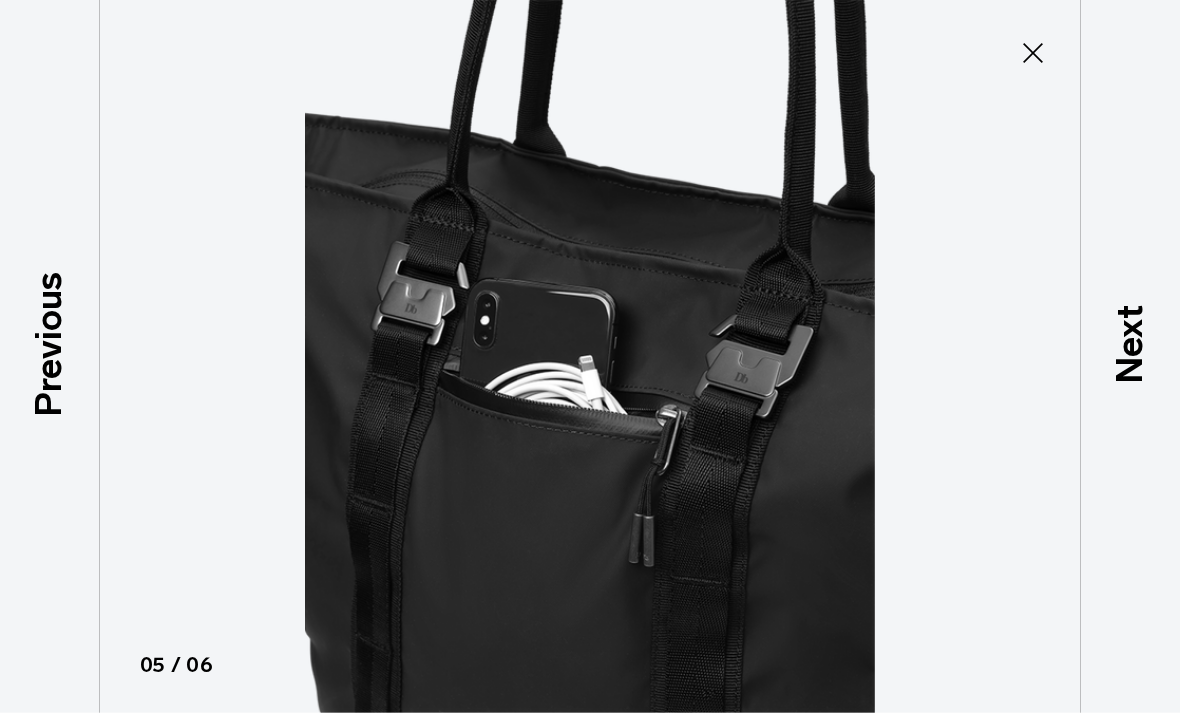 click on "Previous" at bounding box center [49, 344] 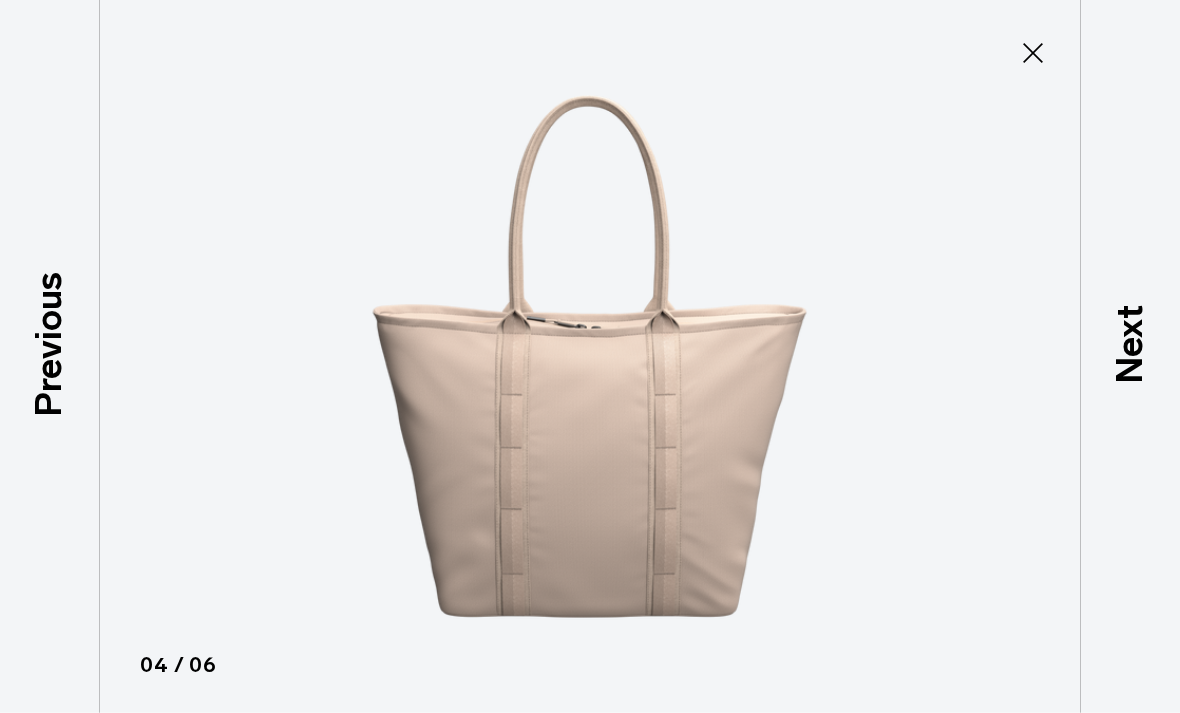 click on "Previous" at bounding box center (49, 344) 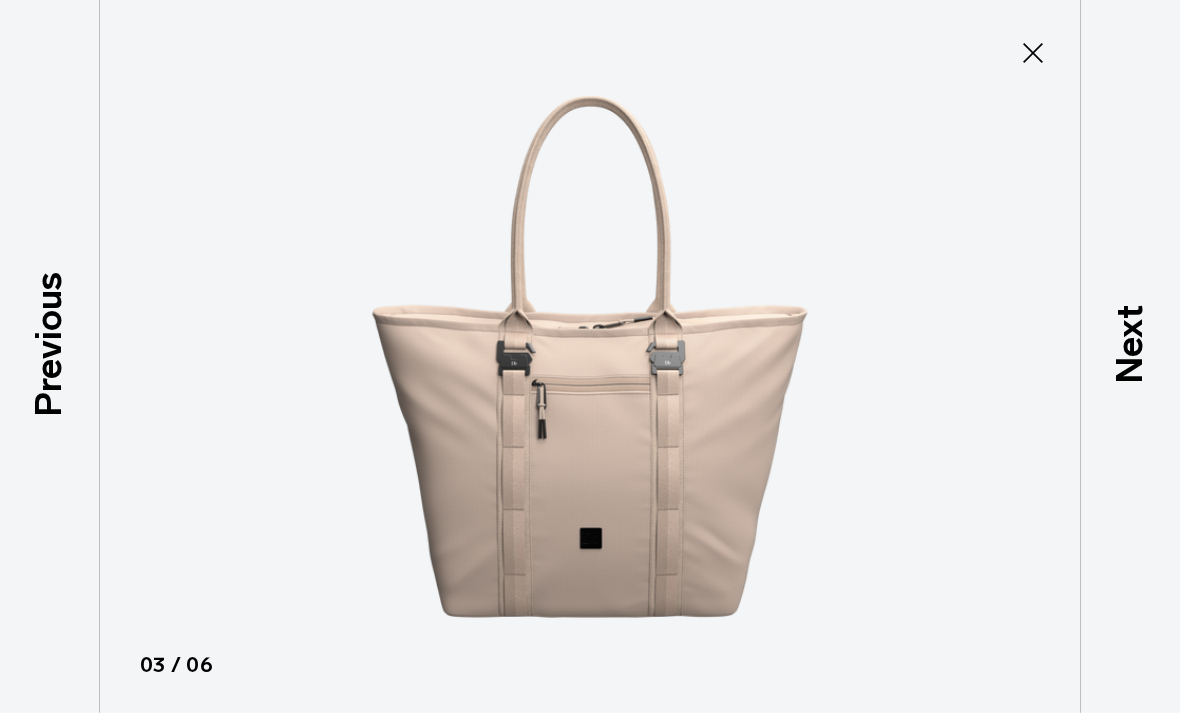 click on "Previous" at bounding box center [49, 344] 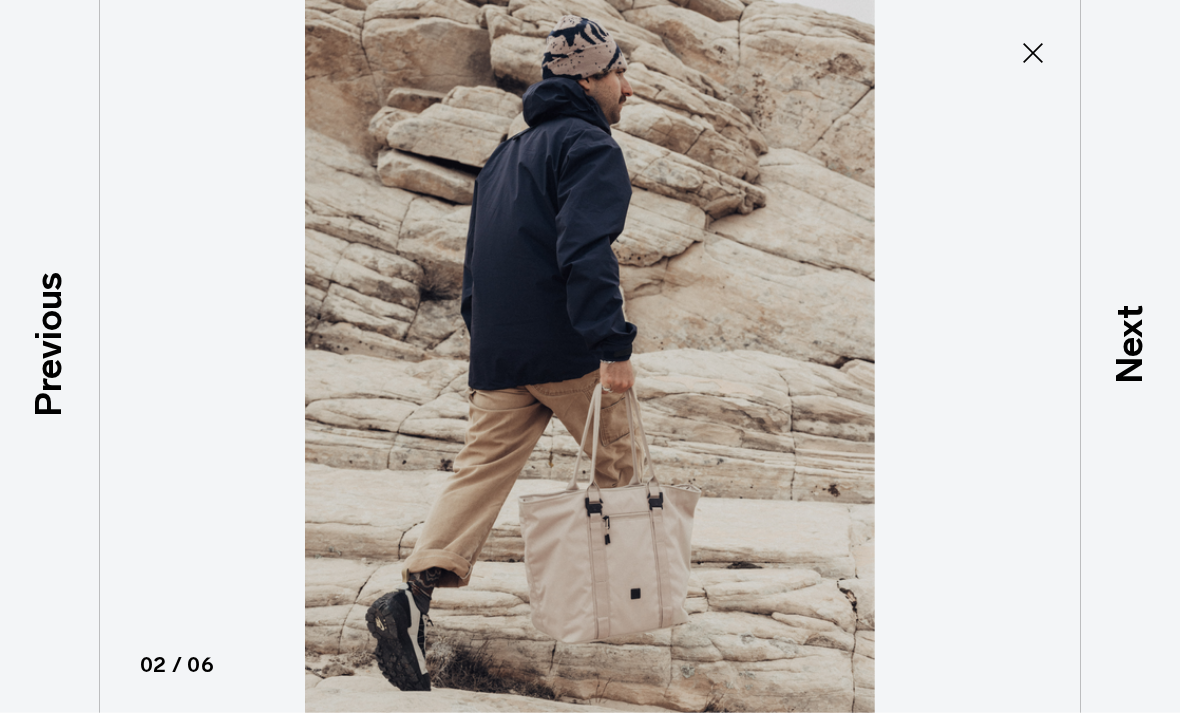 click on "Previous" at bounding box center [49, 344] 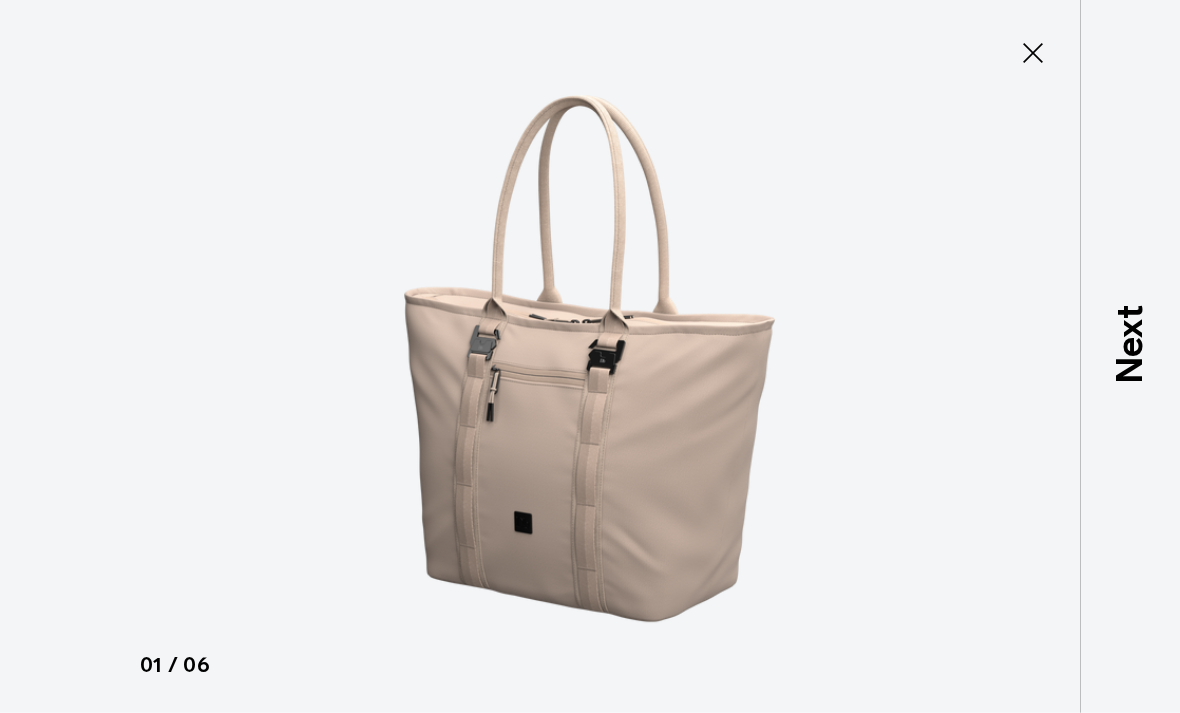 click 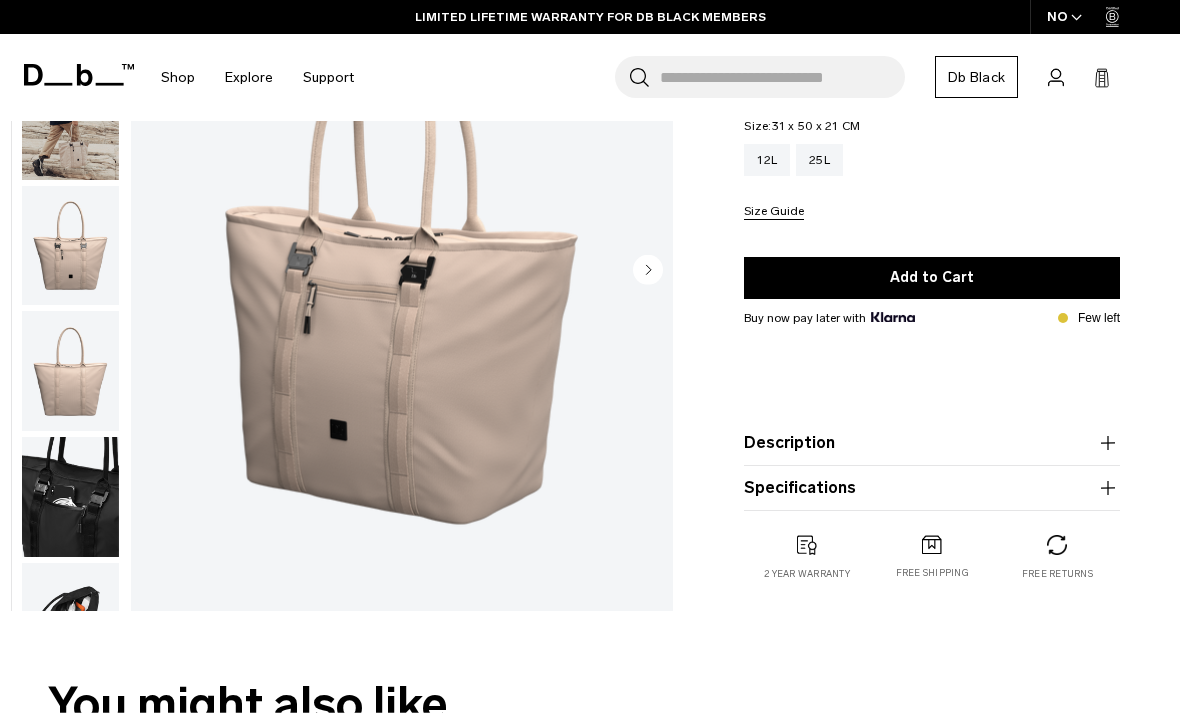 scroll, scrollTop: 446, scrollLeft: 0, axis: vertical 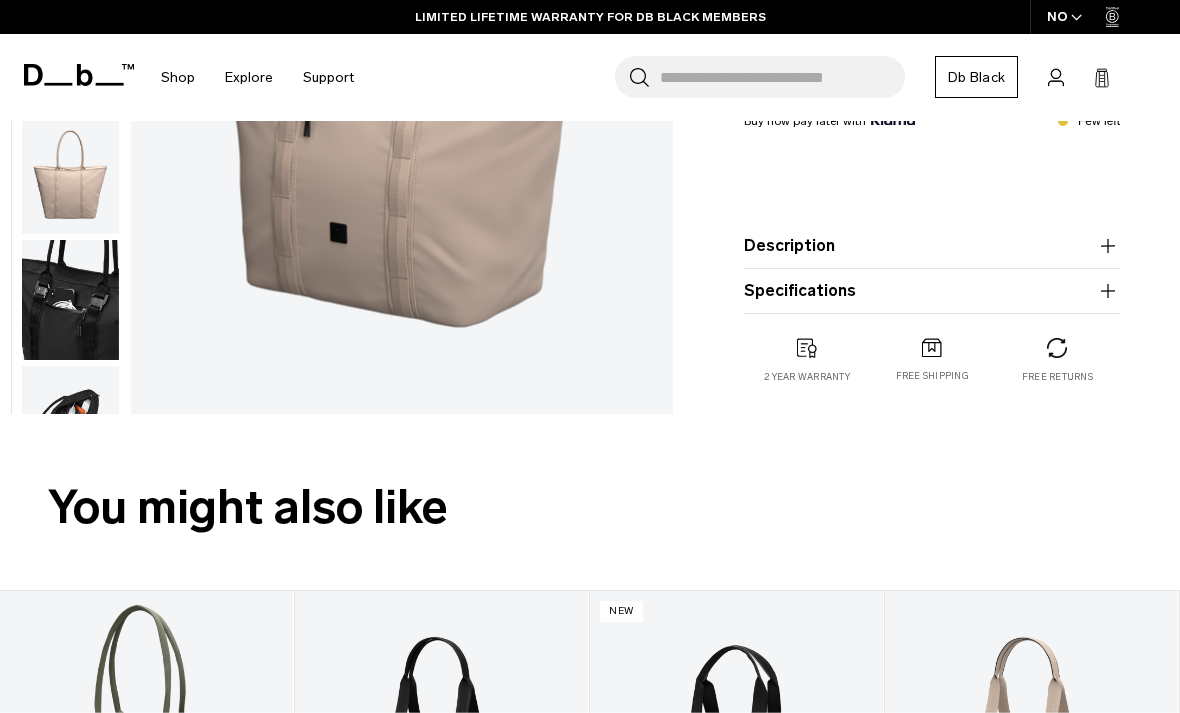 click on "Description" at bounding box center [932, 246] 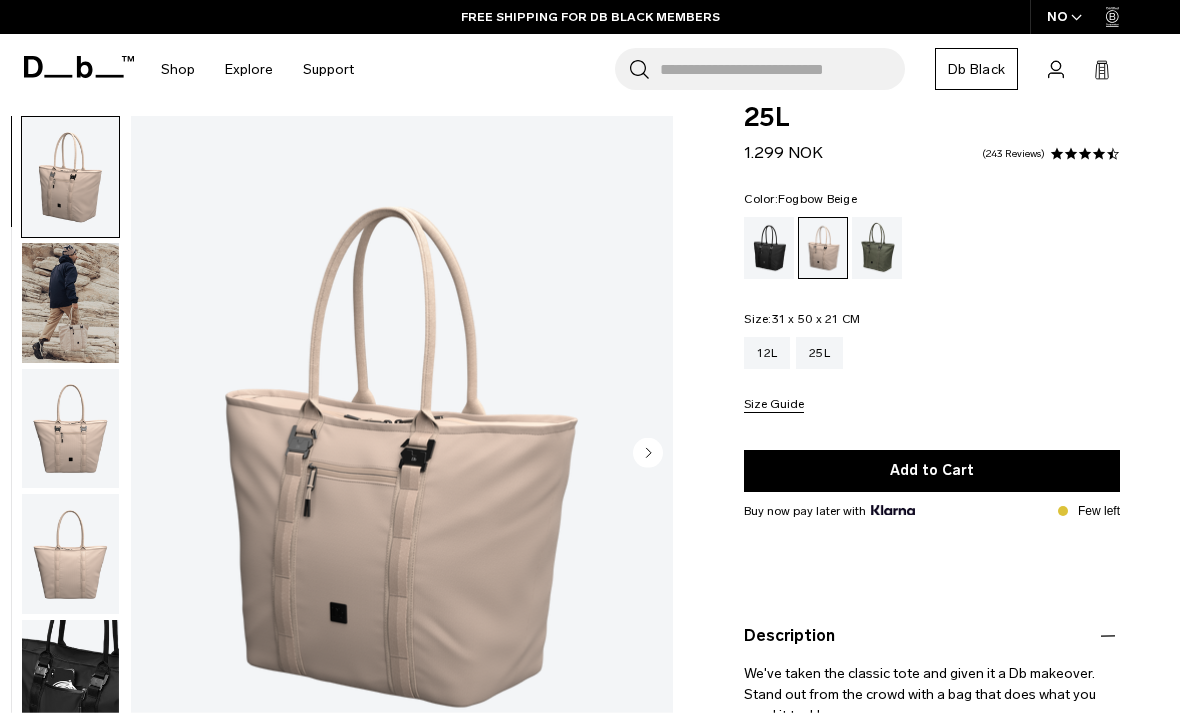 scroll, scrollTop: 51, scrollLeft: 0, axis: vertical 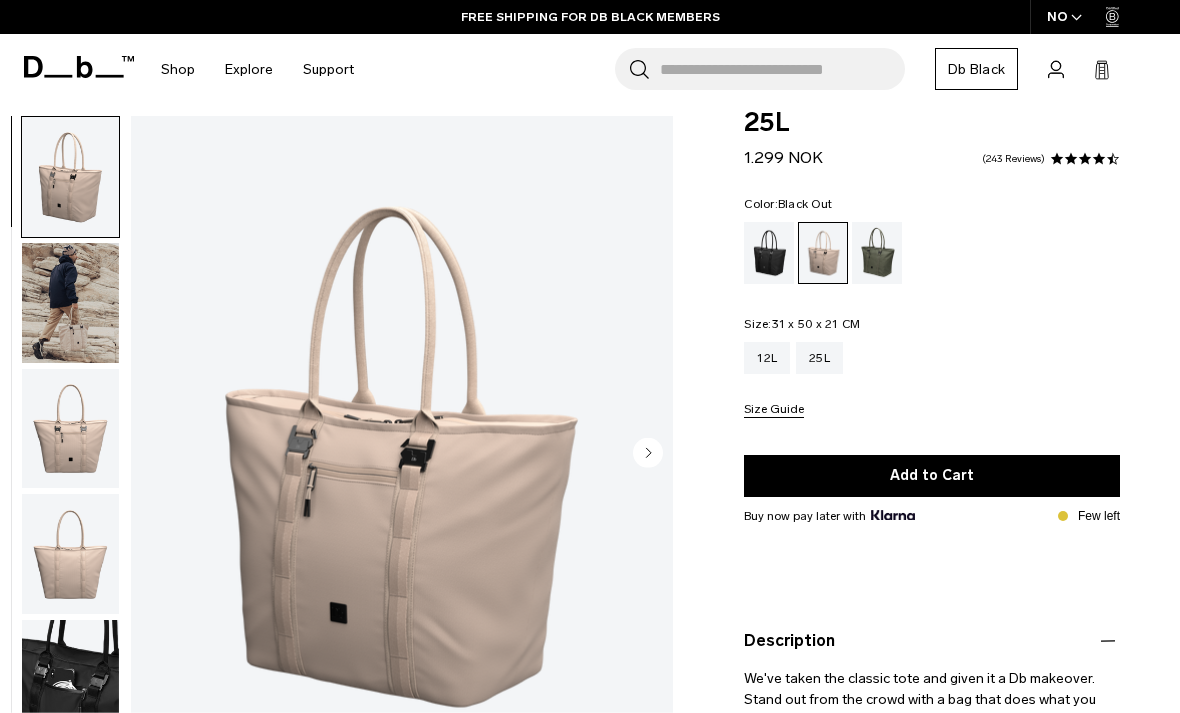 click at bounding box center (769, 253) 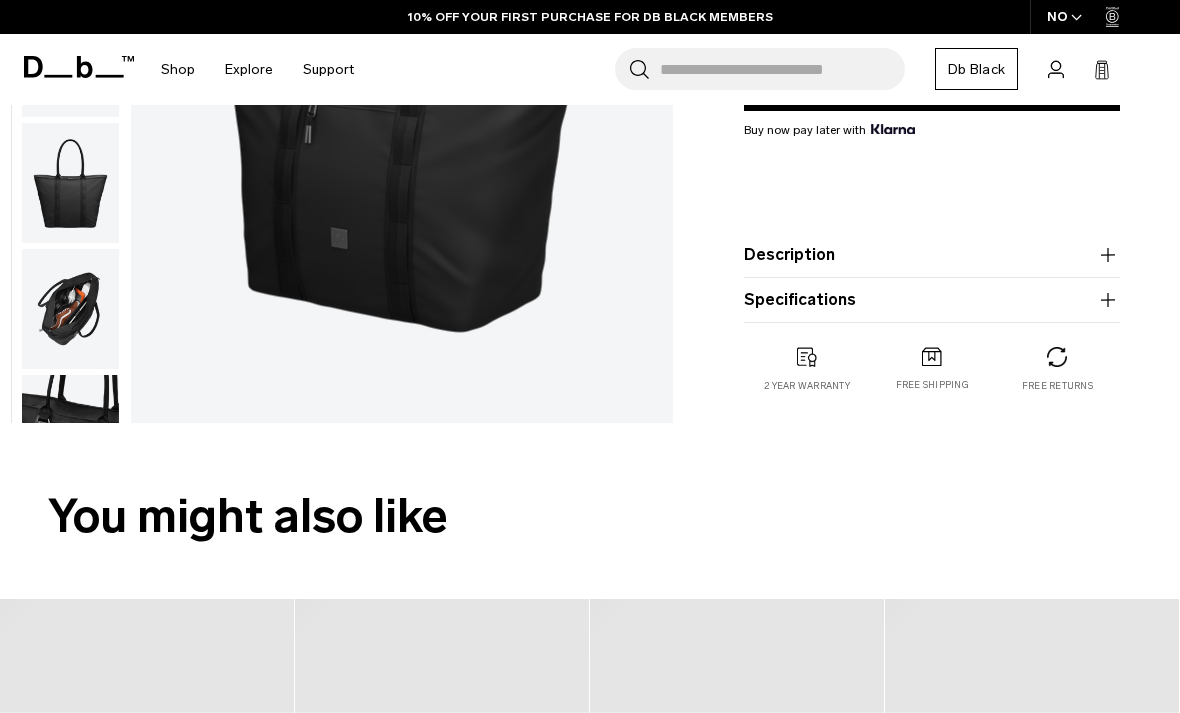 scroll, scrollTop: 437, scrollLeft: 0, axis: vertical 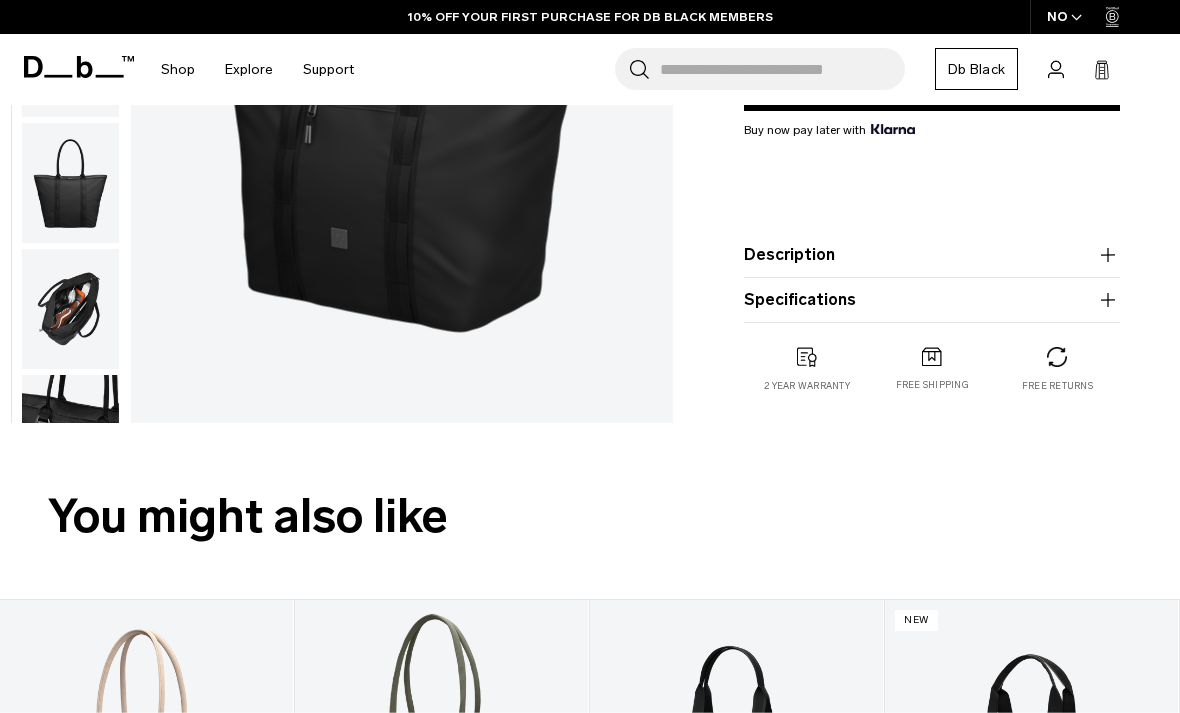 click 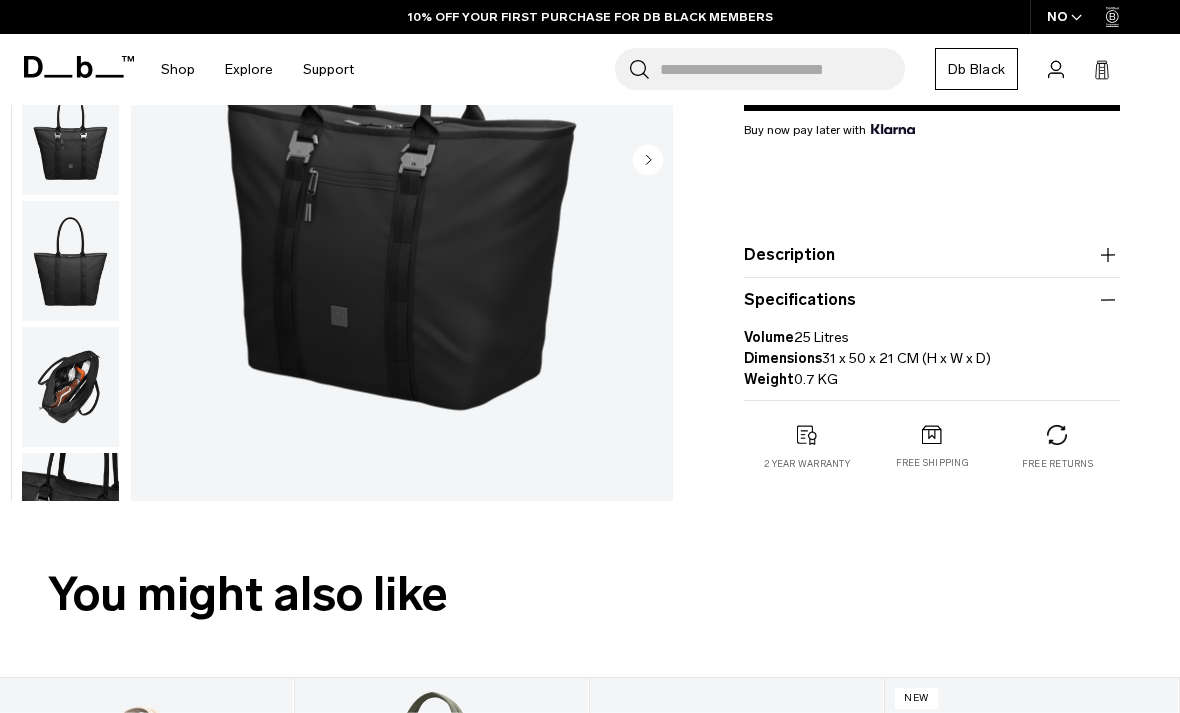 click 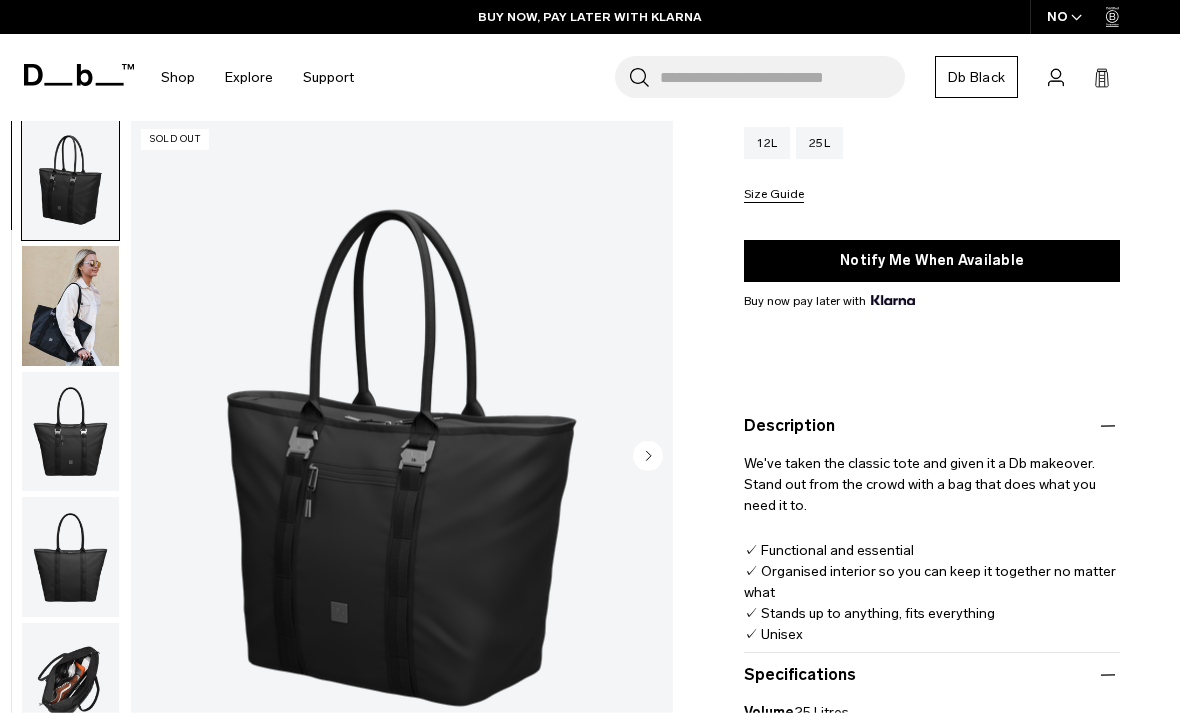 scroll, scrollTop: 0, scrollLeft: 0, axis: both 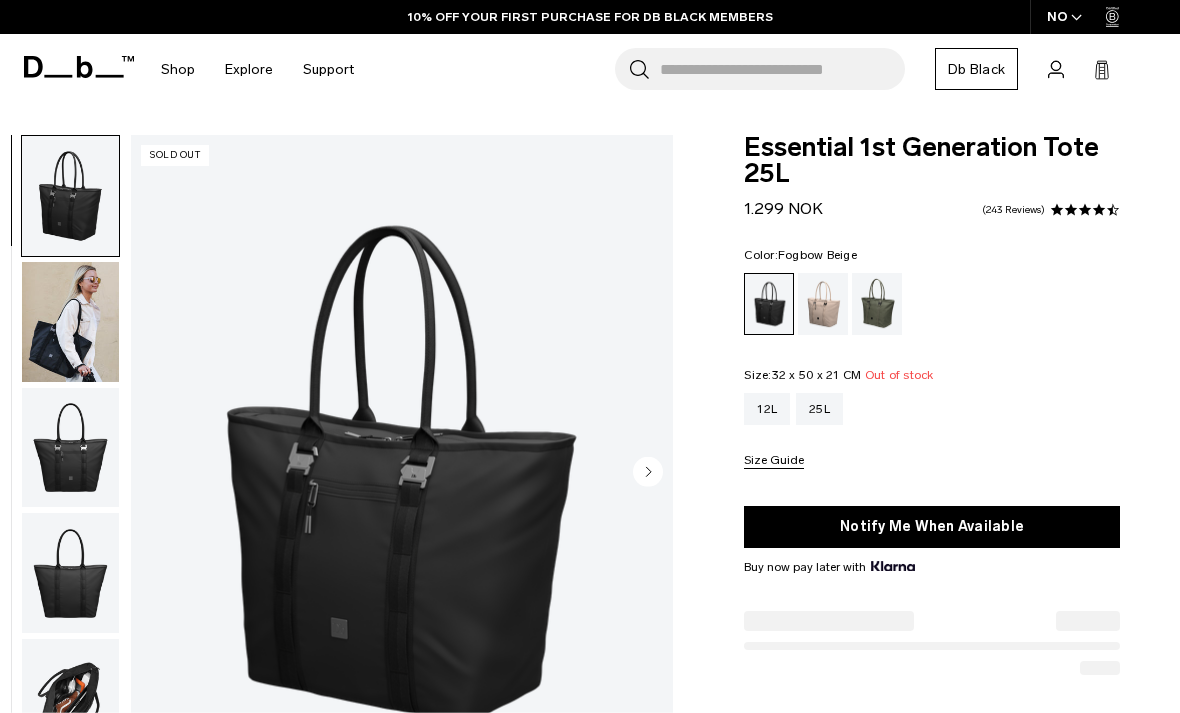 click at bounding box center [823, 304] 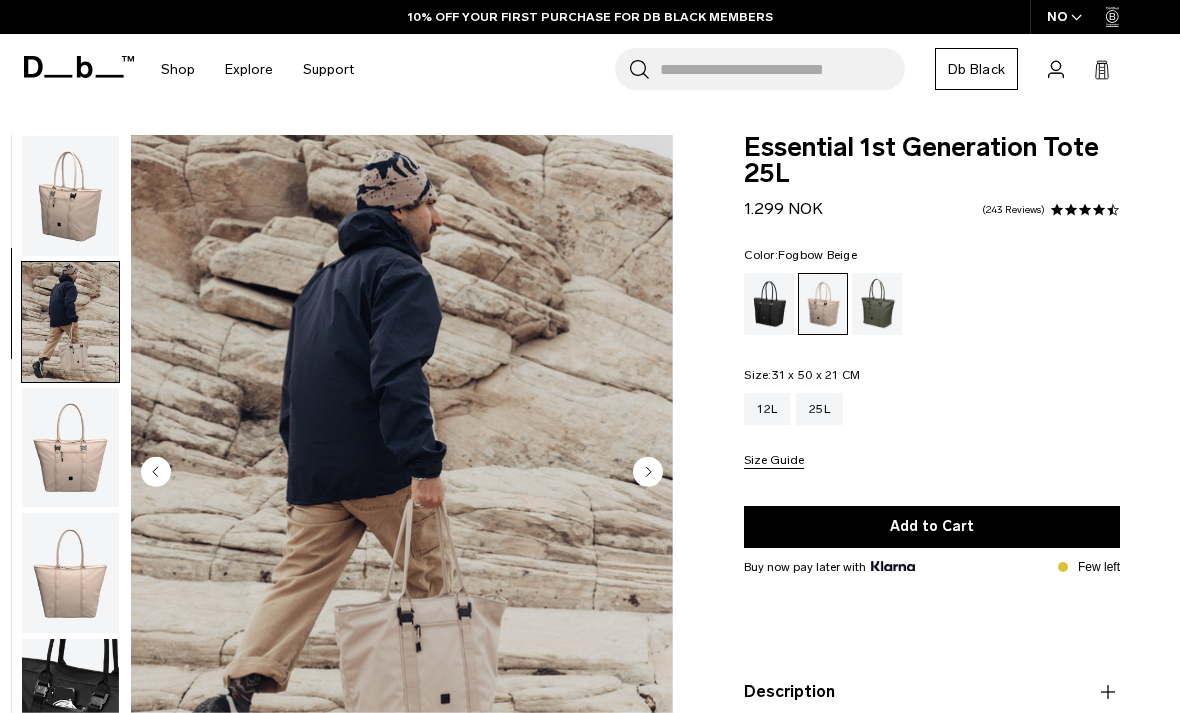 scroll, scrollTop: 32, scrollLeft: 0, axis: vertical 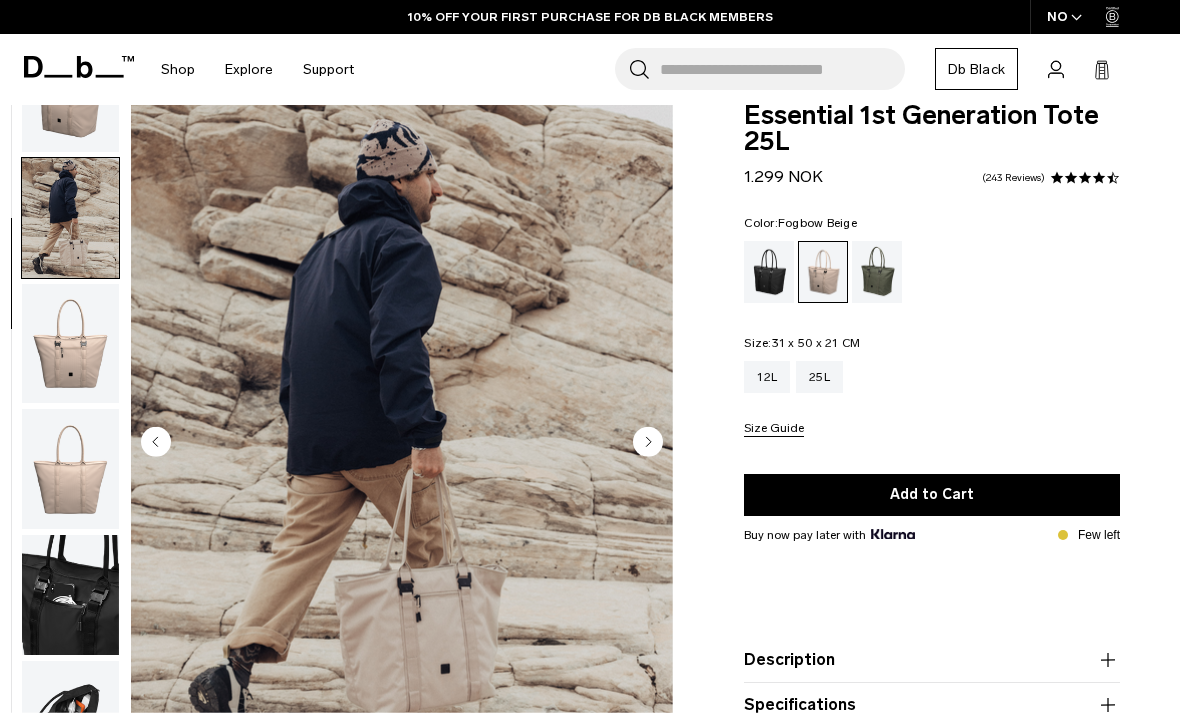 click at bounding box center [402, 443] 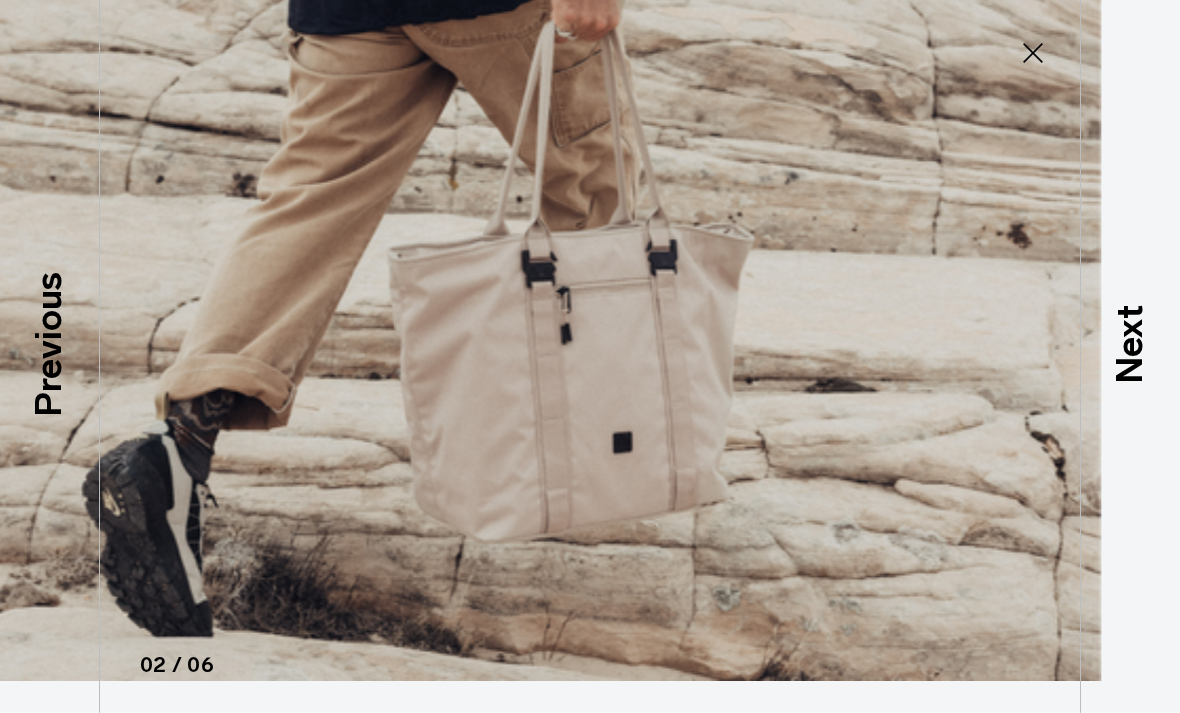 click on "Next" at bounding box center (1130, 344) 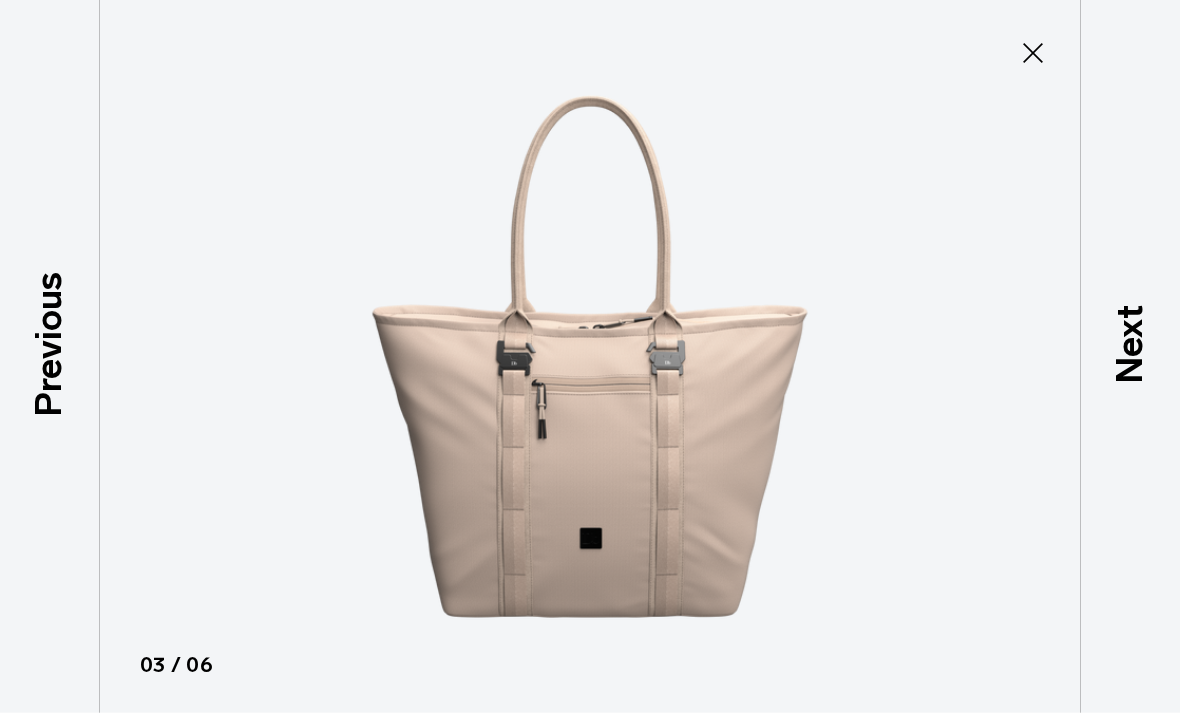 click on "Next" at bounding box center [1130, 344] 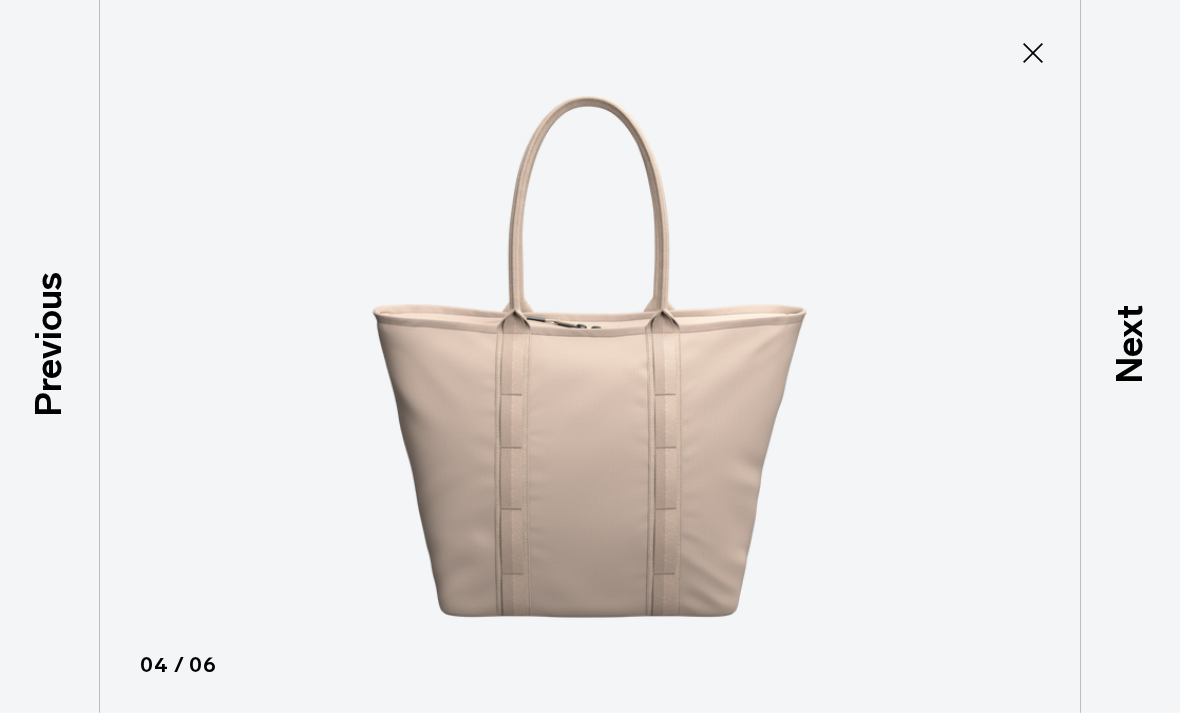 click on "Next" at bounding box center (1130, 344) 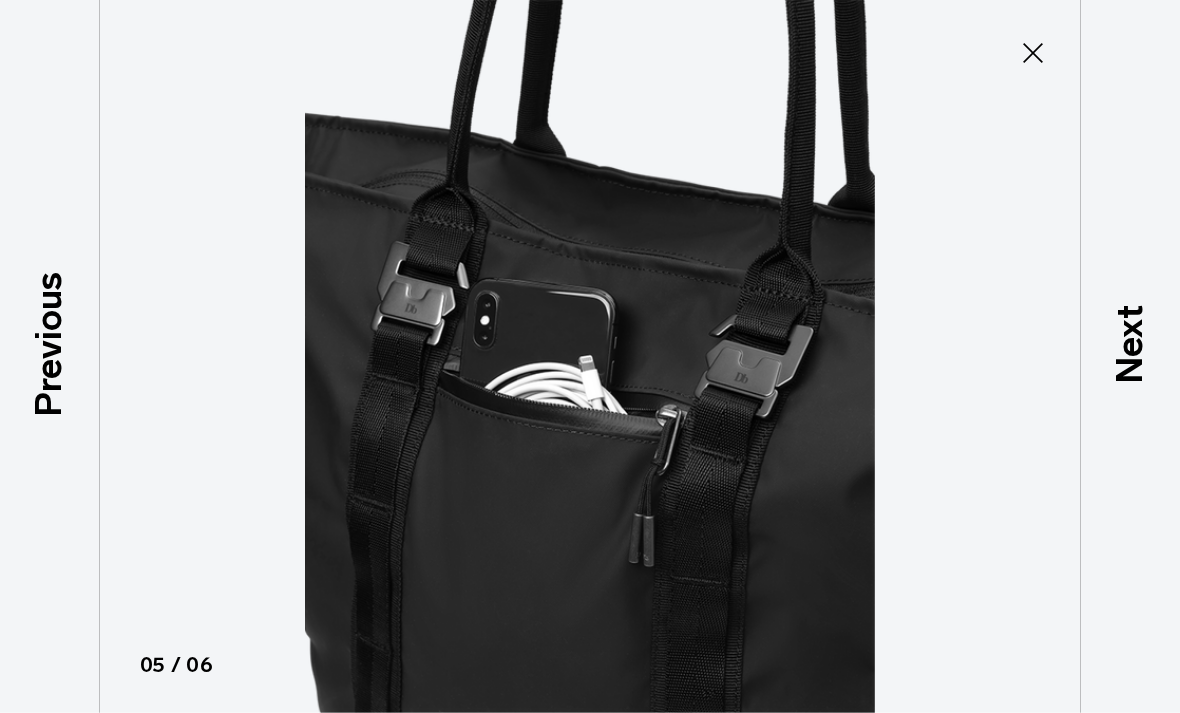 scroll, scrollTop: 30, scrollLeft: 0, axis: vertical 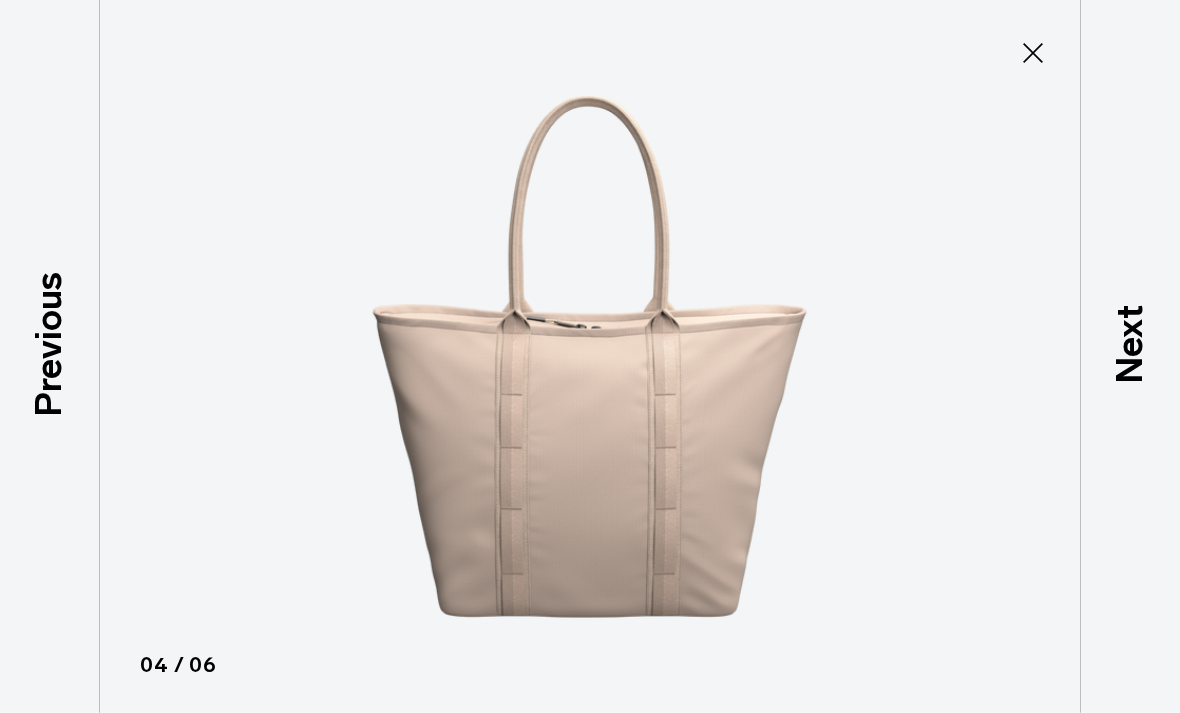 click on "Previous" at bounding box center (49, 344) 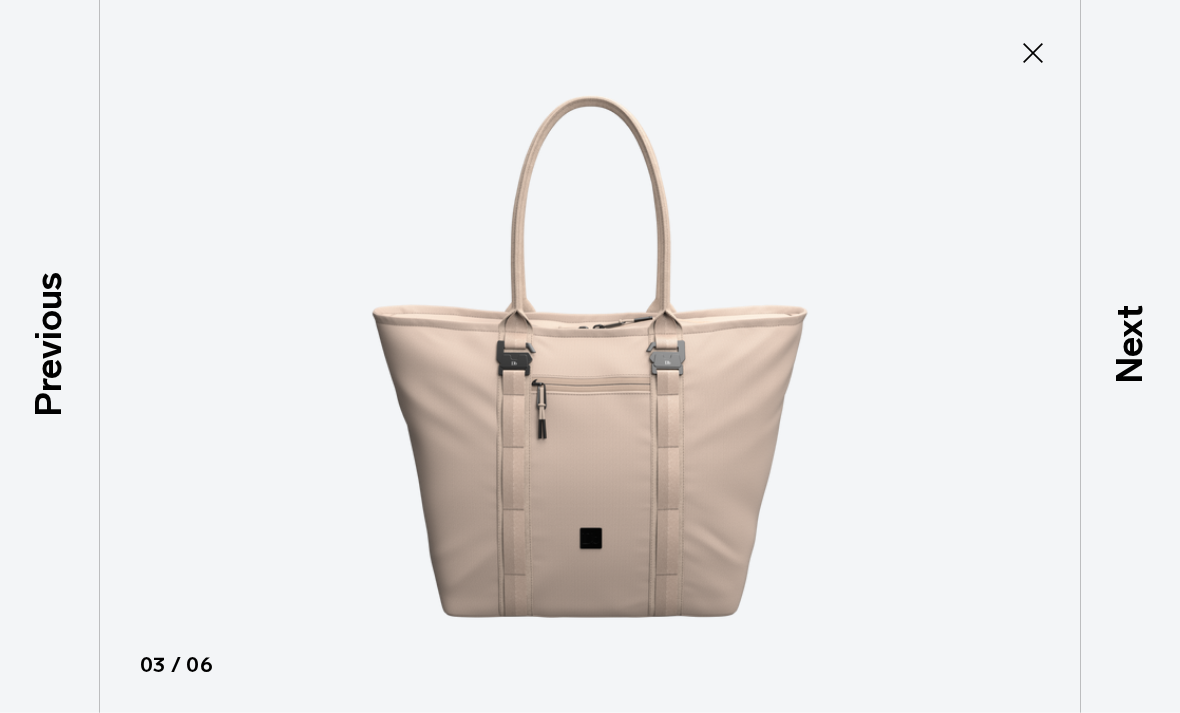 click on "Next" at bounding box center (1130, 344) 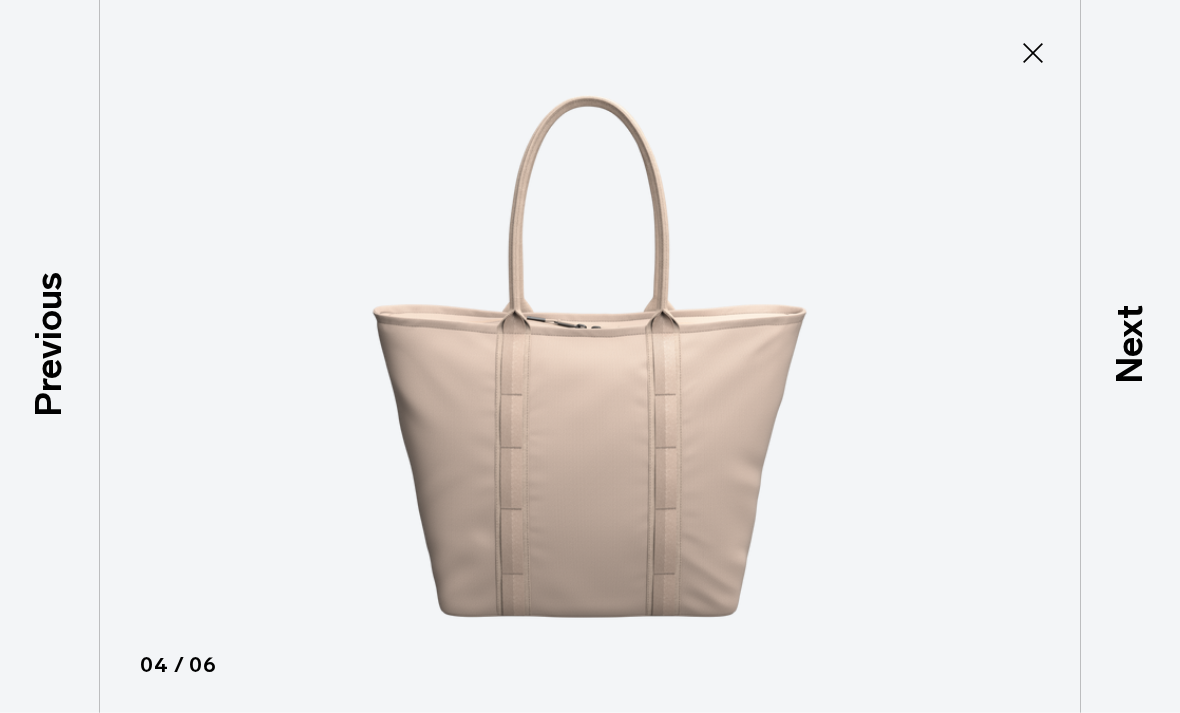 click 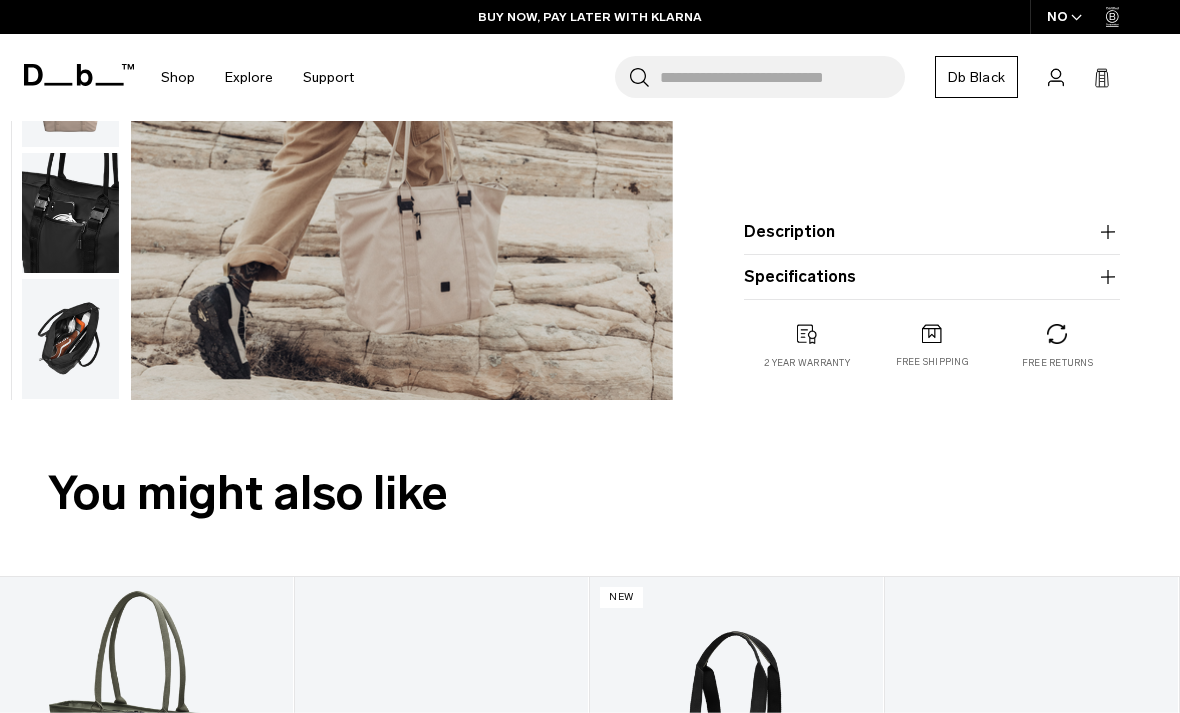scroll, scrollTop: 443, scrollLeft: 0, axis: vertical 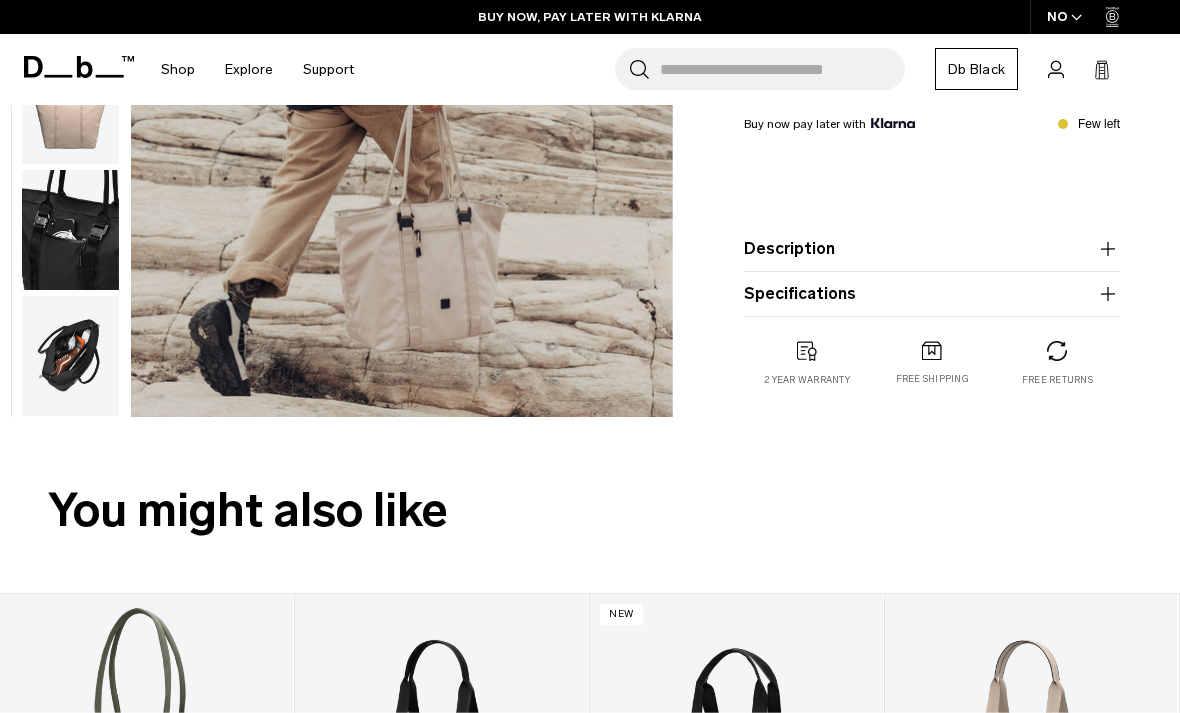 click on "Specifications" at bounding box center [932, 294] 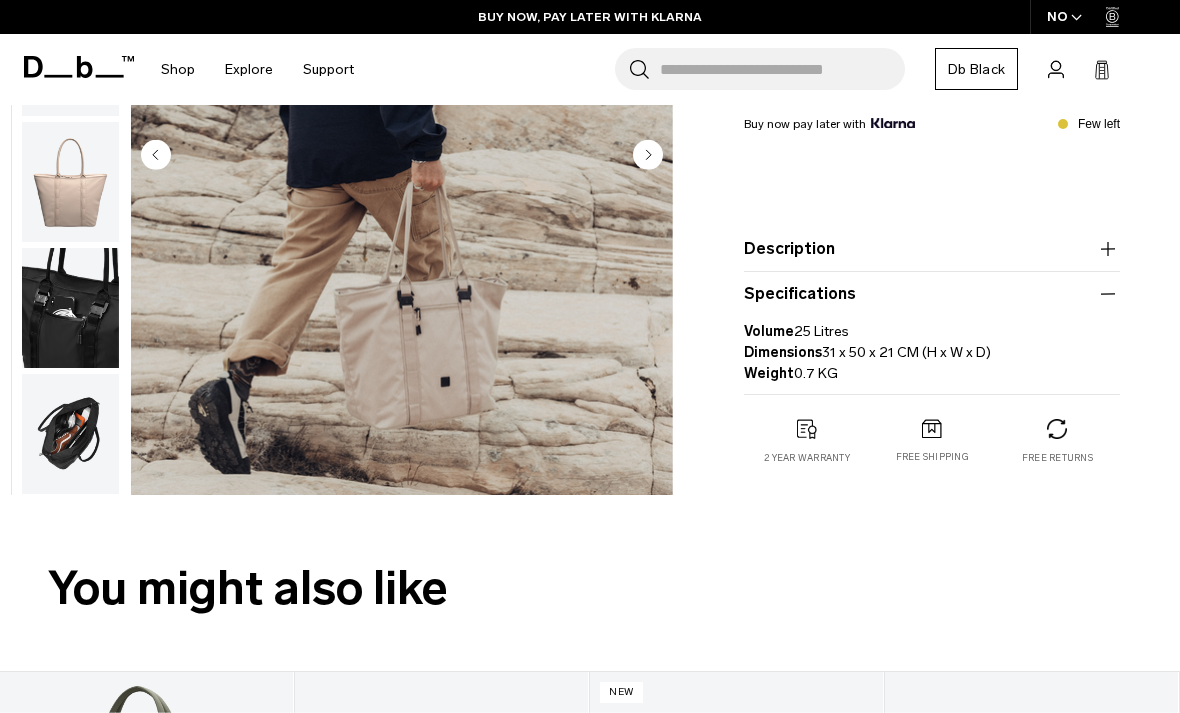 click on "Description
We've taken the classic tote and given it a Db makeover. Stand out from the crowd with a bag that does what you need it to. Hey you
✓ Functional and essential  ✓ Organised interior so you can keep it together no matter what  ✓ Stands up to anything, fits everything  ✓ Unisex  ✓ Water resistant and durable" at bounding box center (932, 249) 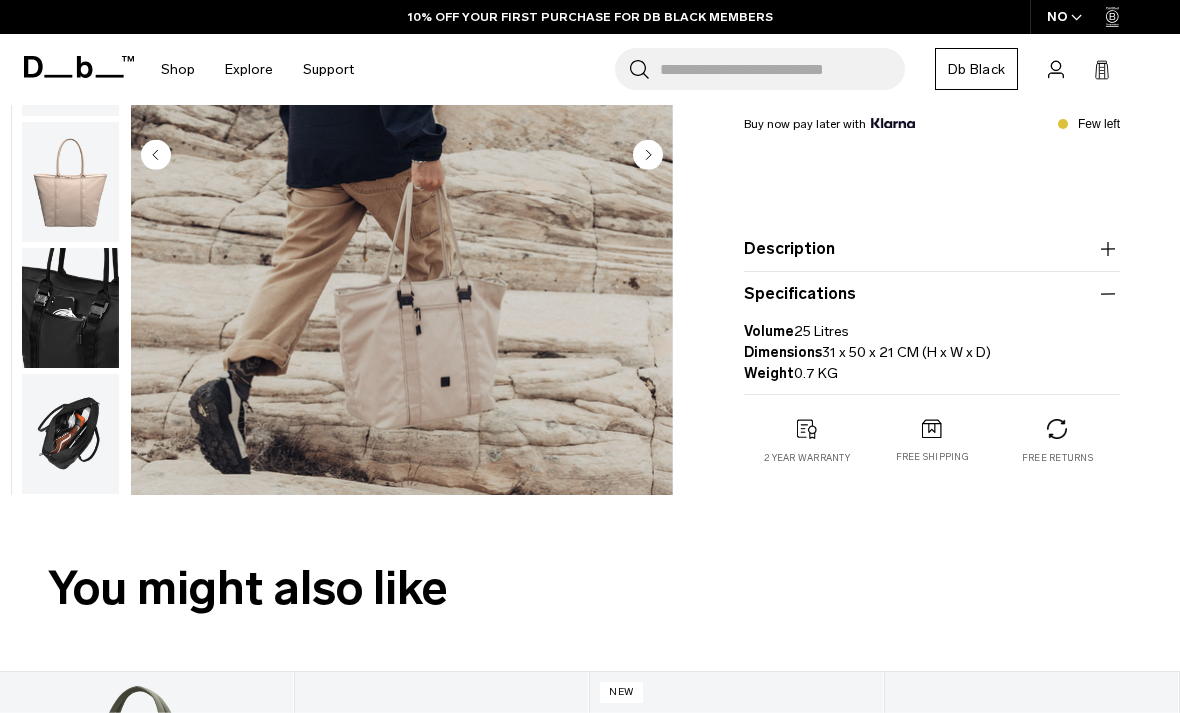 click 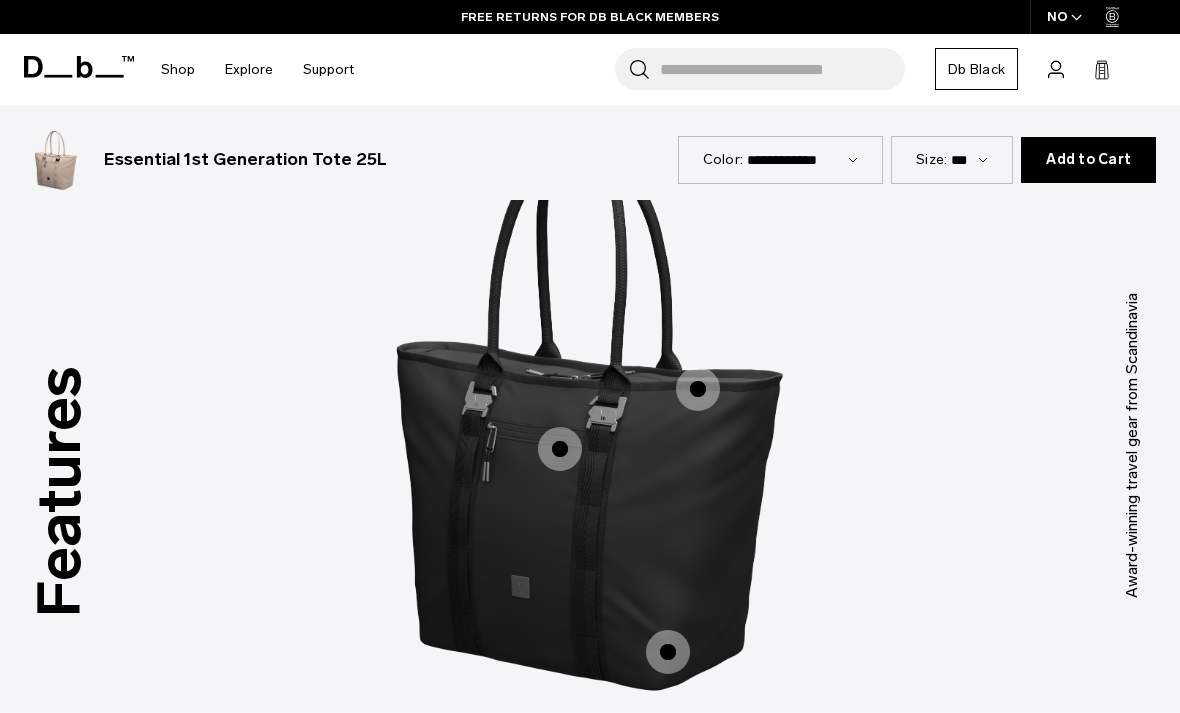 scroll, scrollTop: 2764, scrollLeft: 0, axis: vertical 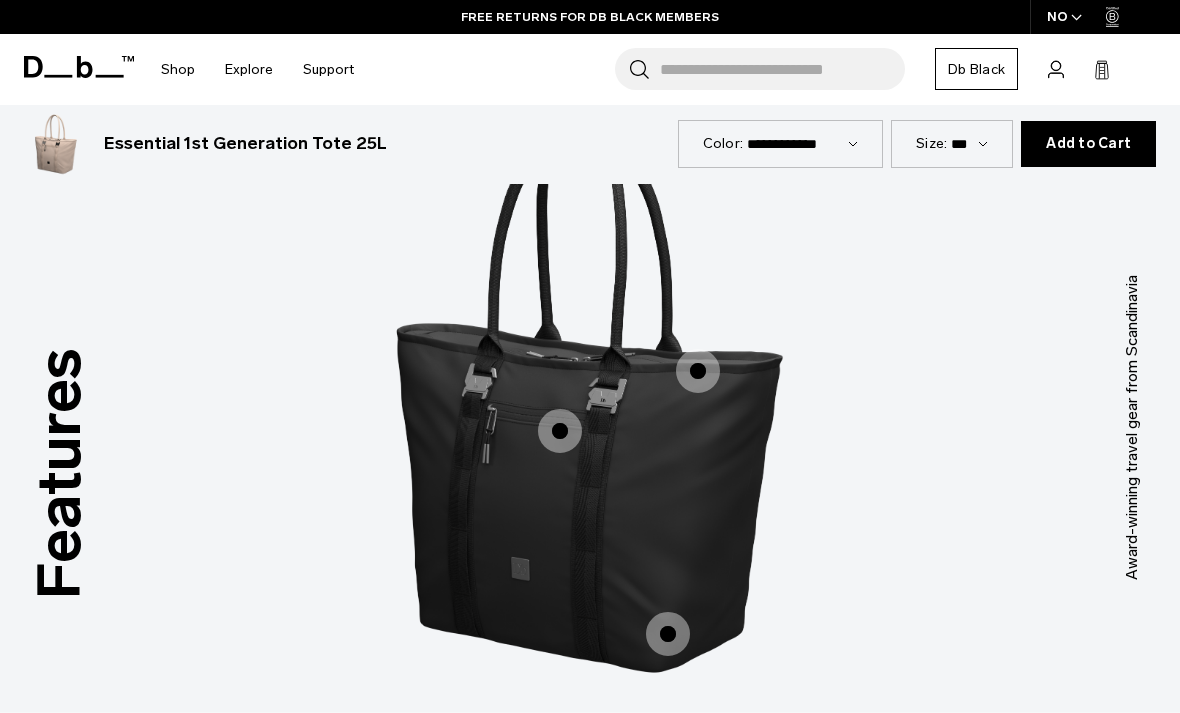 click at bounding box center [560, 431] 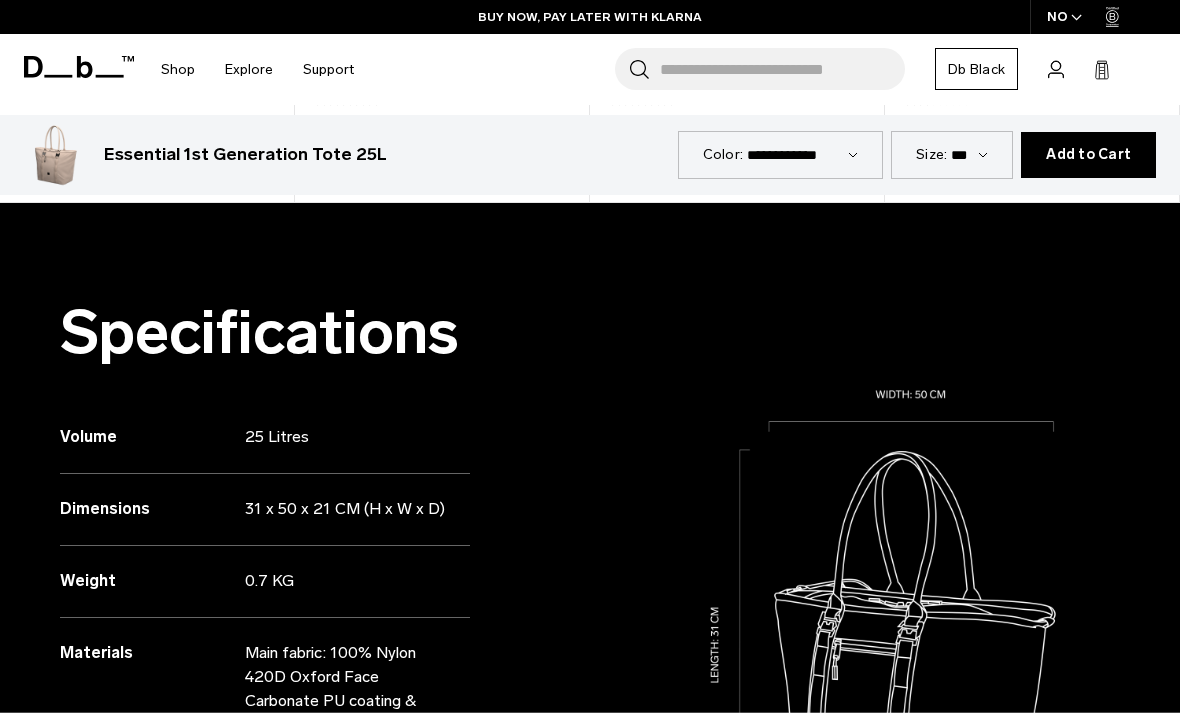 scroll, scrollTop: 1612, scrollLeft: 0, axis: vertical 